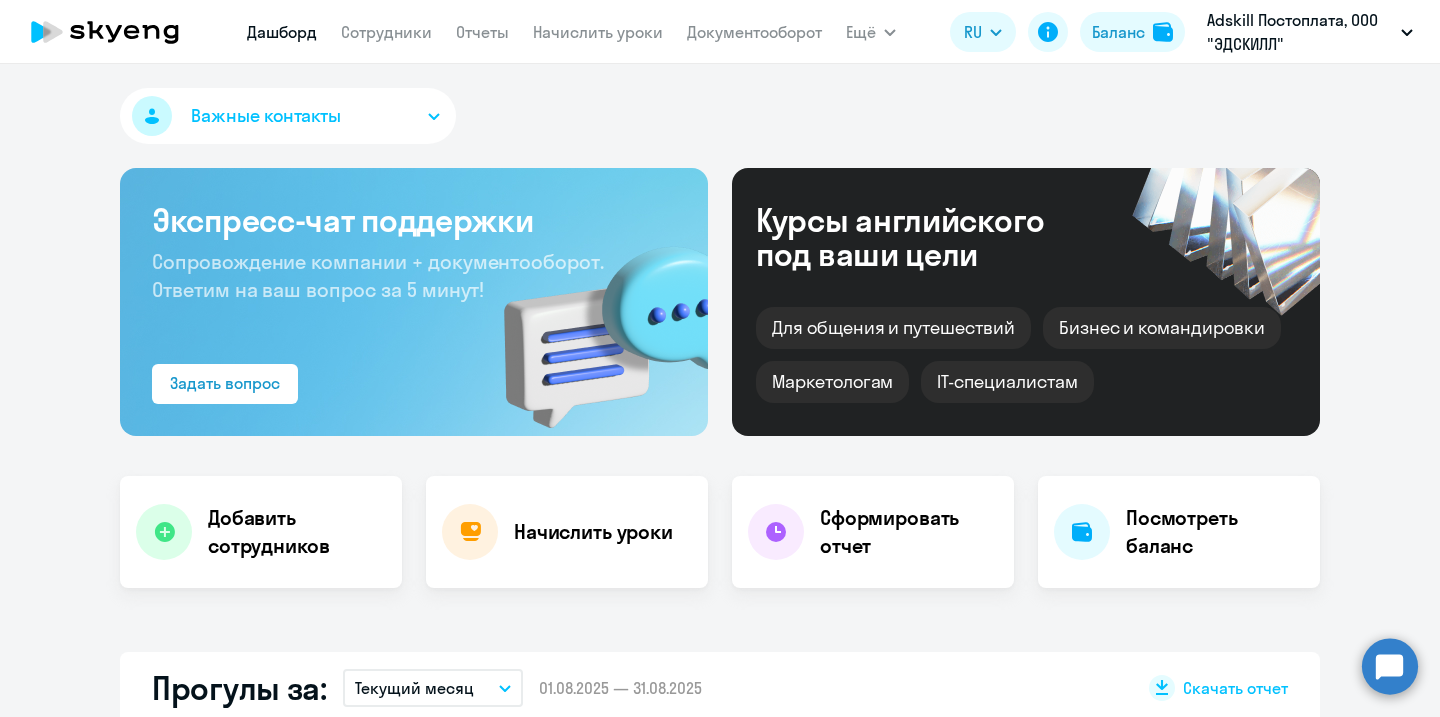 select on "30" 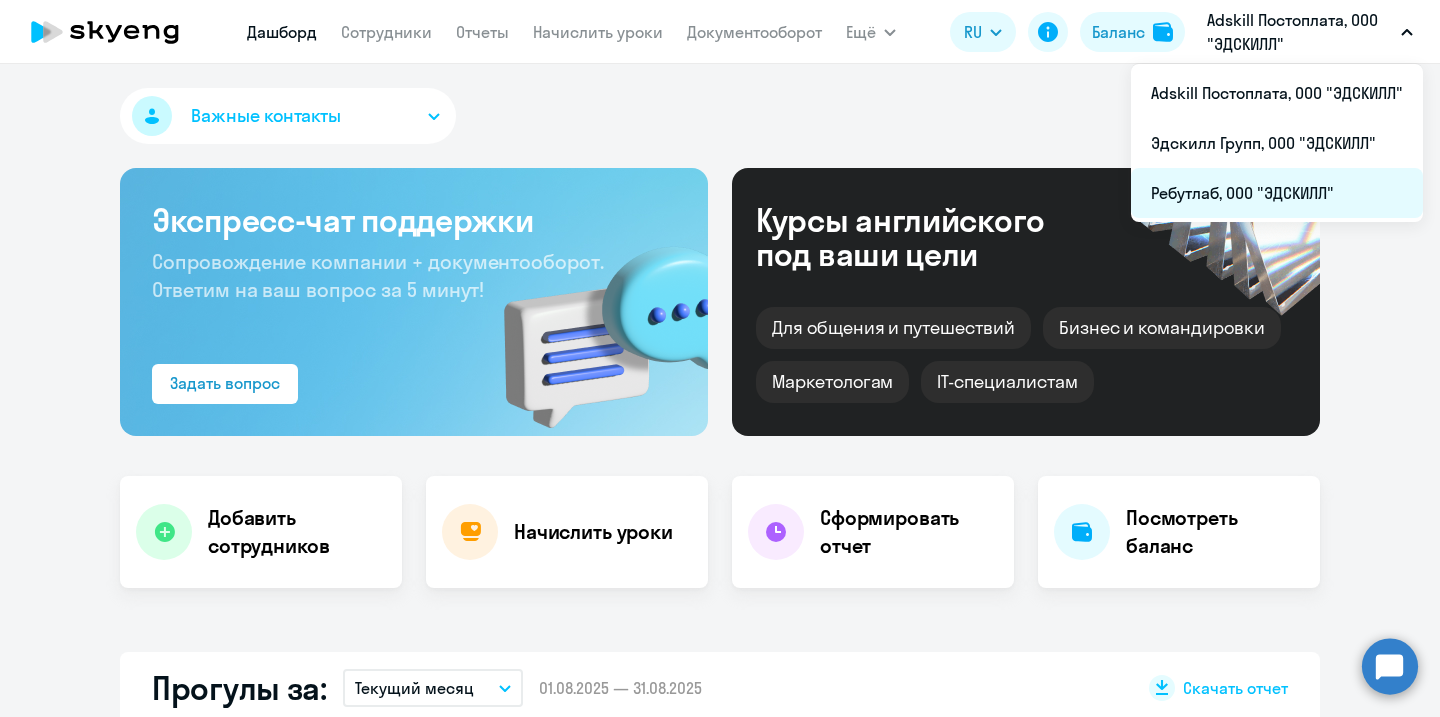 click on "Ребутлаб, ООО "ЭДСКИЛЛ"" at bounding box center [1277, 193] 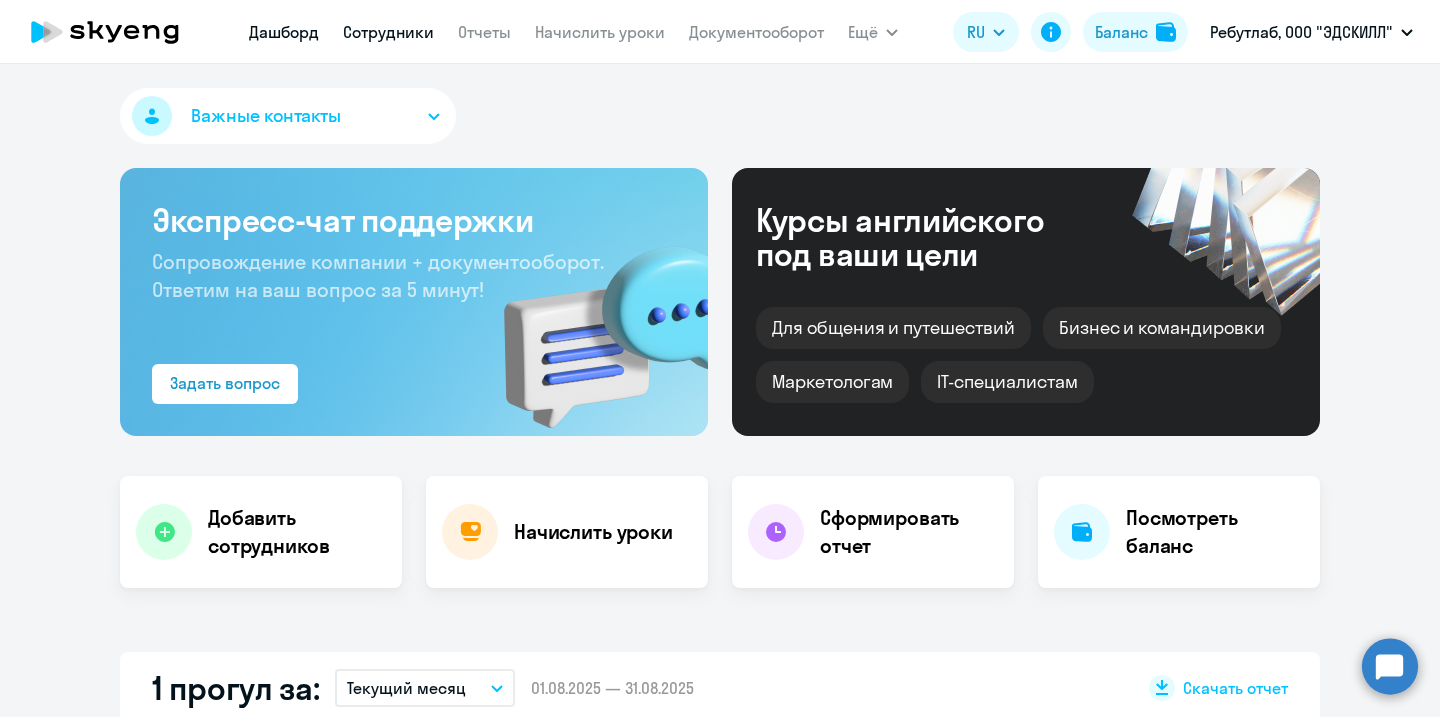 click on "Сотрудники" at bounding box center (388, 32) 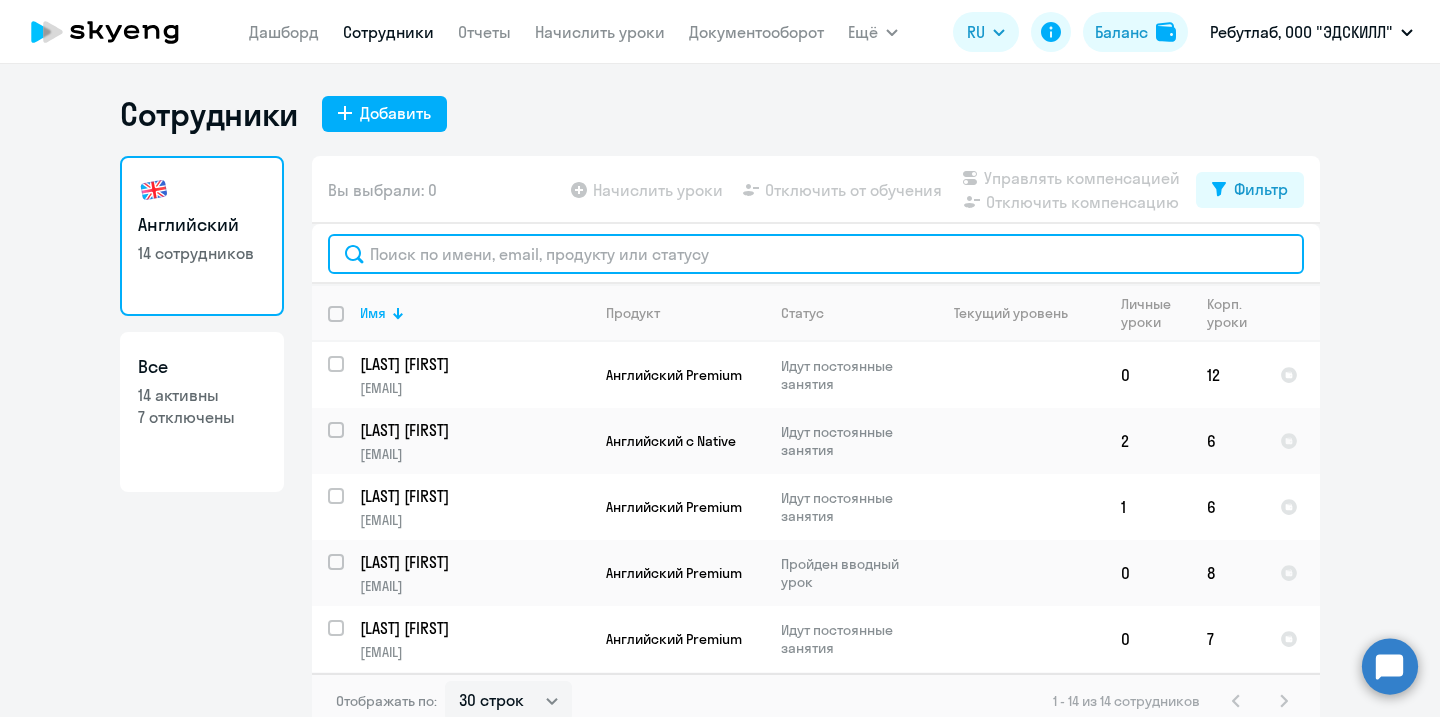 click 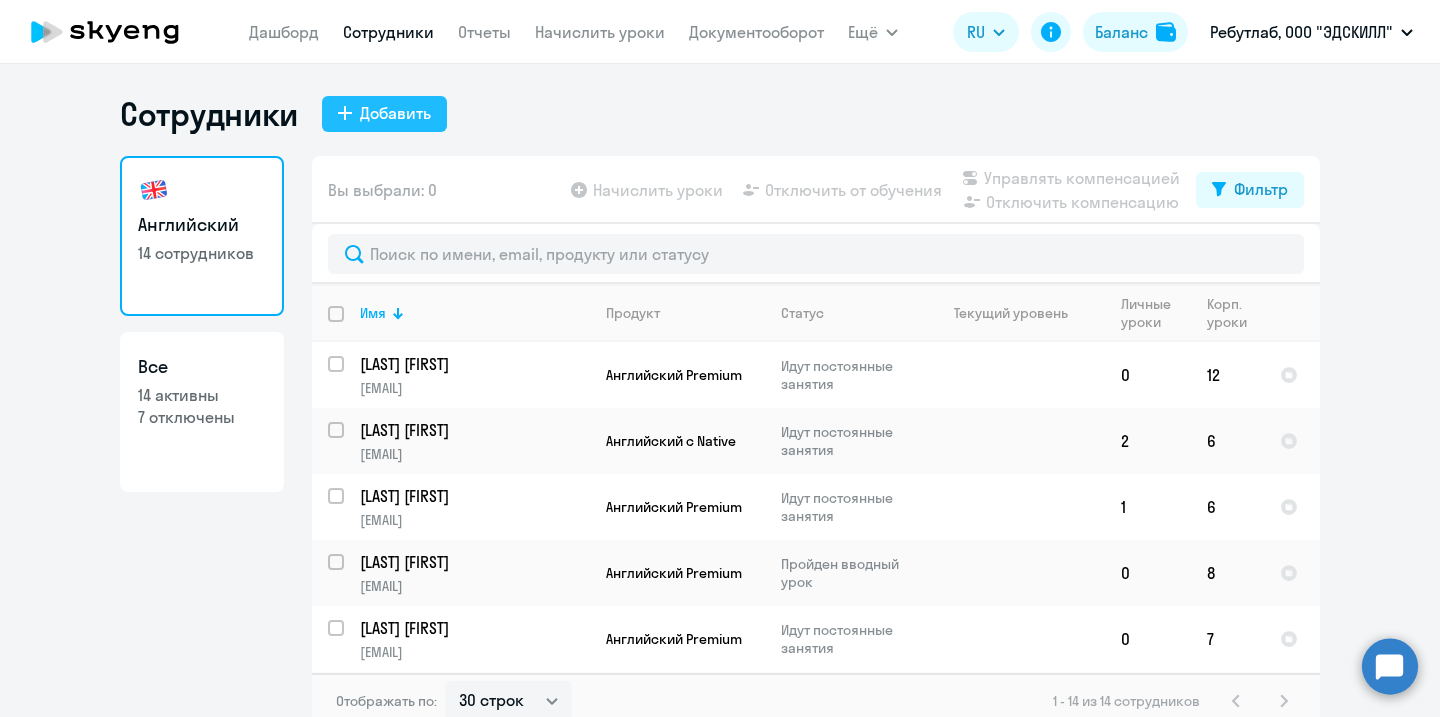 click on "Добавить" 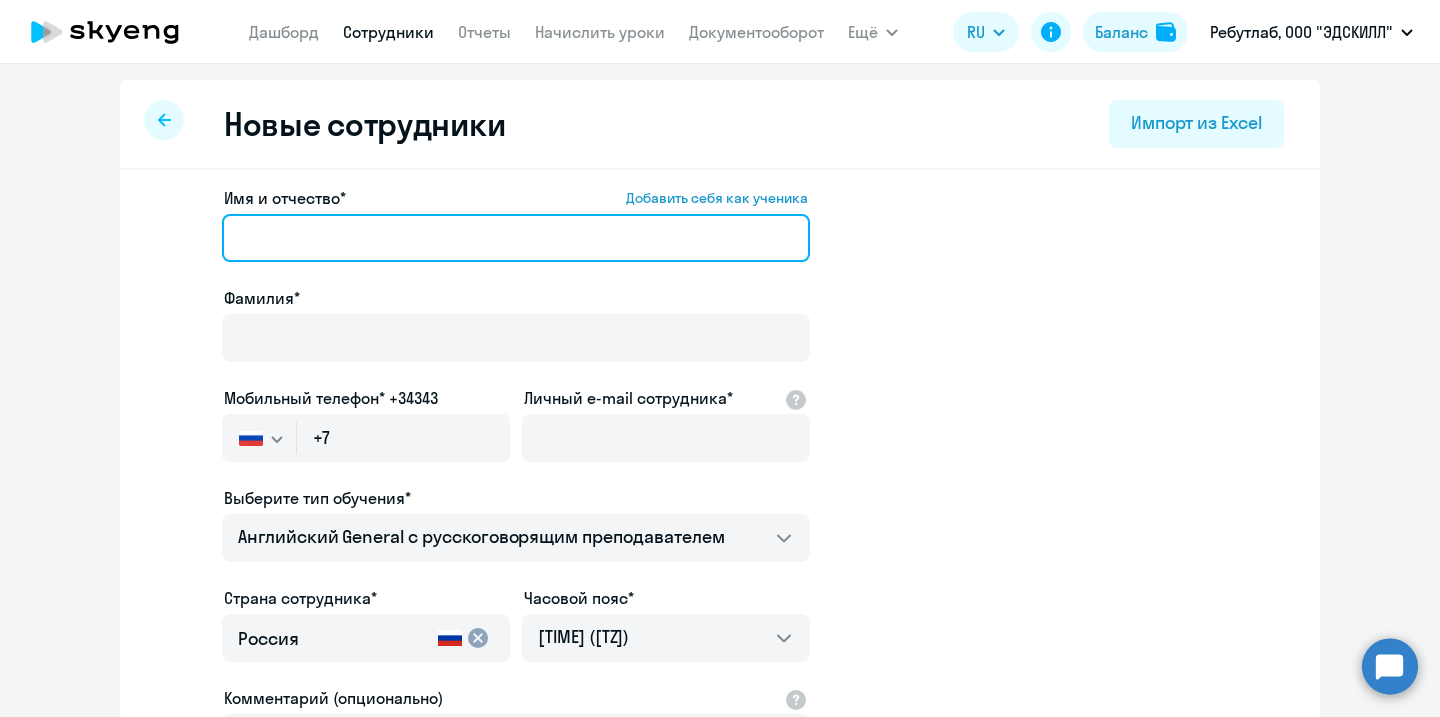 click on "Имя и отчество*  Добавить себя как ученика" at bounding box center (516, 238) 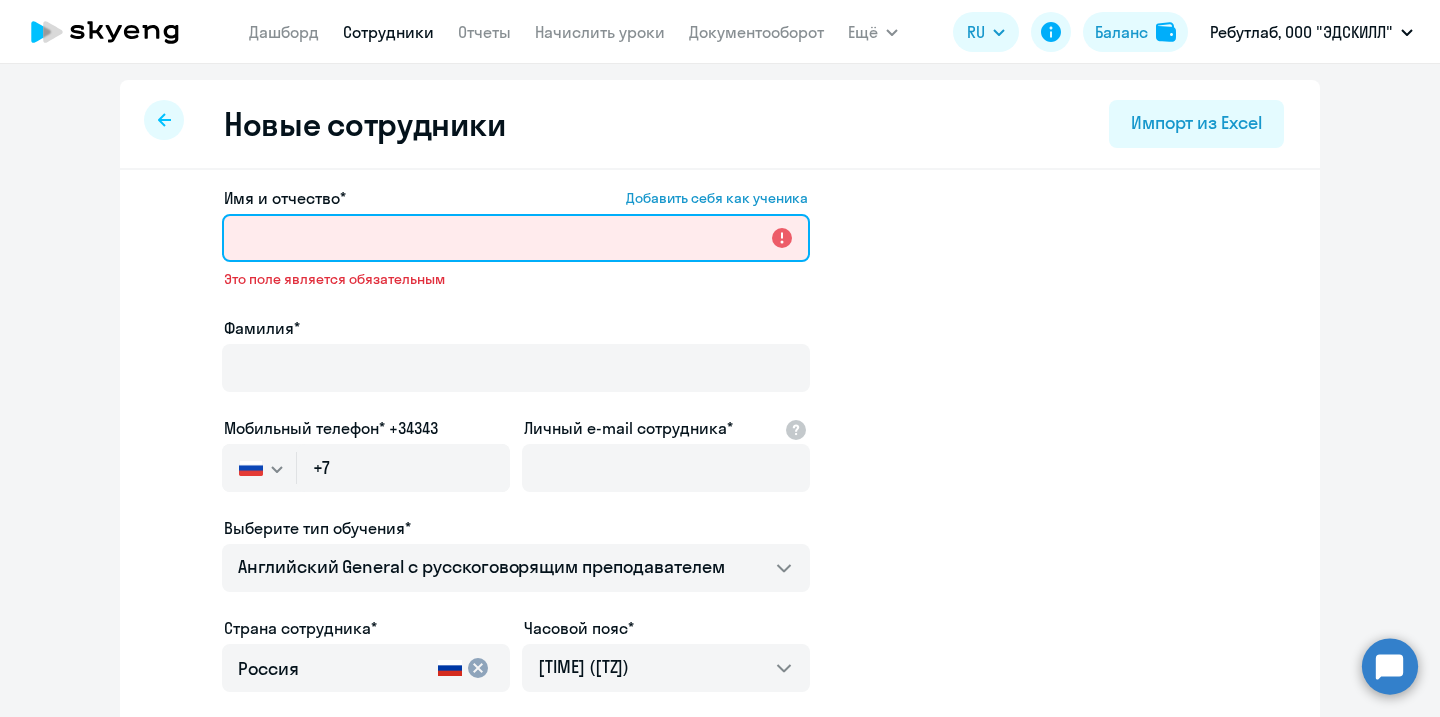 click on "Имя и отчество*  Добавить себя как ученика" at bounding box center [516, 238] 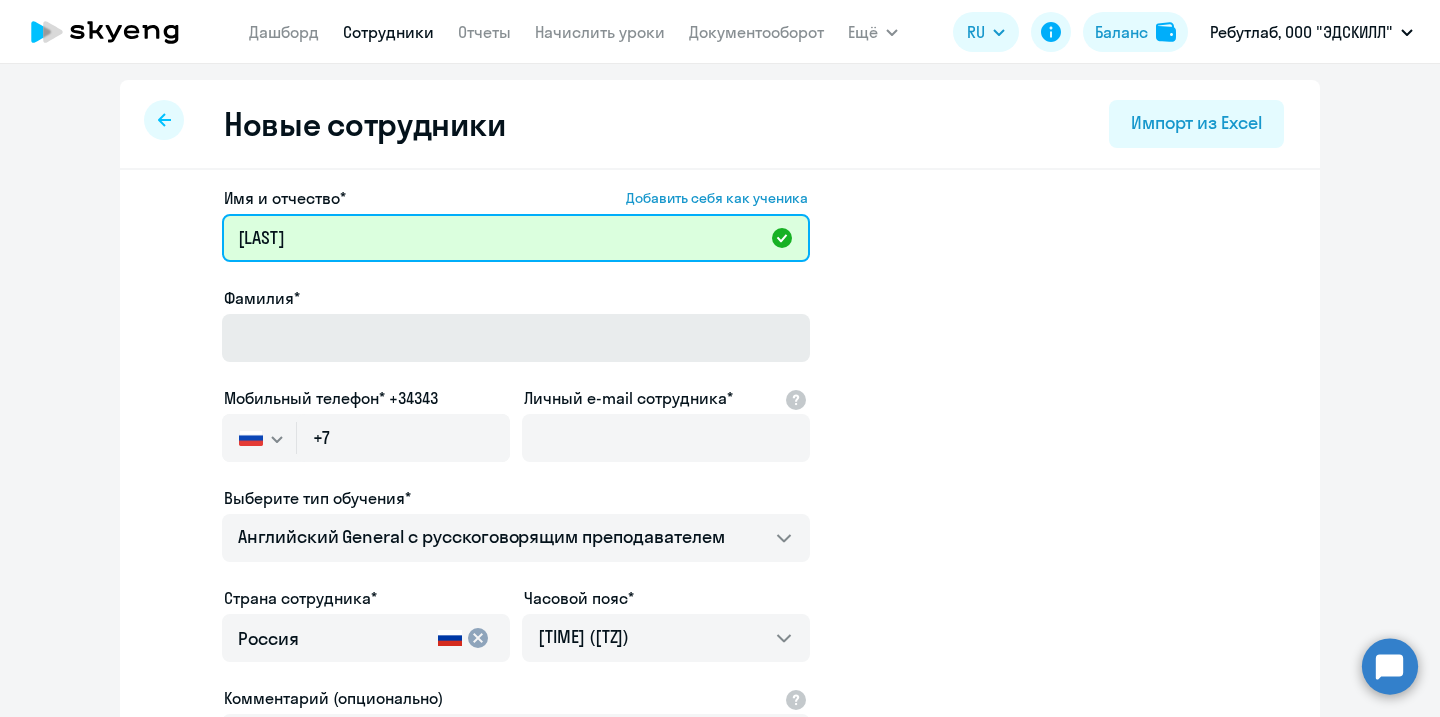 type on "Vavrenyuk" 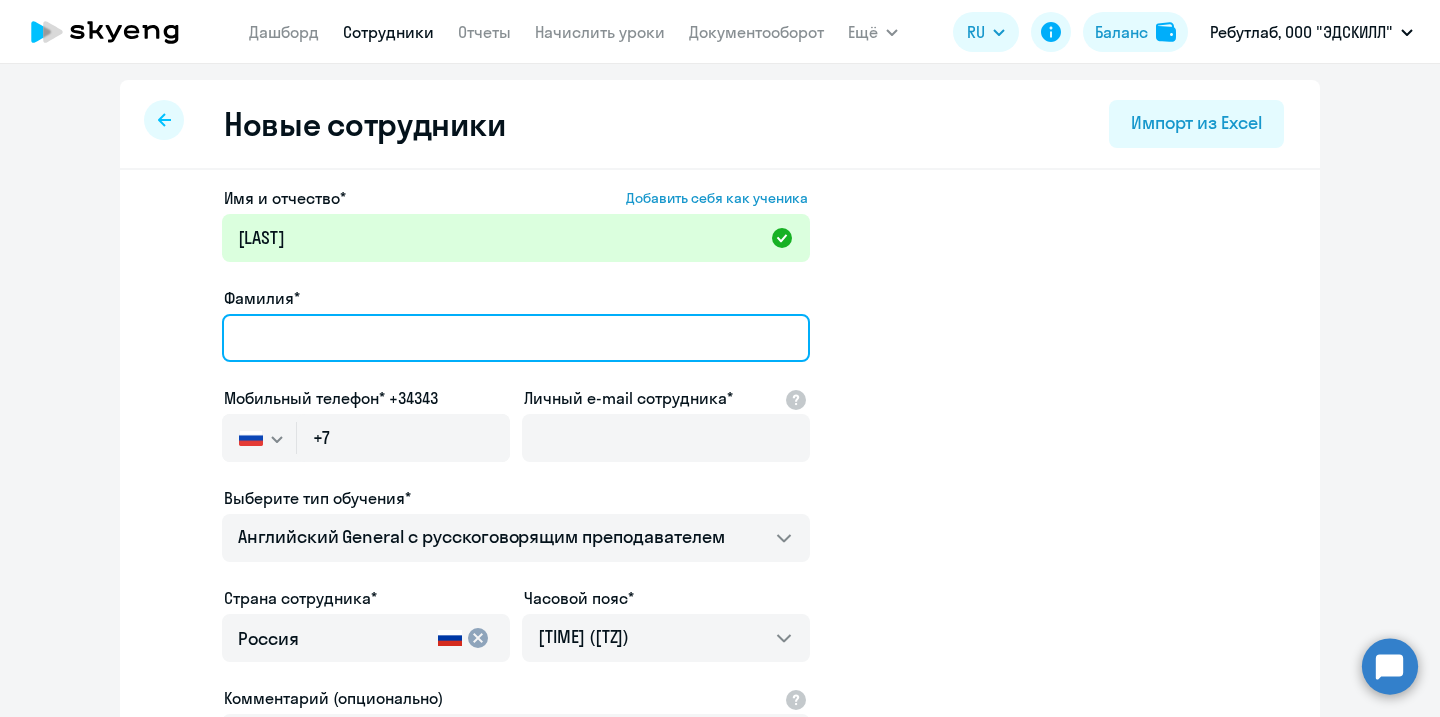 click on "Фамилия*" at bounding box center [516, 338] 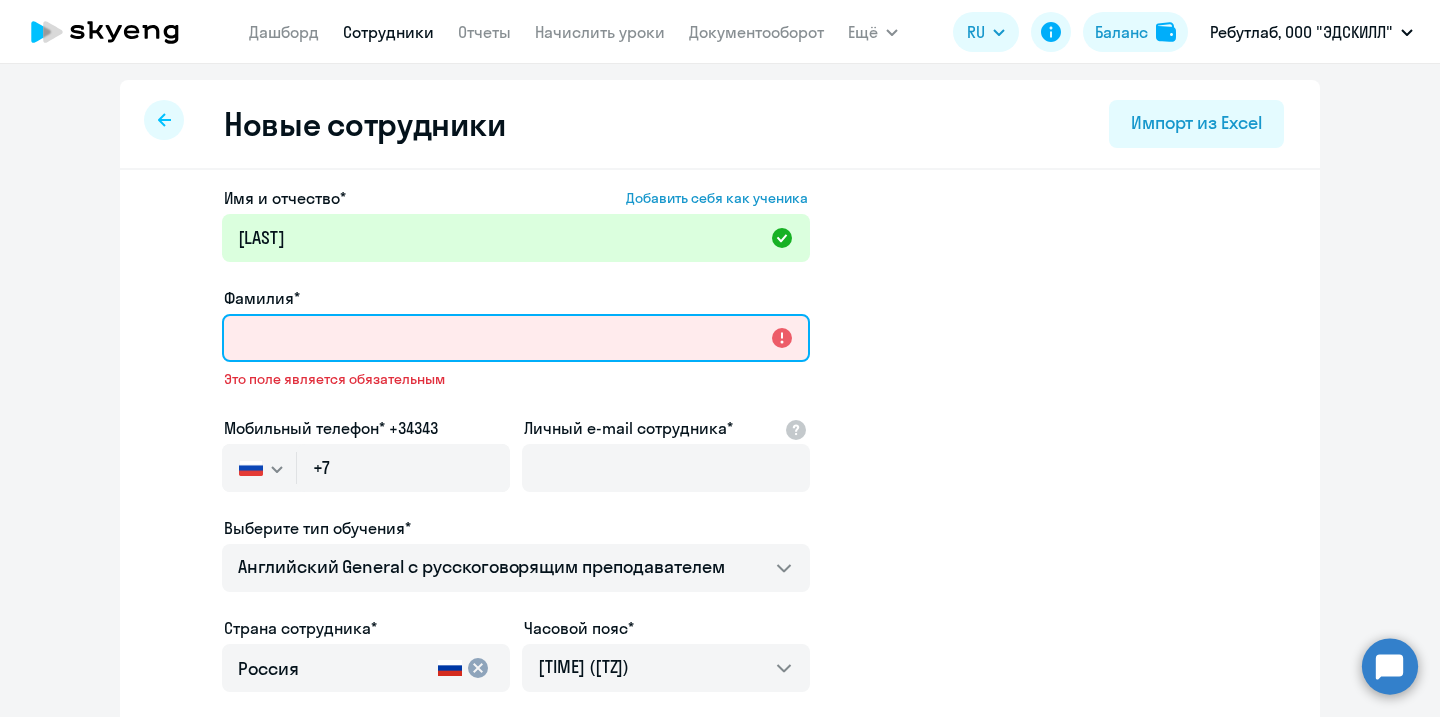 click on "Фамилия*" at bounding box center (516, 338) 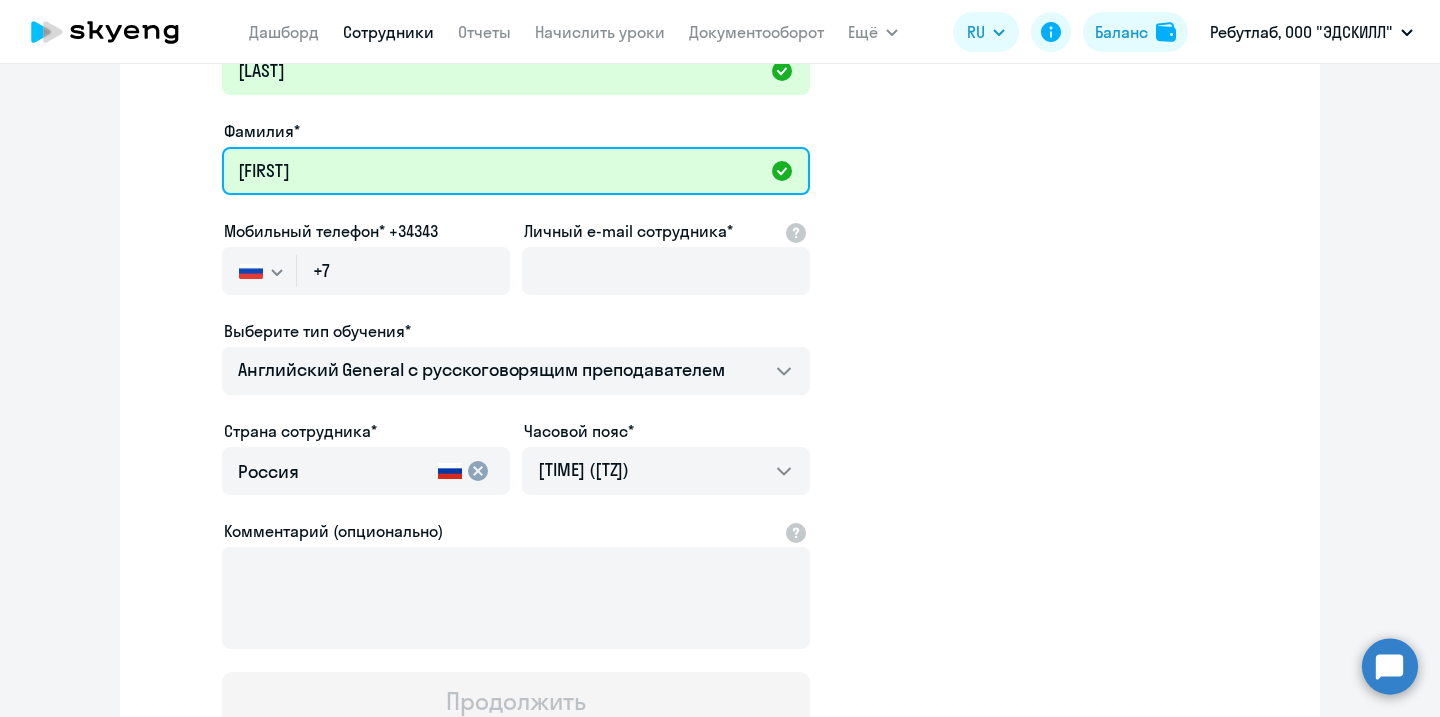 scroll, scrollTop: 168, scrollLeft: 0, axis: vertical 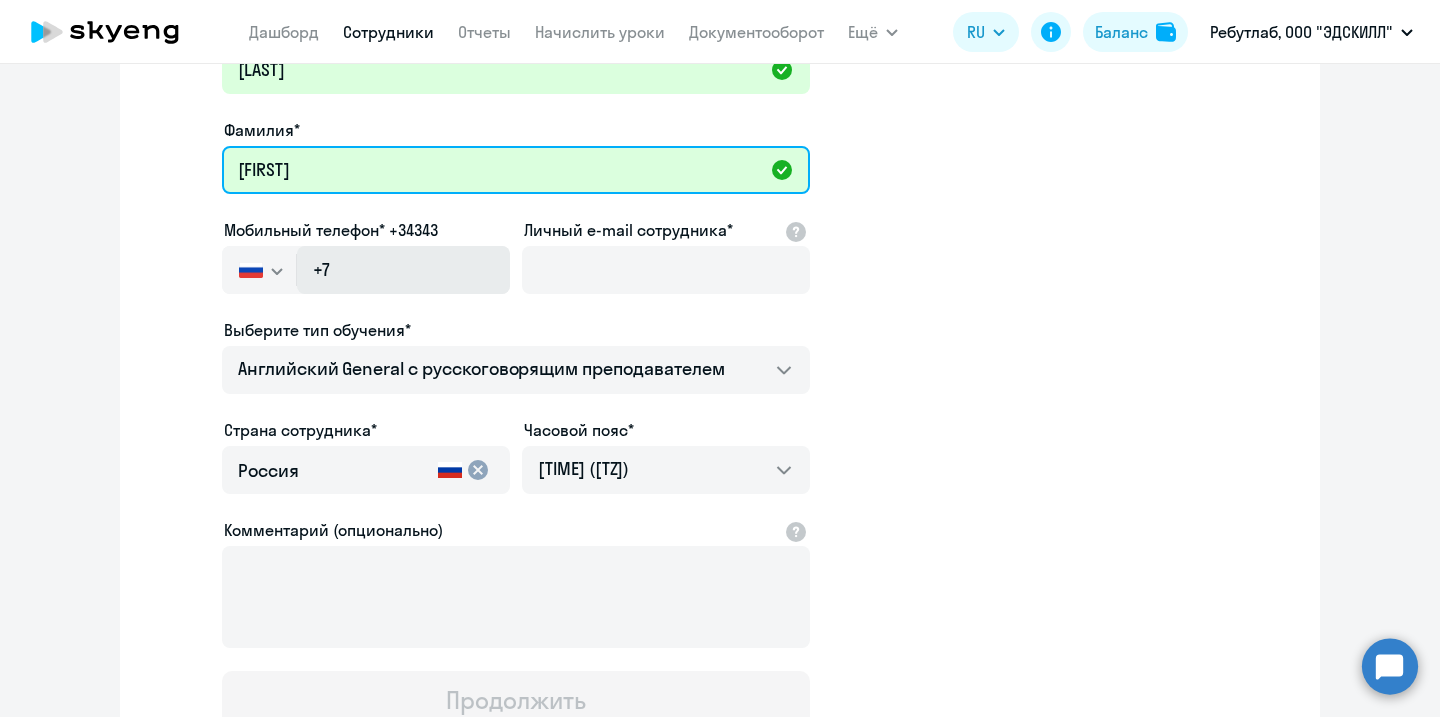 type on "Mikhail" 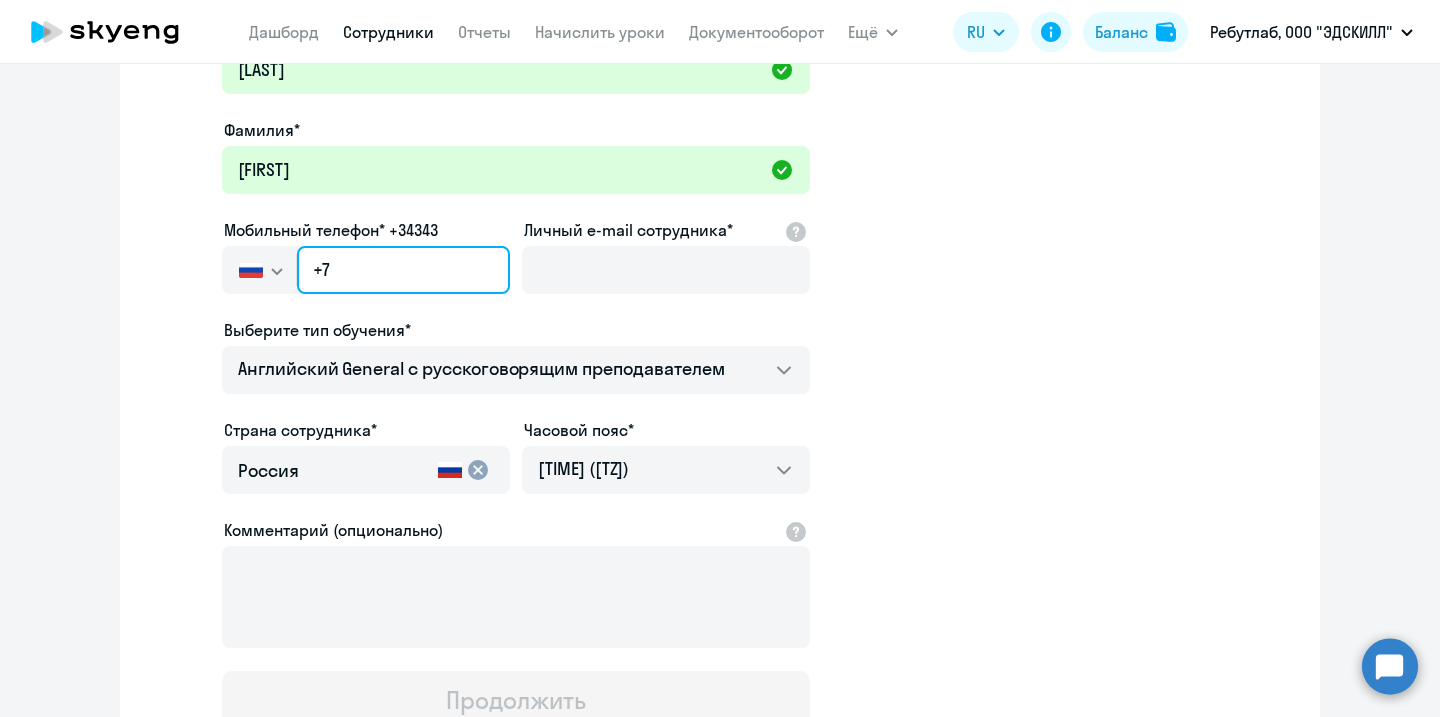 click on "+7" 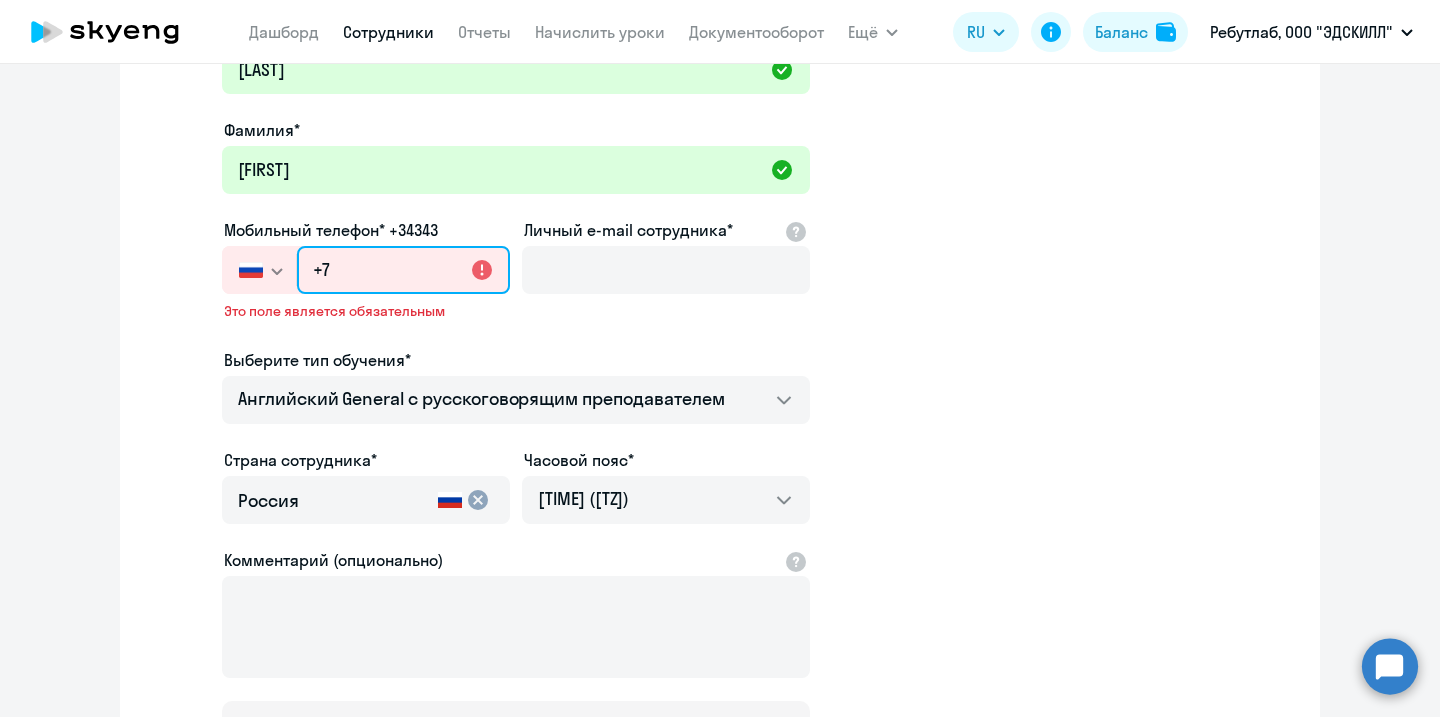paste on "999 040-63-22" 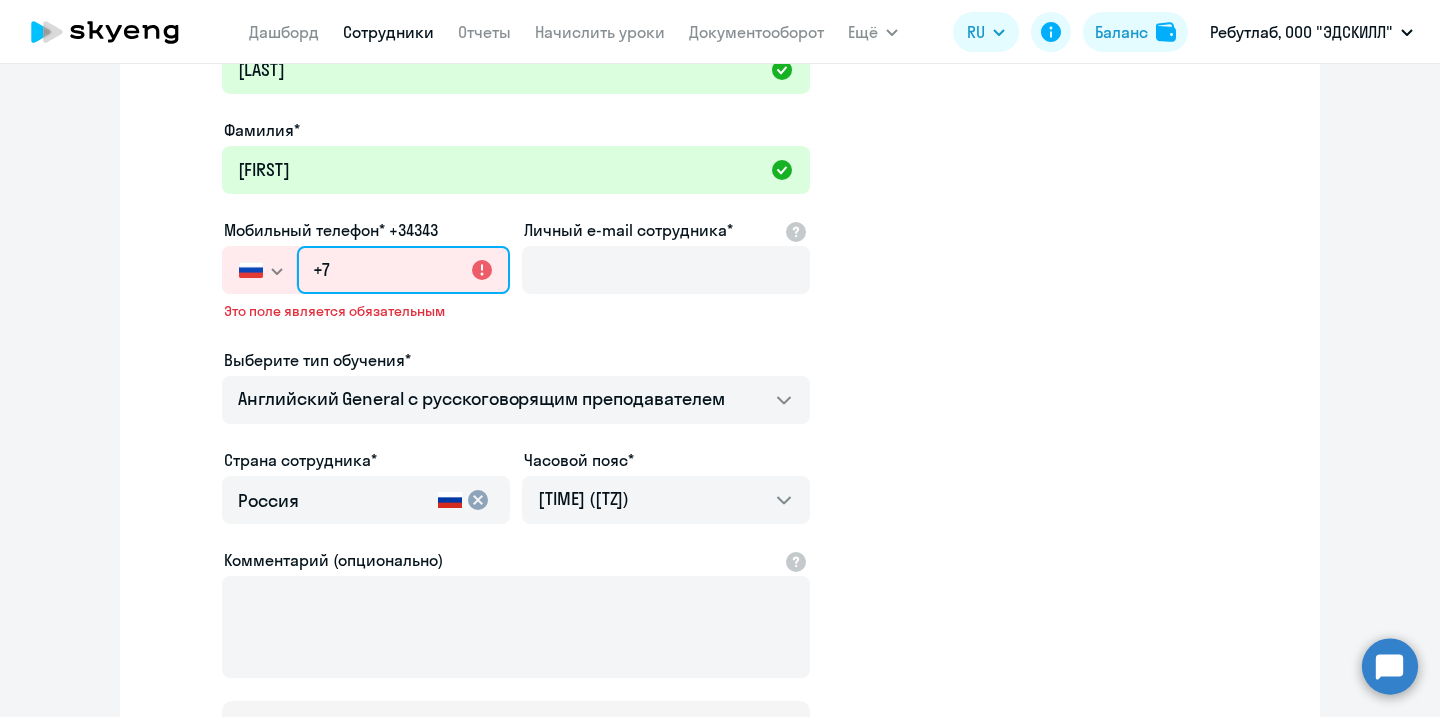type on "+7 999 040-63-22" 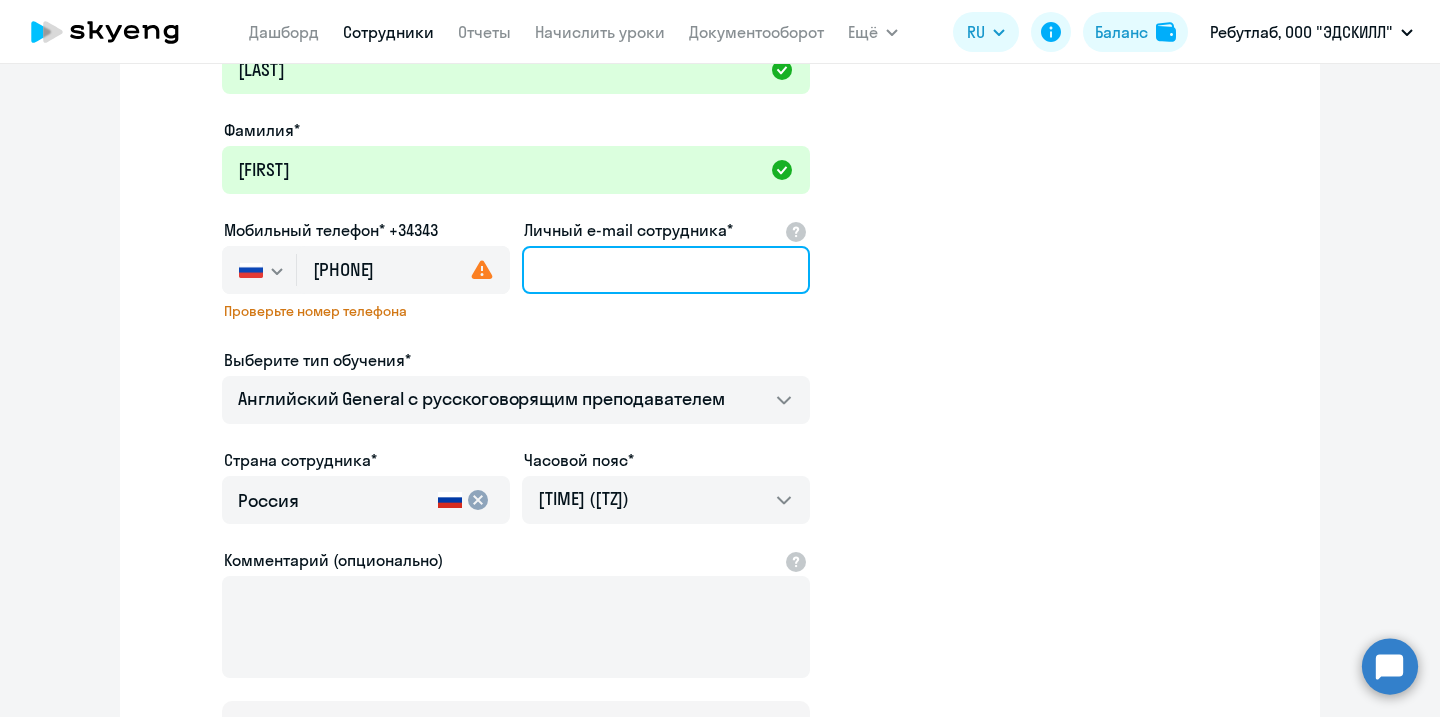 click on "Личный e-mail сотрудника*" at bounding box center [666, 270] 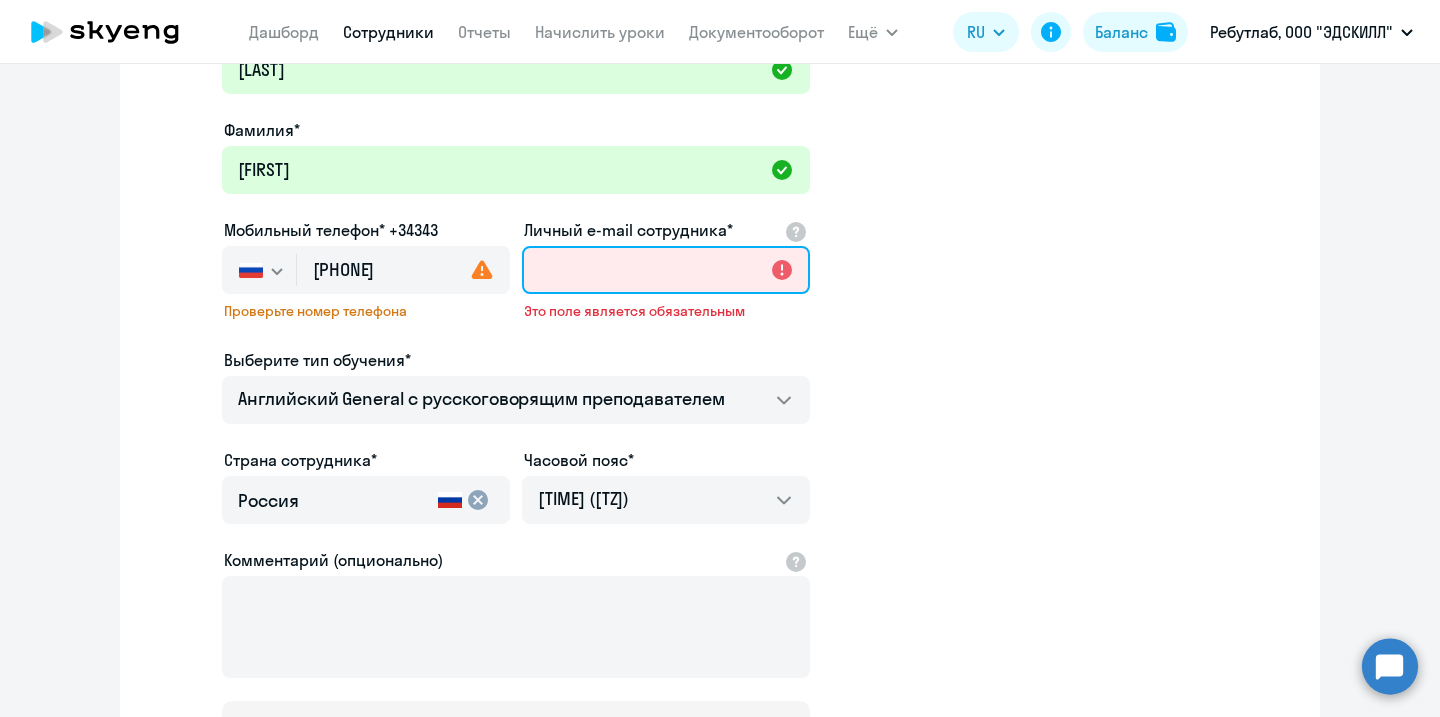 paste on "mikhail.vavrenyuk@adskill.com" 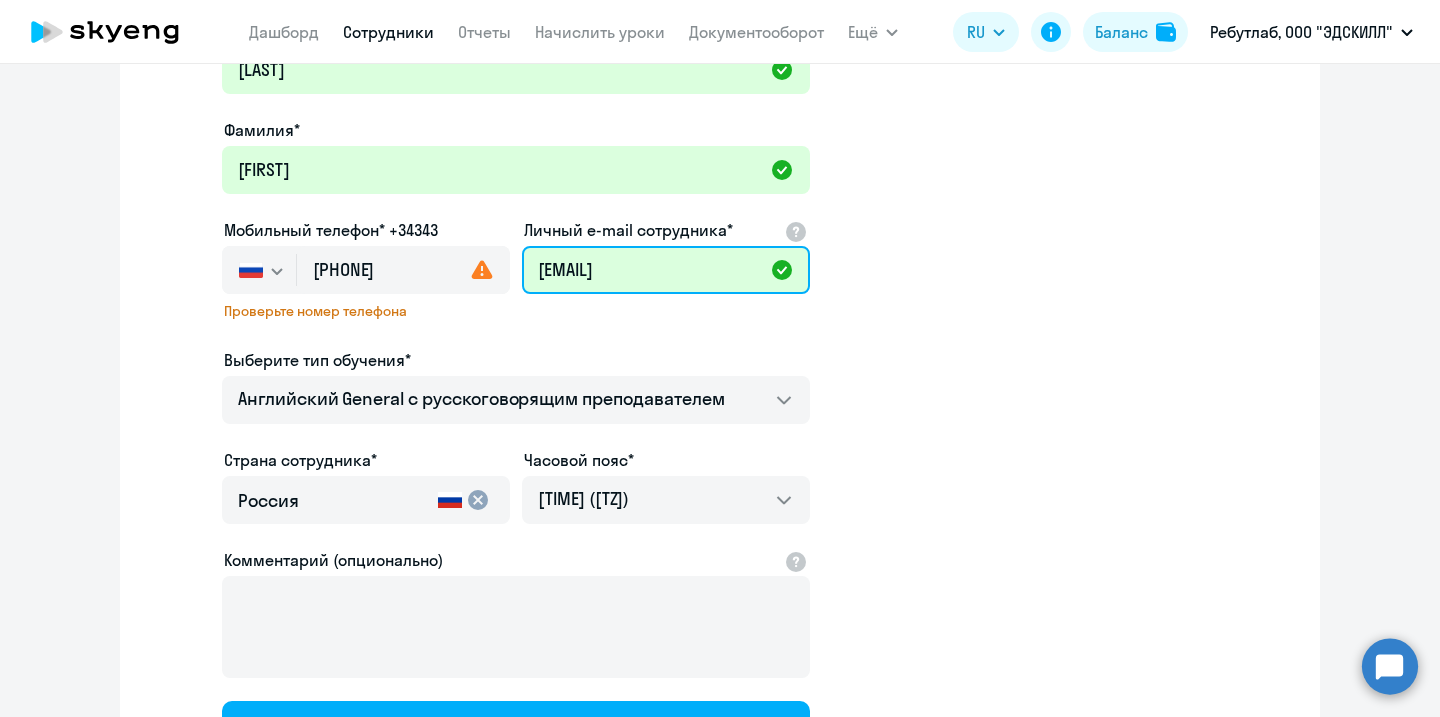 scroll, scrollTop: 0, scrollLeft: 34, axis: horizontal 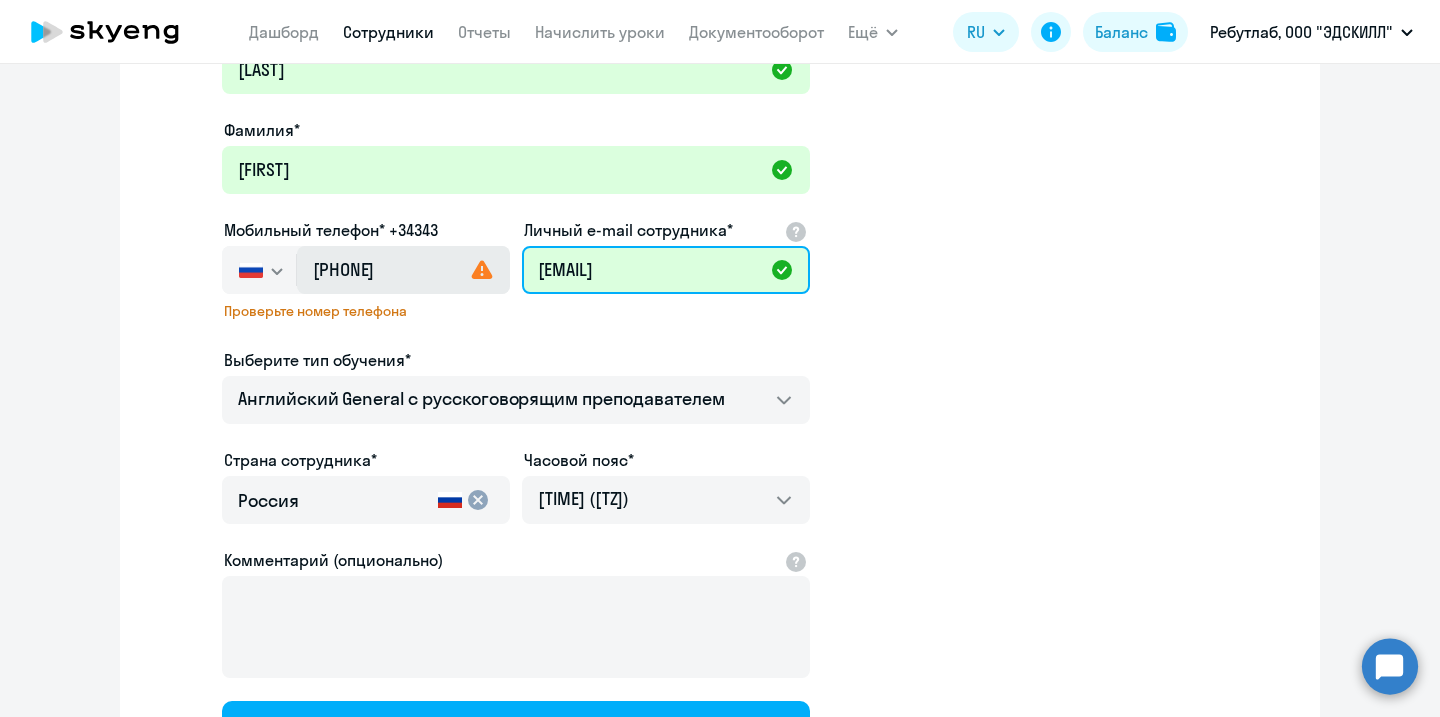 type on "mikhail.vavrenyuk@adskill.com" 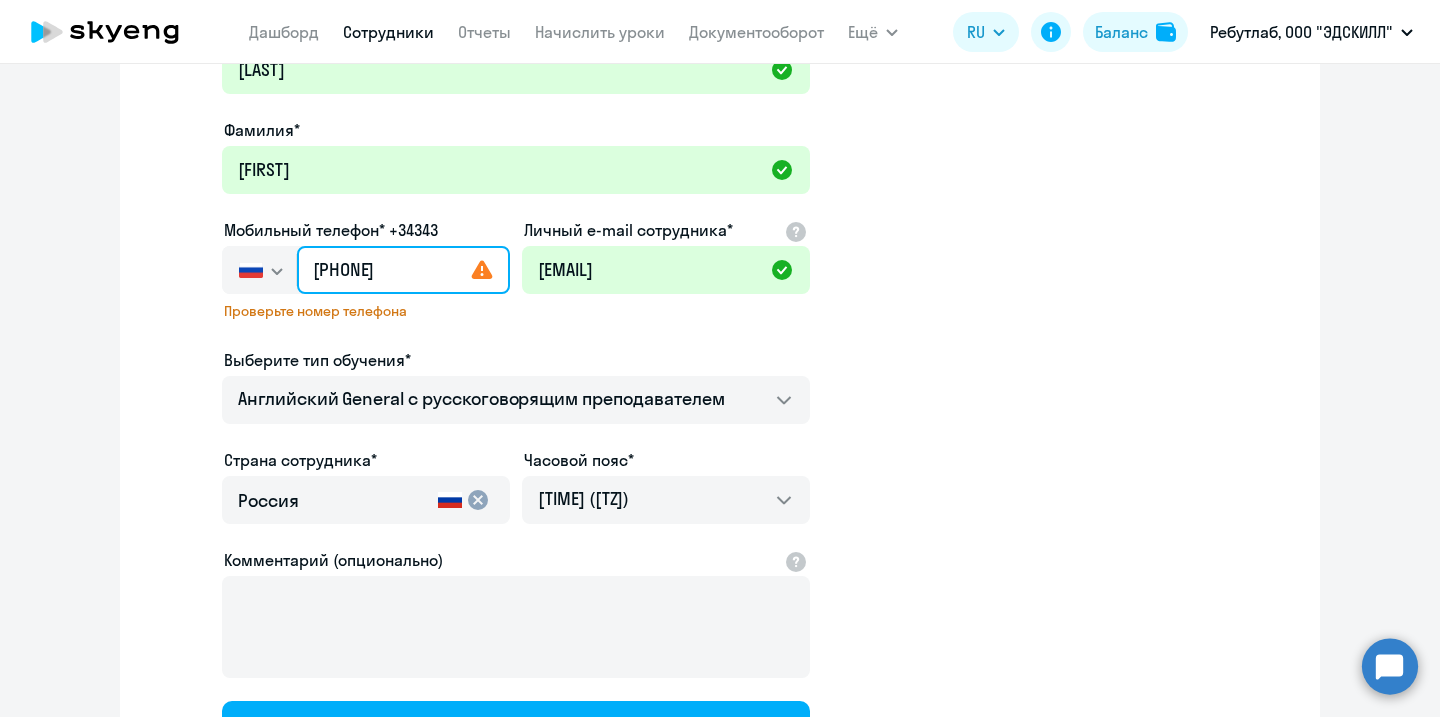click on "+7 999 040-63-22" 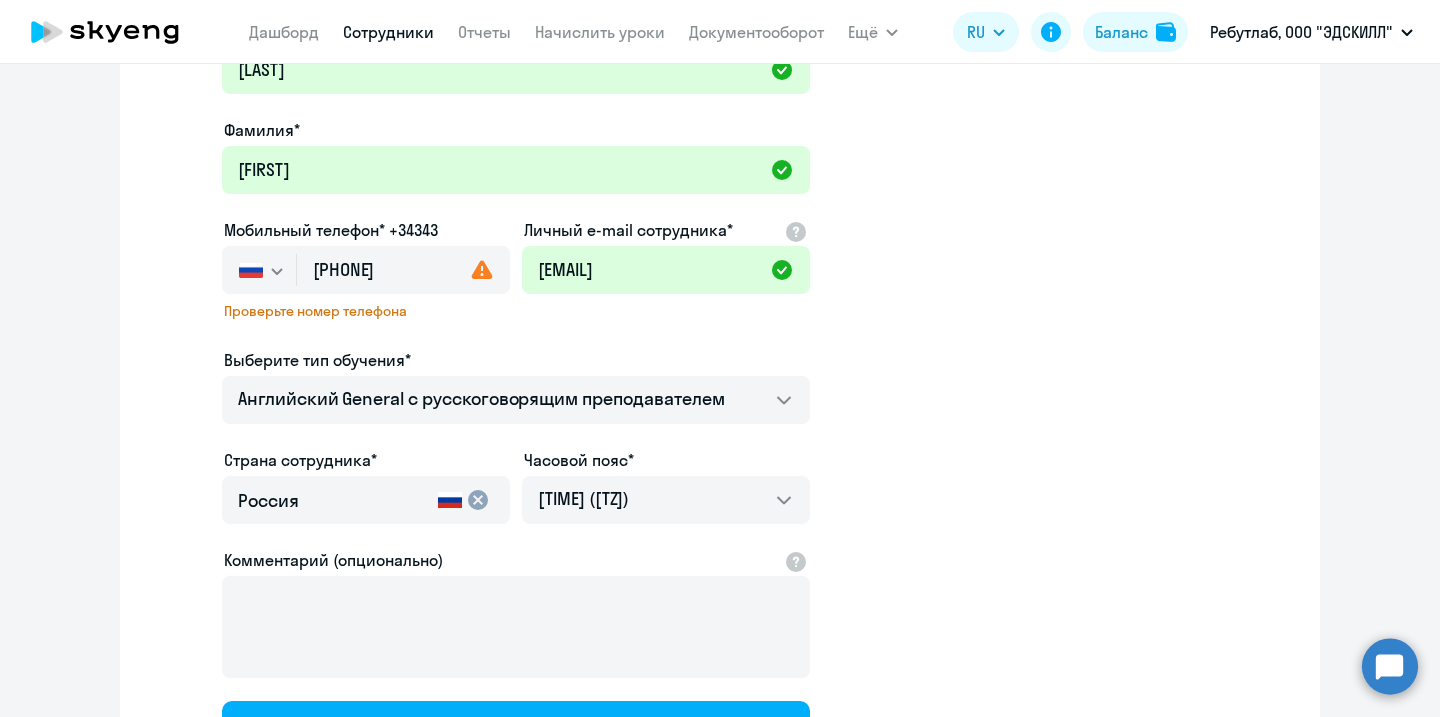 click on "Имя и отчество*  Добавить себя как ученика  Vavrenyuk Фамилия* Mikhail  Мобильный телефон* +34343
Россия +7 Казахстан +7 Украина +380 Беларусь (Белоруссия) +375 Австралия +61 Австрия +43 Азербайджан +994 Албания +355 Алжир +213 Ангилья +1(264) Ангола +244 Андорра +376 Антигуа и Барбуда +1(268) Аргентина +54 Армения +374 Аруба +297 Афганистан +93 Багамские Острова +1(242) Бангладеш +880 Барбадос +1(246) Бахрейн +973 Белиз +501 Бельгия +32 Бенин +229 Бермудские острова +1(441) Бирма (Мьянма) +95 Болгария +359 Боливия +591 Бонайре, Синт-Эстатиус и Саба +599 Босния и Герцеговина +387 Ботсвана +267 Бразилия +55 +1(284) Бруней-Даруссалам +44" 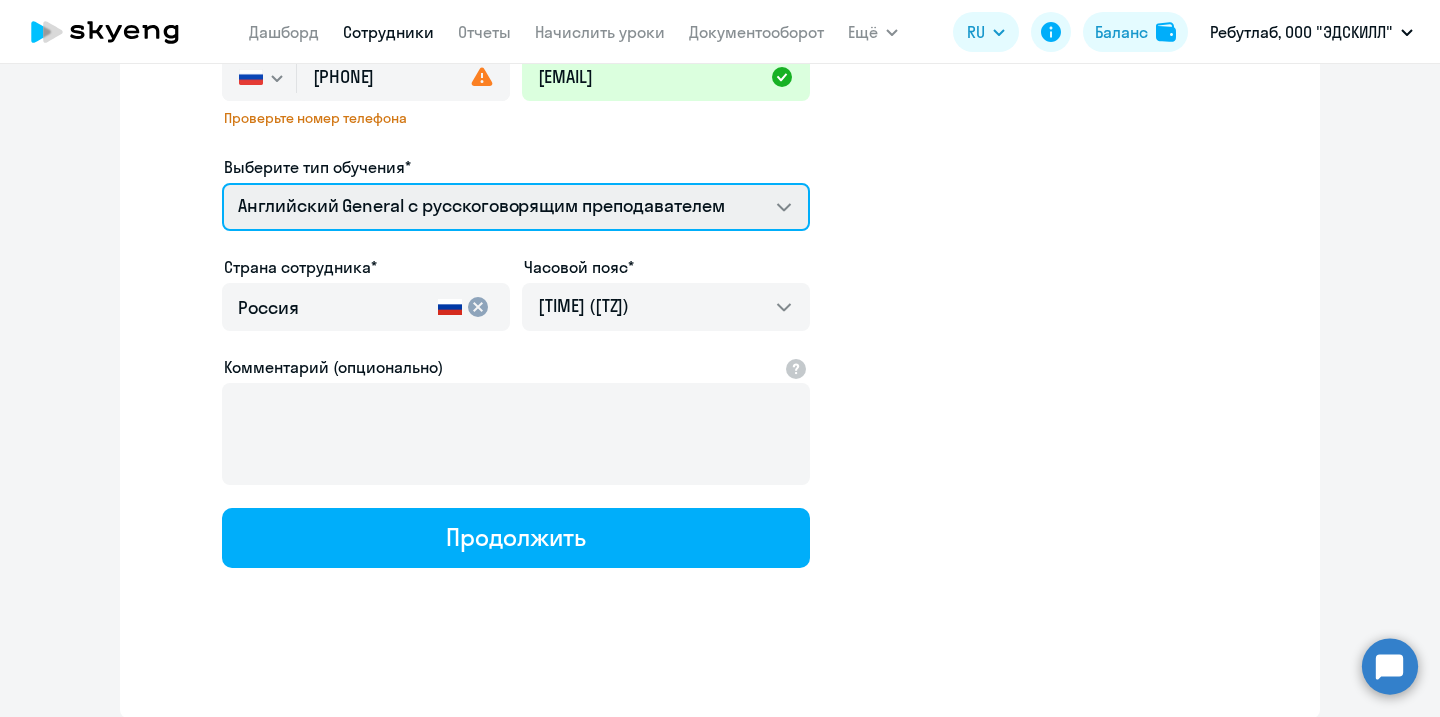 click on "Премиум английский с русскоговорящим преподавателем   Английский General с англоговорящим преподавателем   Английский General с русскоговорящим преподавателем" at bounding box center (516, 207) 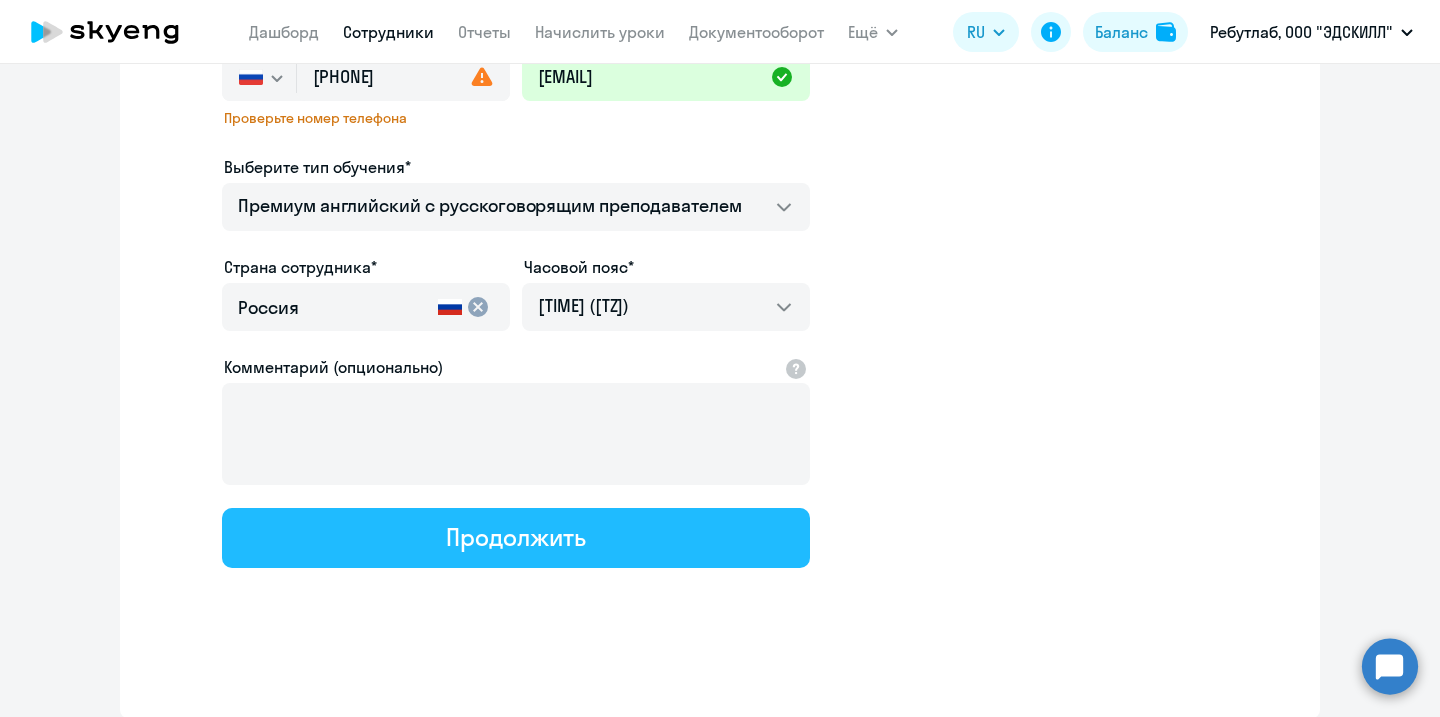 click on "Продолжить" 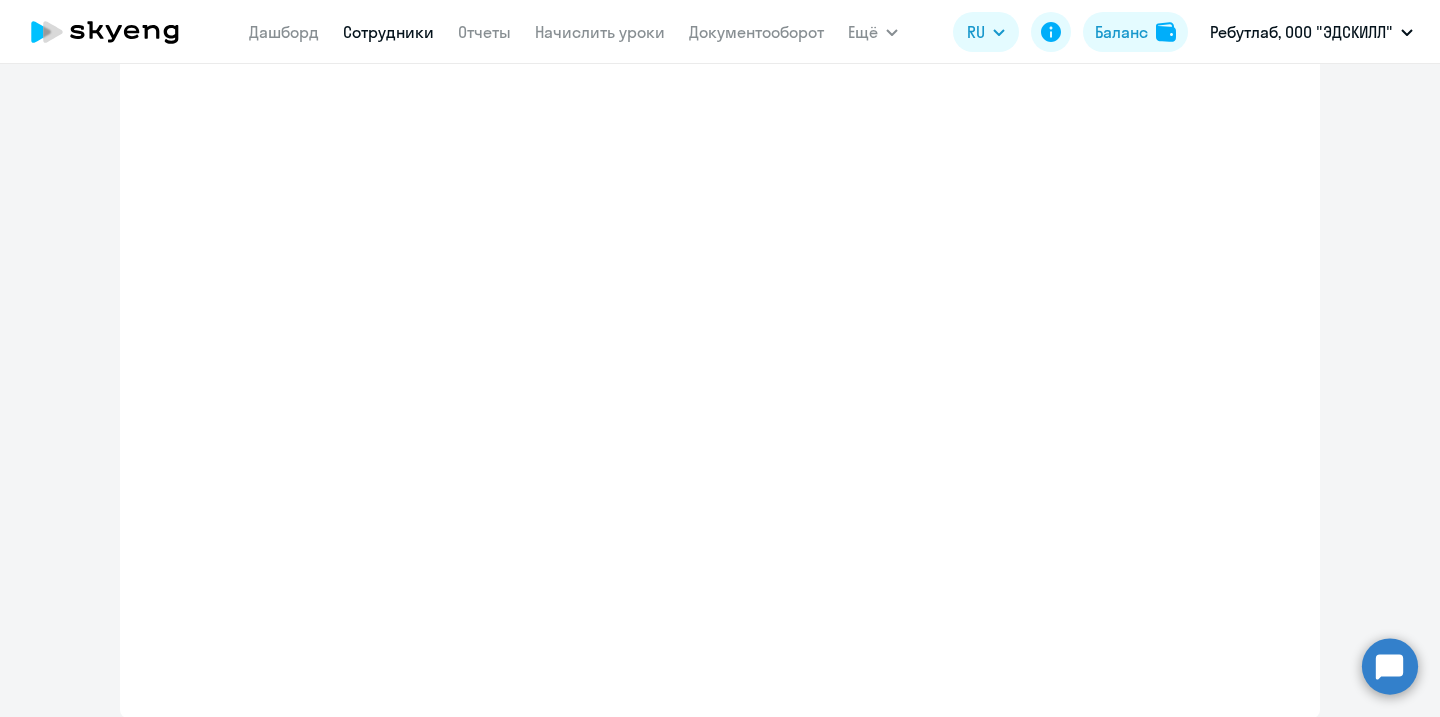 select on "english_adult_not_native_speaker_premium" 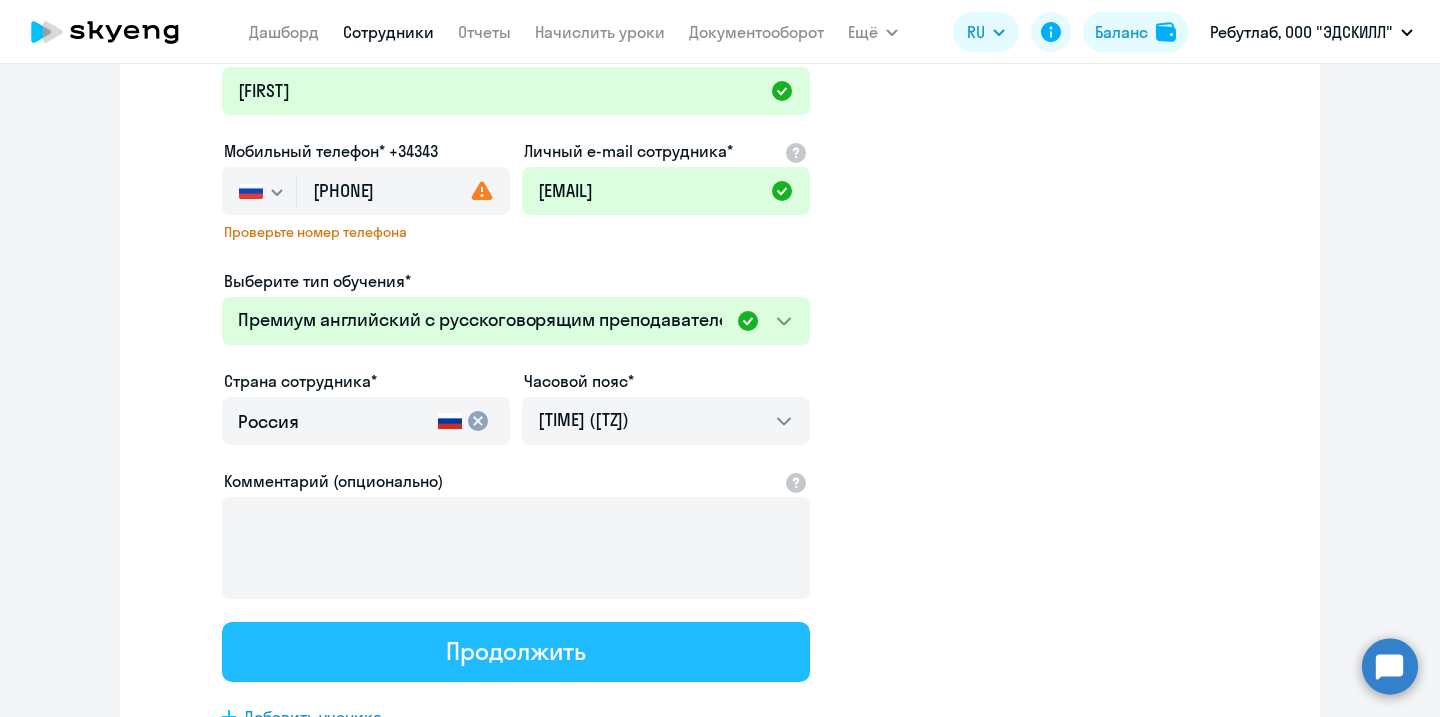 scroll, scrollTop: 0, scrollLeft: 0, axis: both 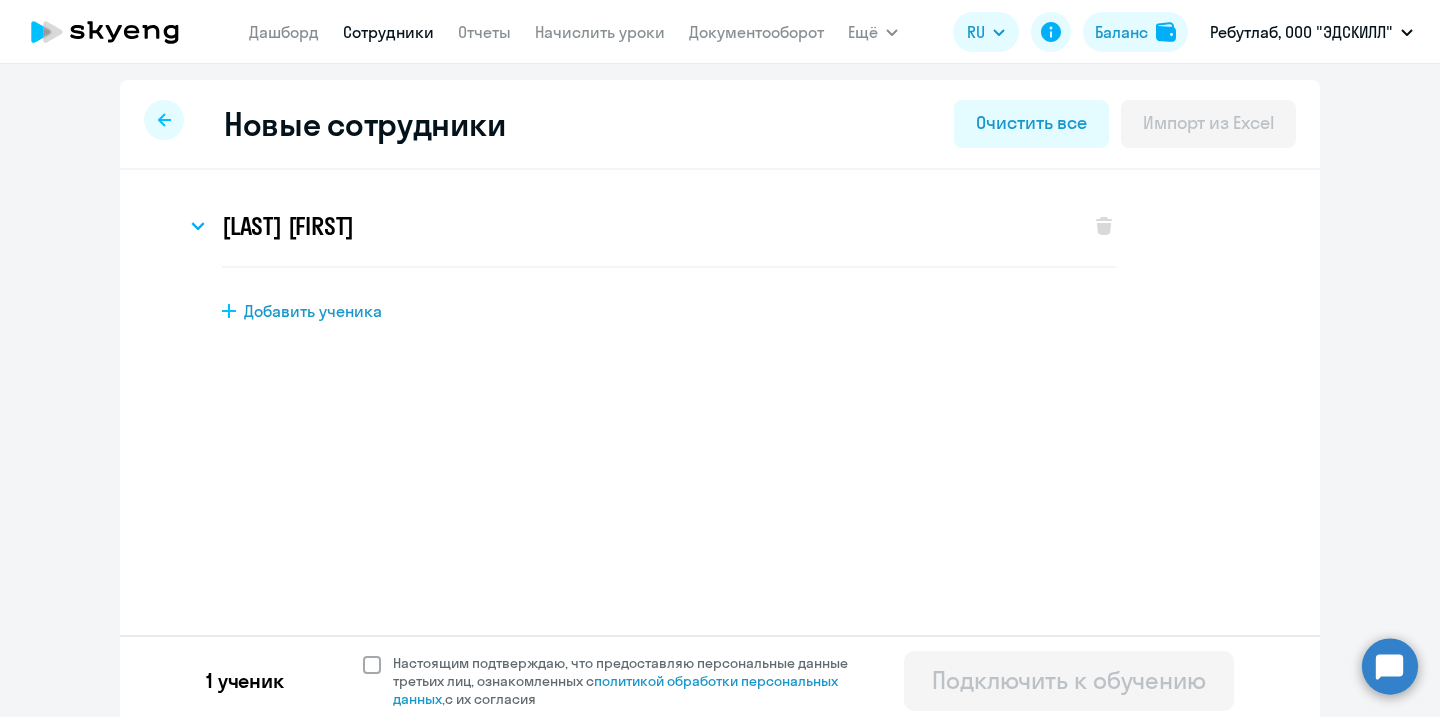 click 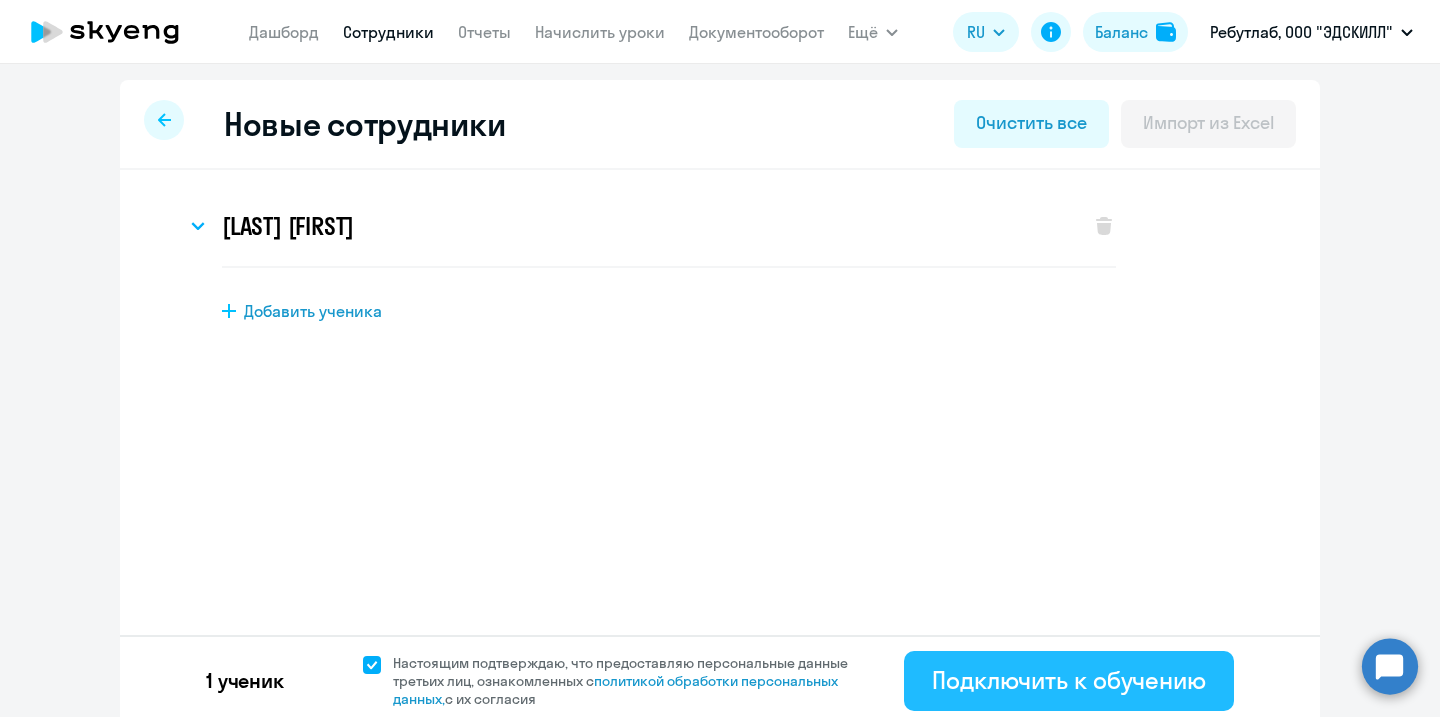 click on "Подключить к обучению" 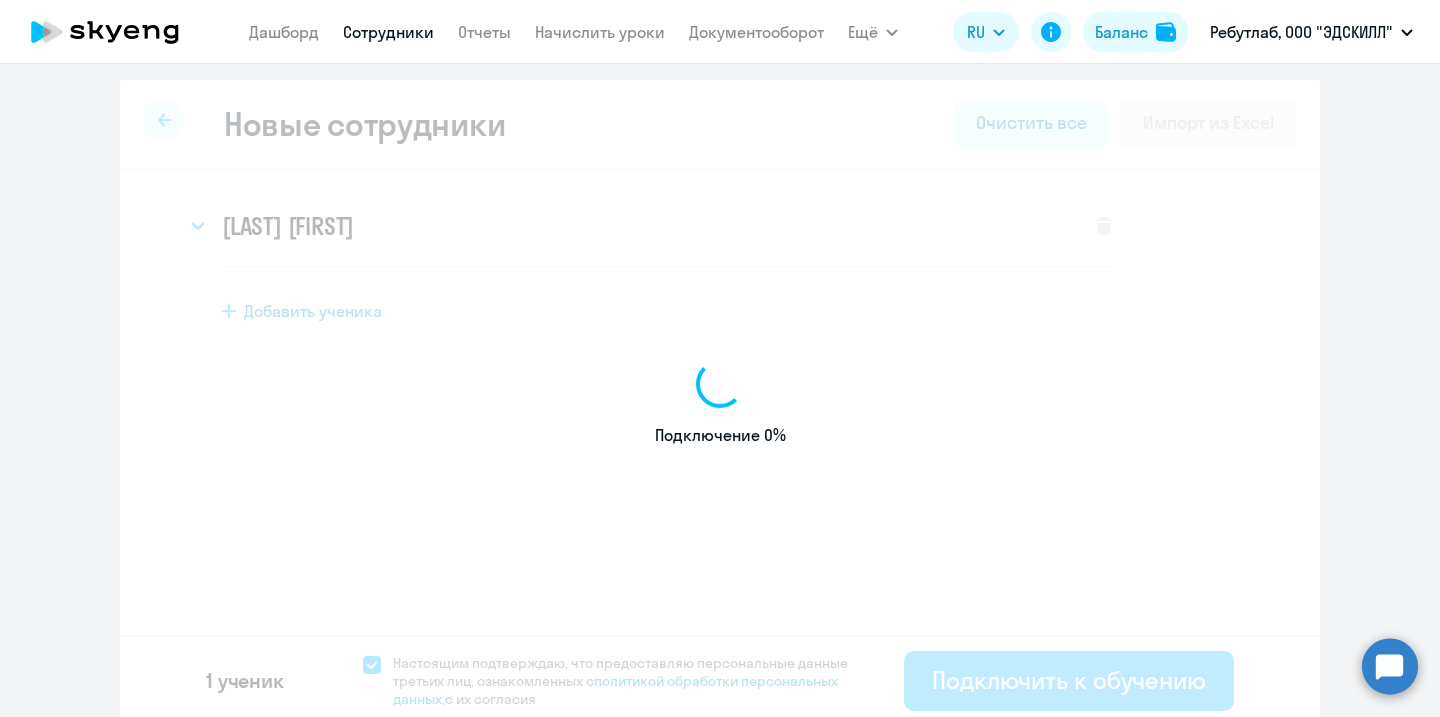 select on "english_adult_not_native_speaker_premium" 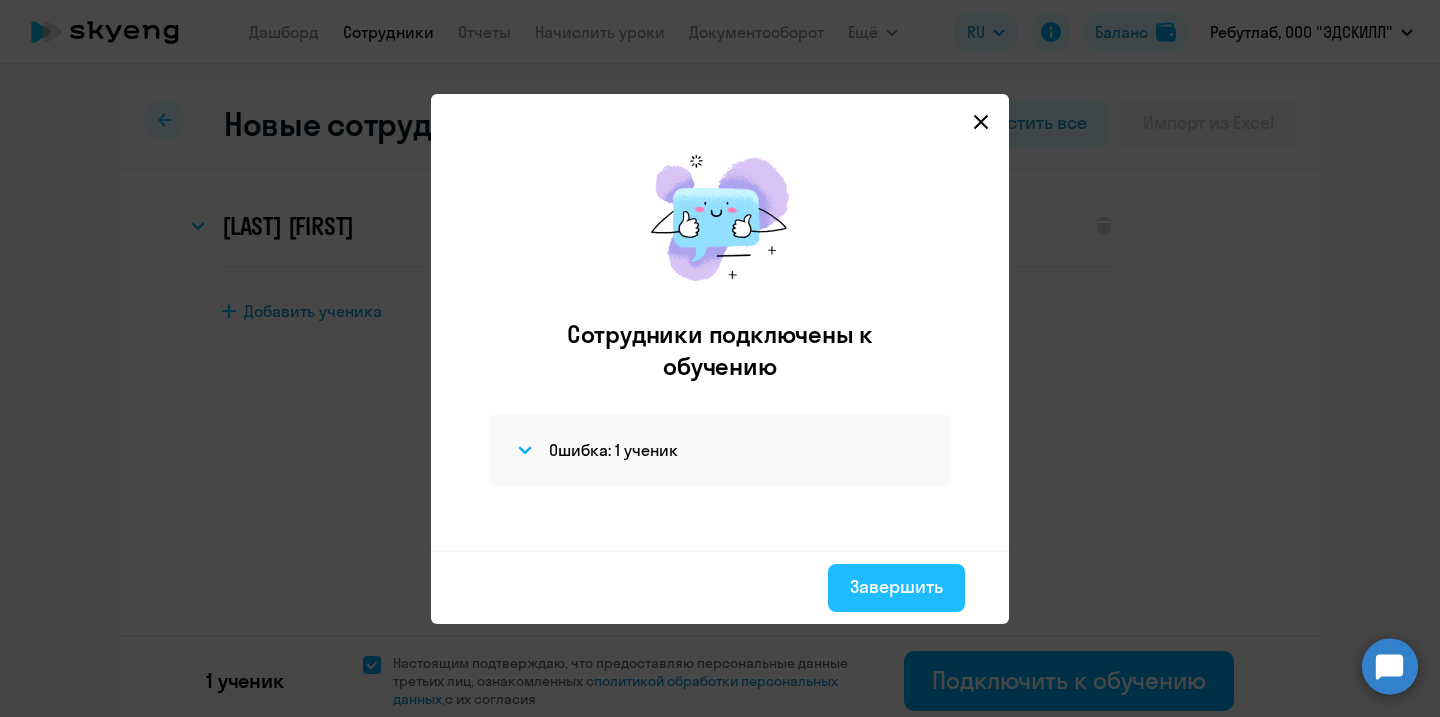 click on "Завершить" at bounding box center (896, 588) 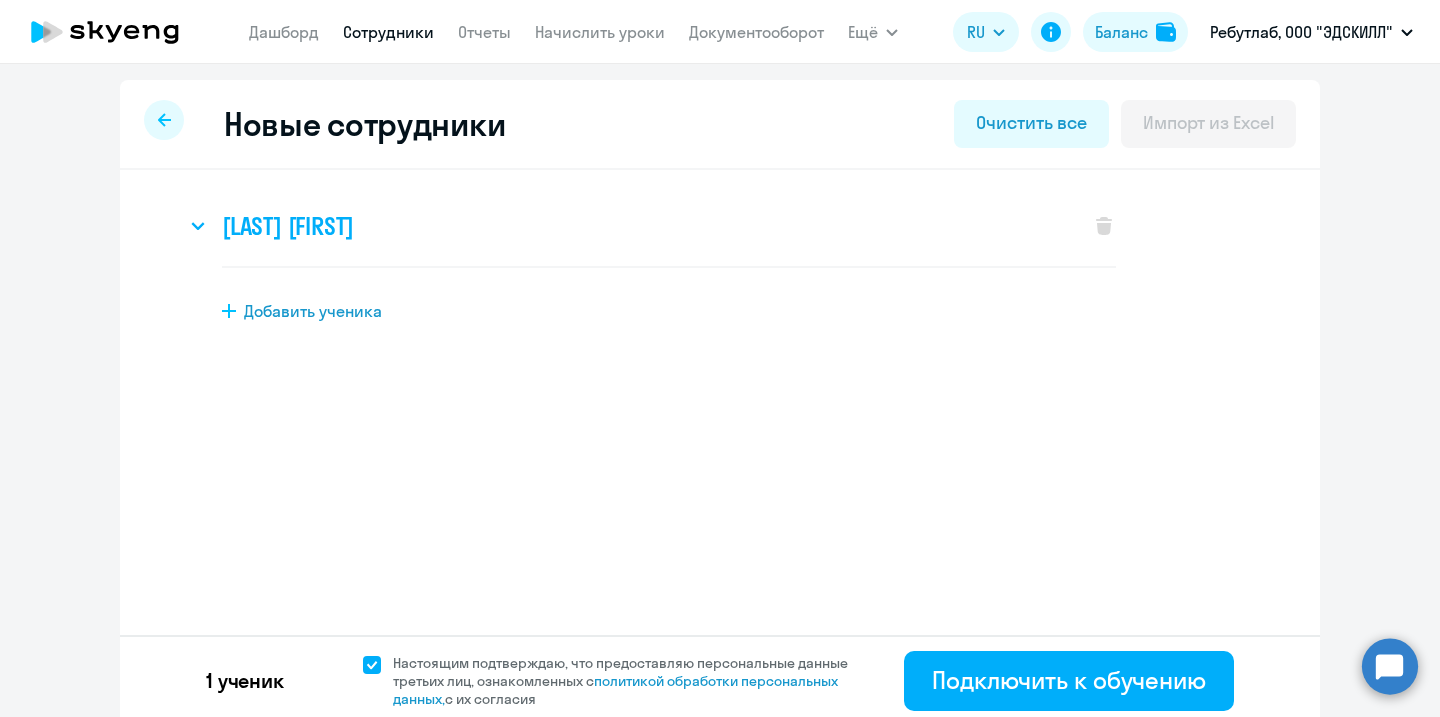 click on "[LAST] [FIRST]" 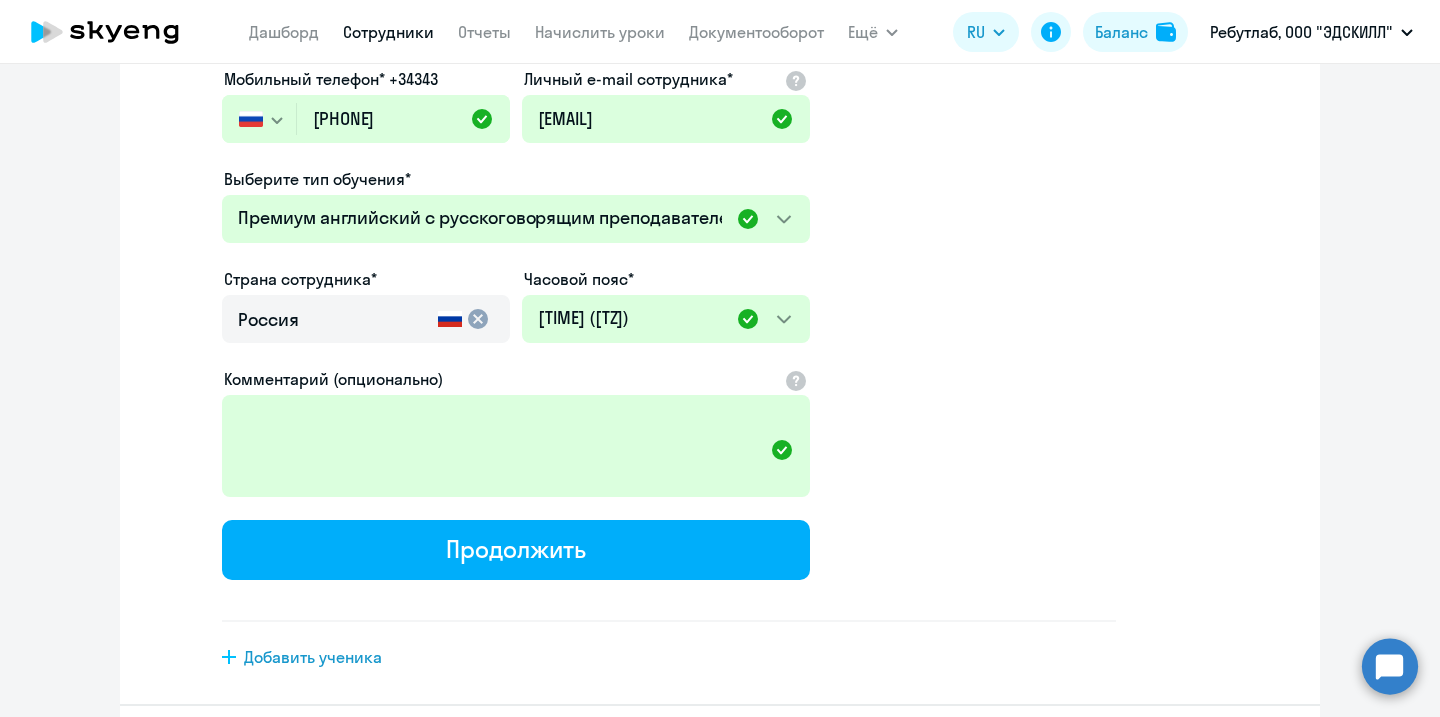 scroll, scrollTop: 485, scrollLeft: 0, axis: vertical 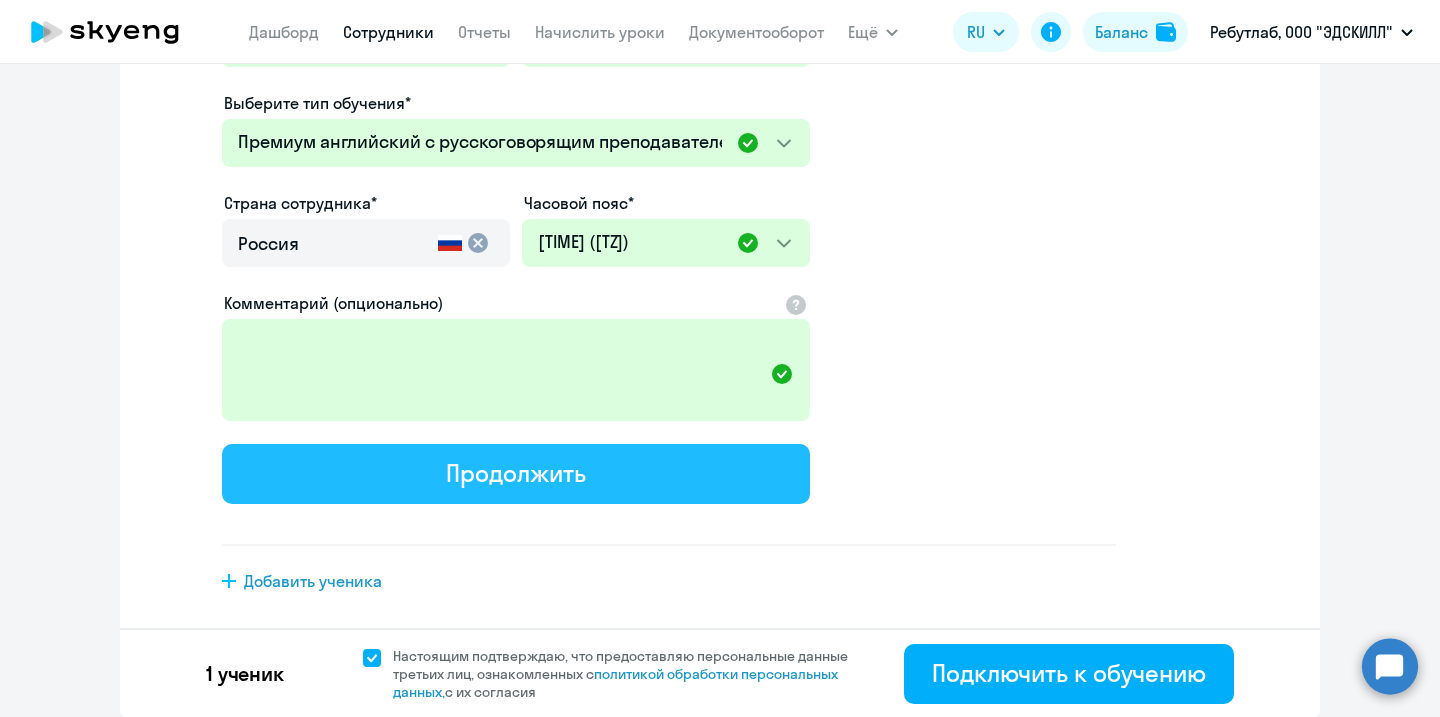 click on "Продолжить" 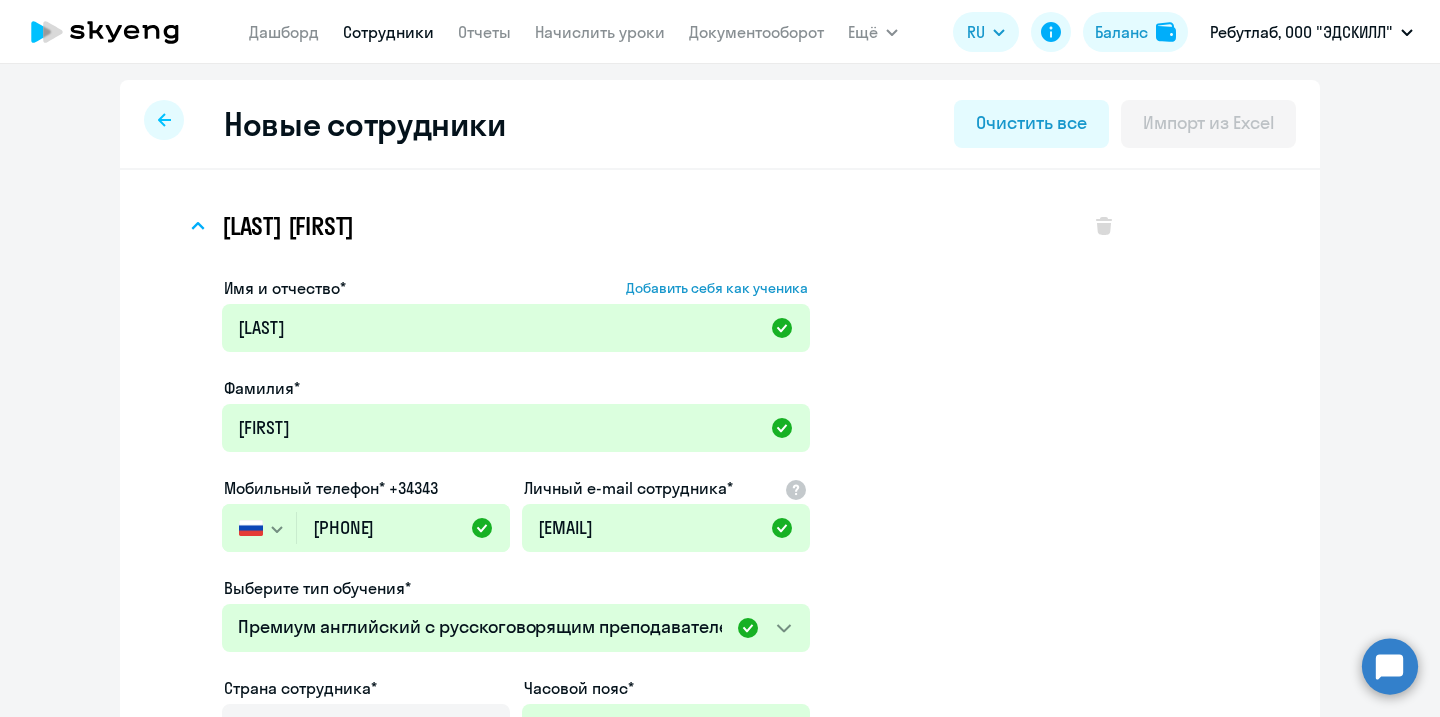 select on "english_adult_not_native_speaker_premium" 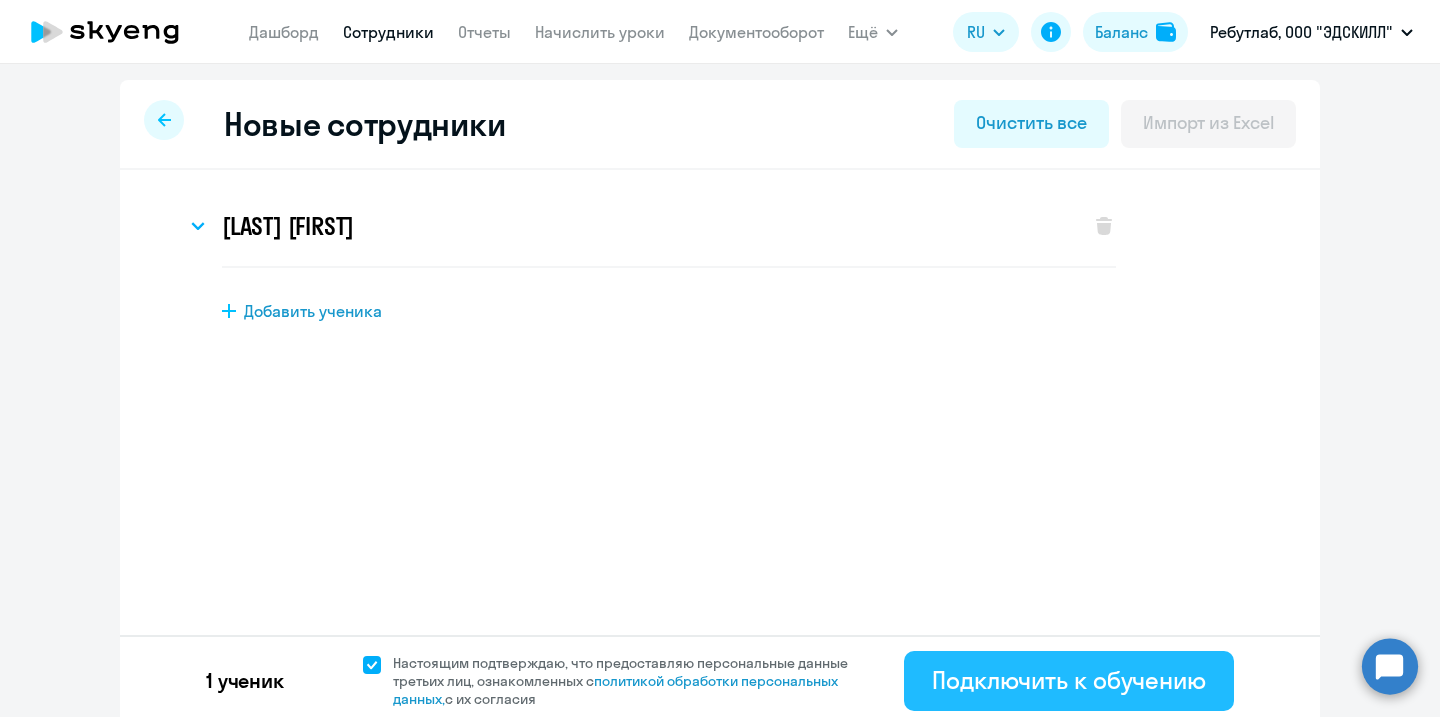 click on "Подключить к обучению" 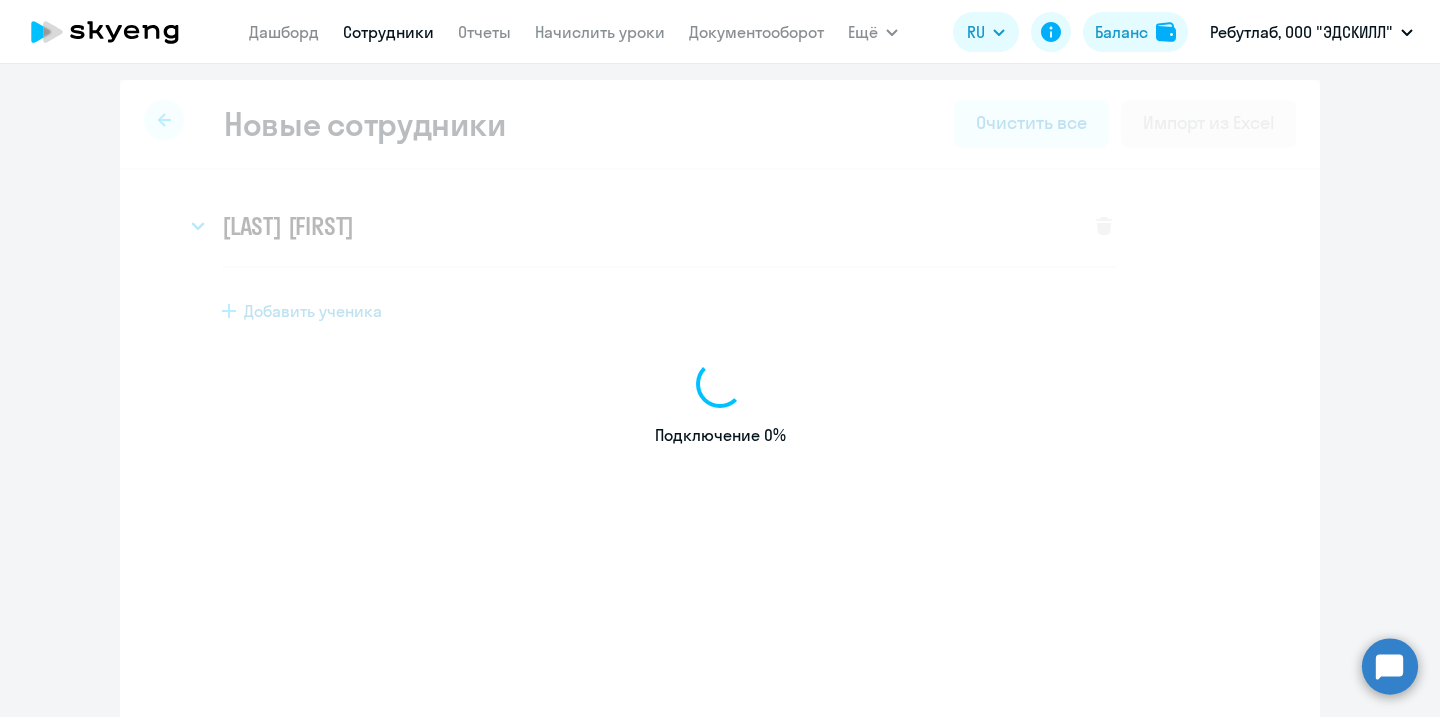 select on "english_adult_not_native_speaker" 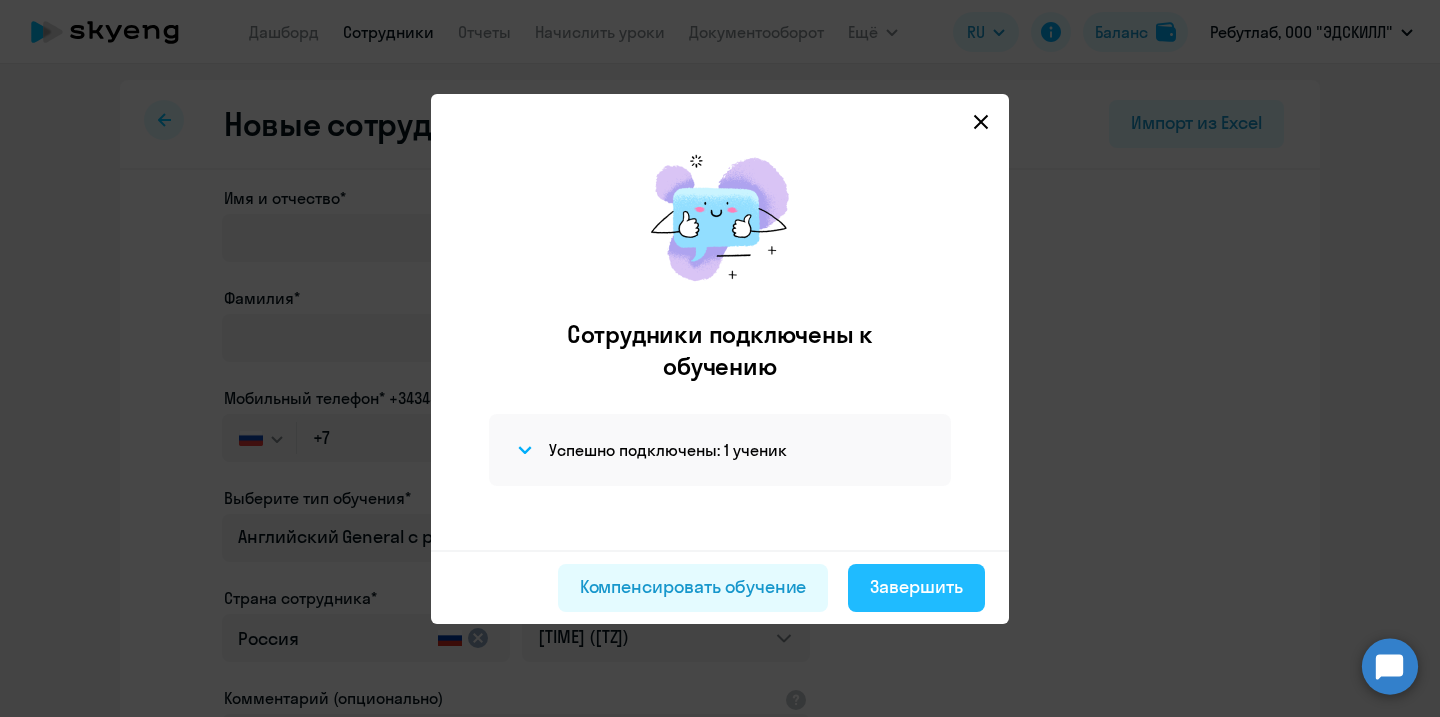 click on "Завершить" at bounding box center [916, 587] 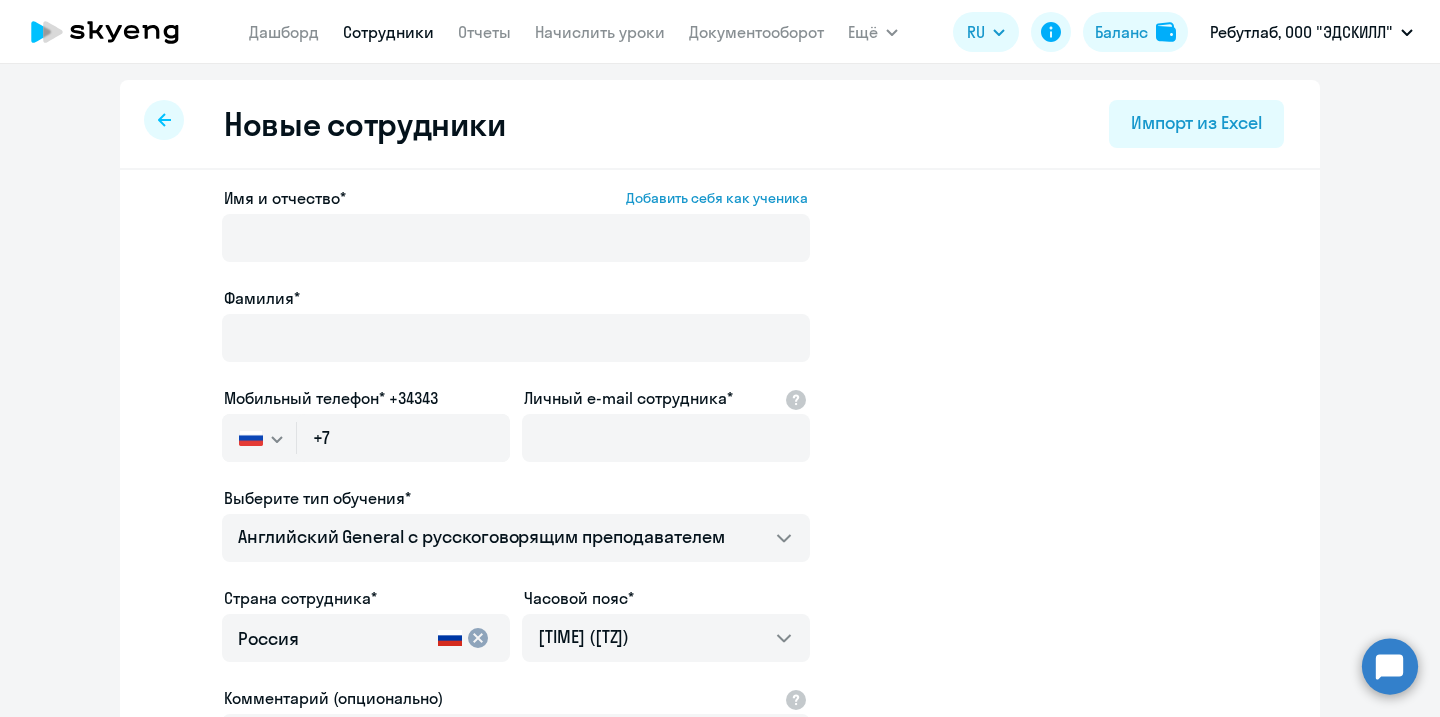 select on "30" 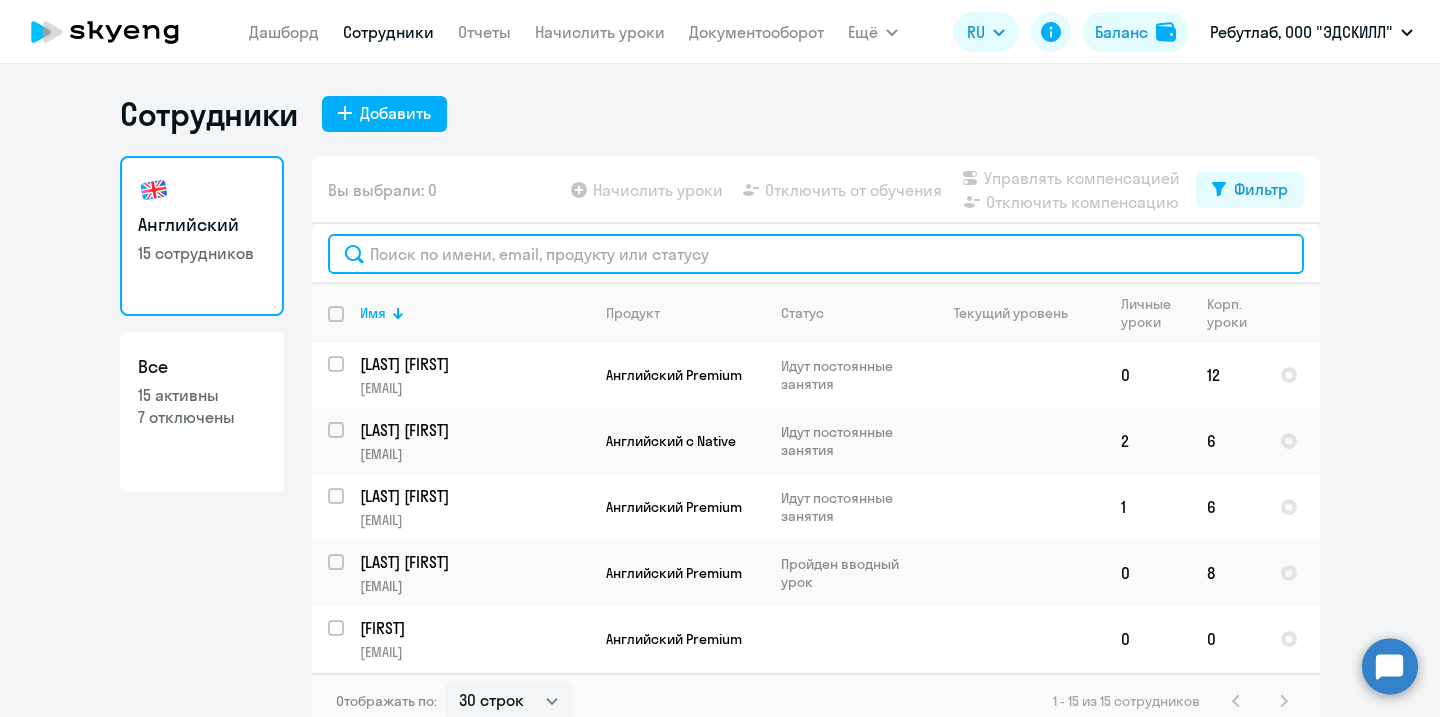 click 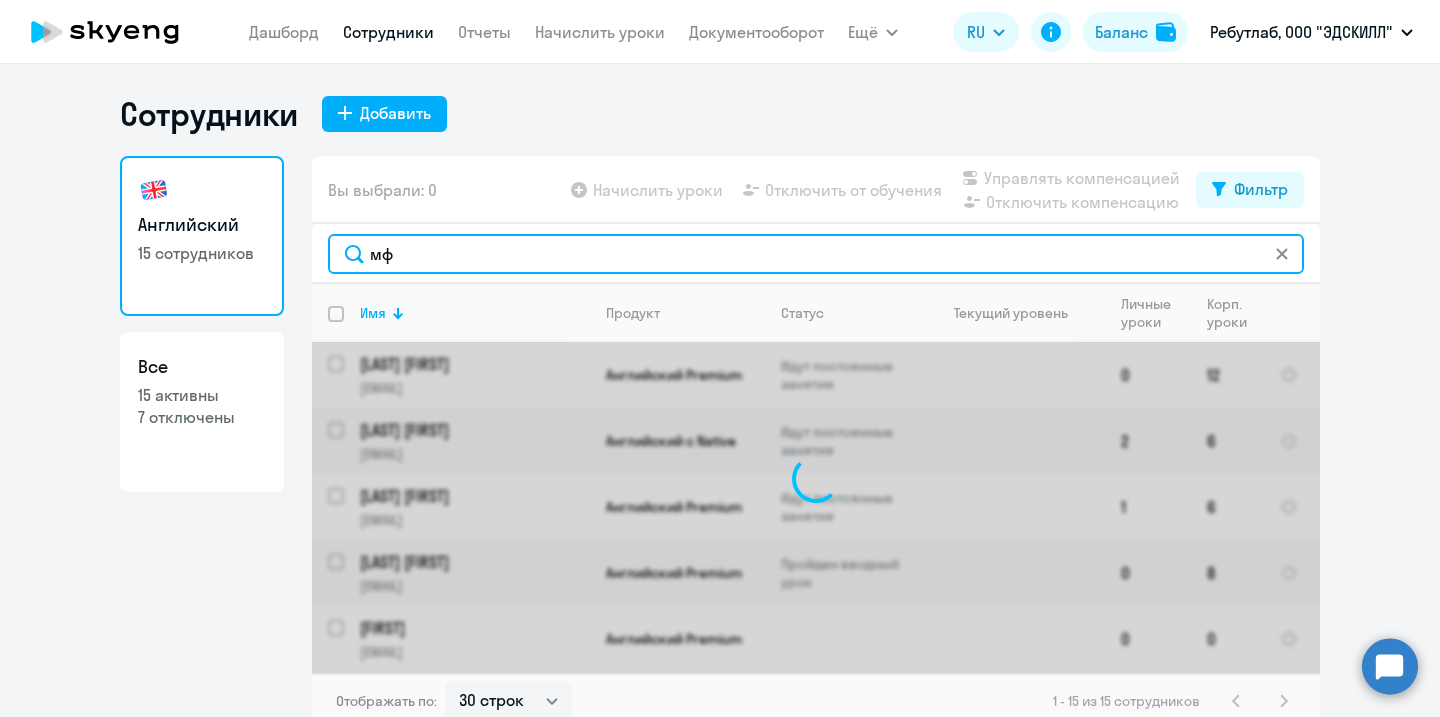 type on "м" 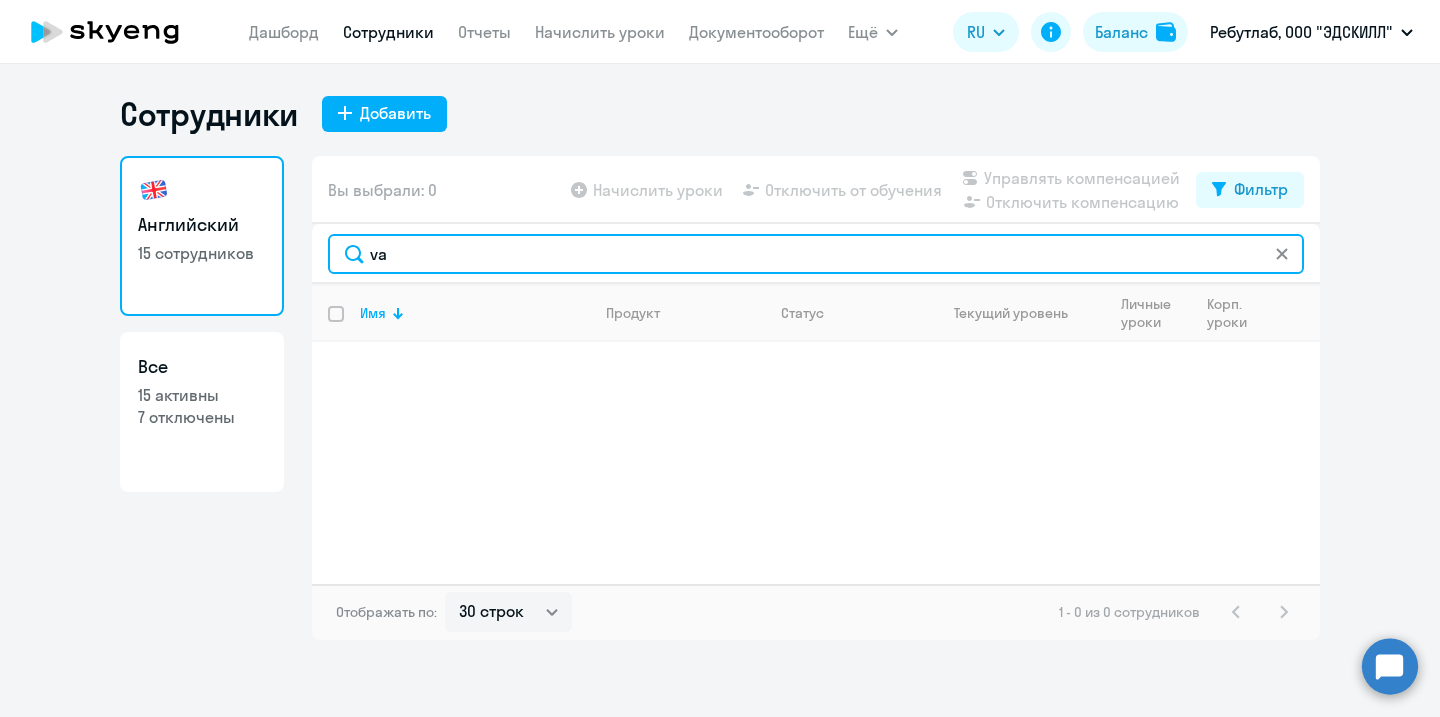 type on "v" 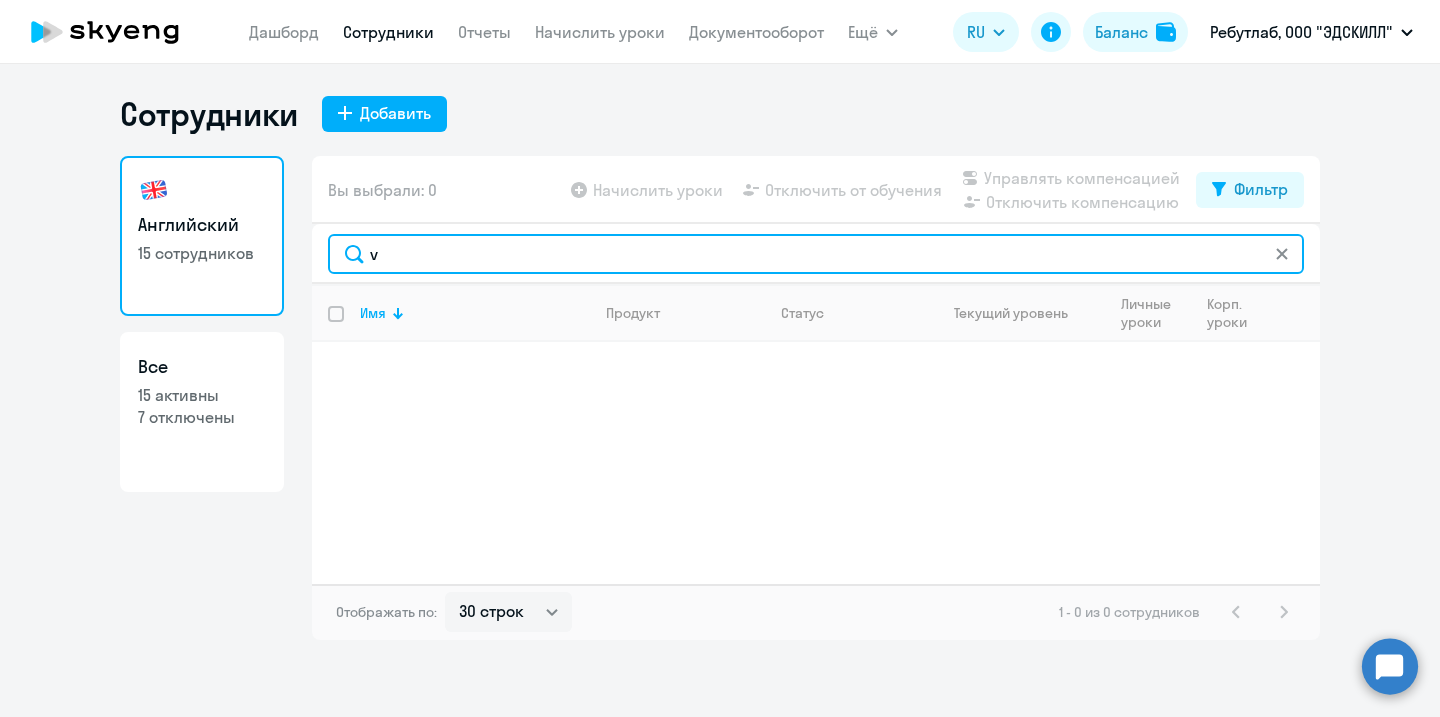 type 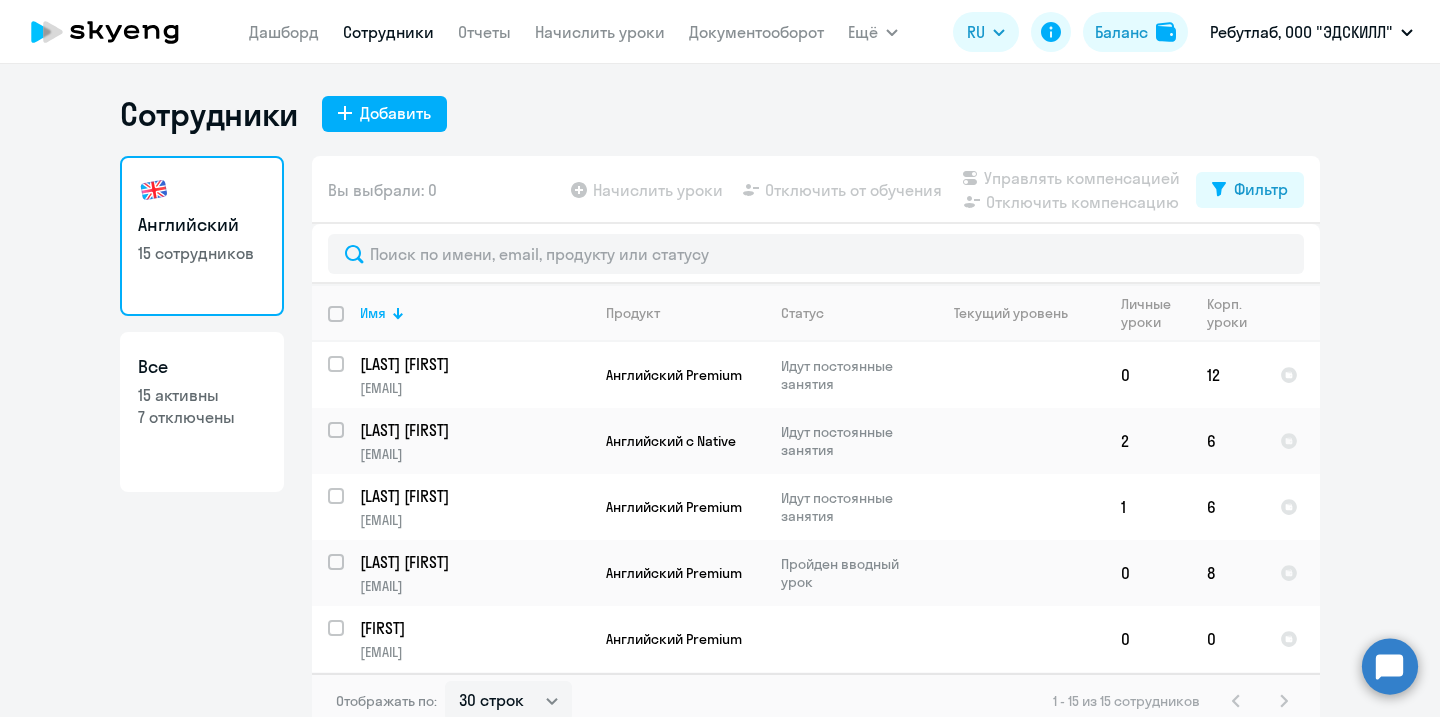 click on "Сотрудники" at bounding box center (388, 32) 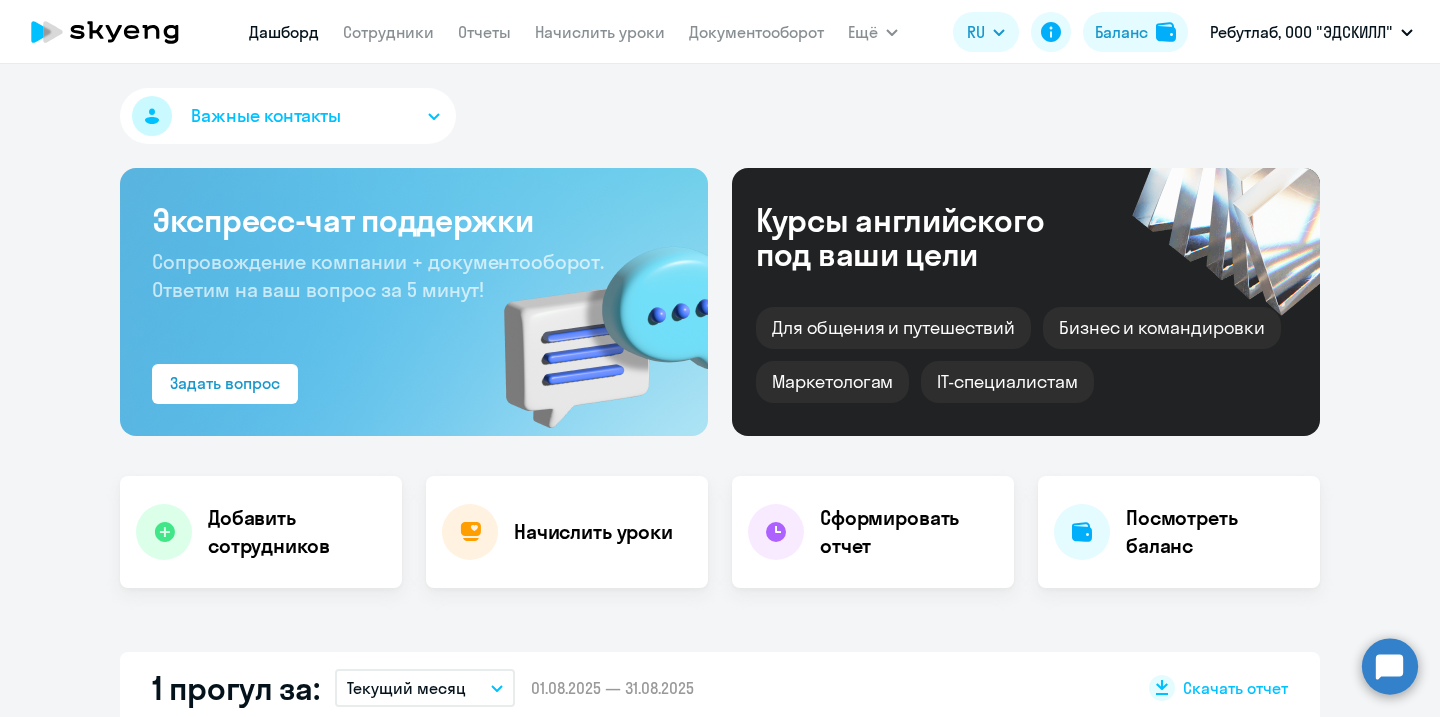 scroll, scrollTop: 0, scrollLeft: 0, axis: both 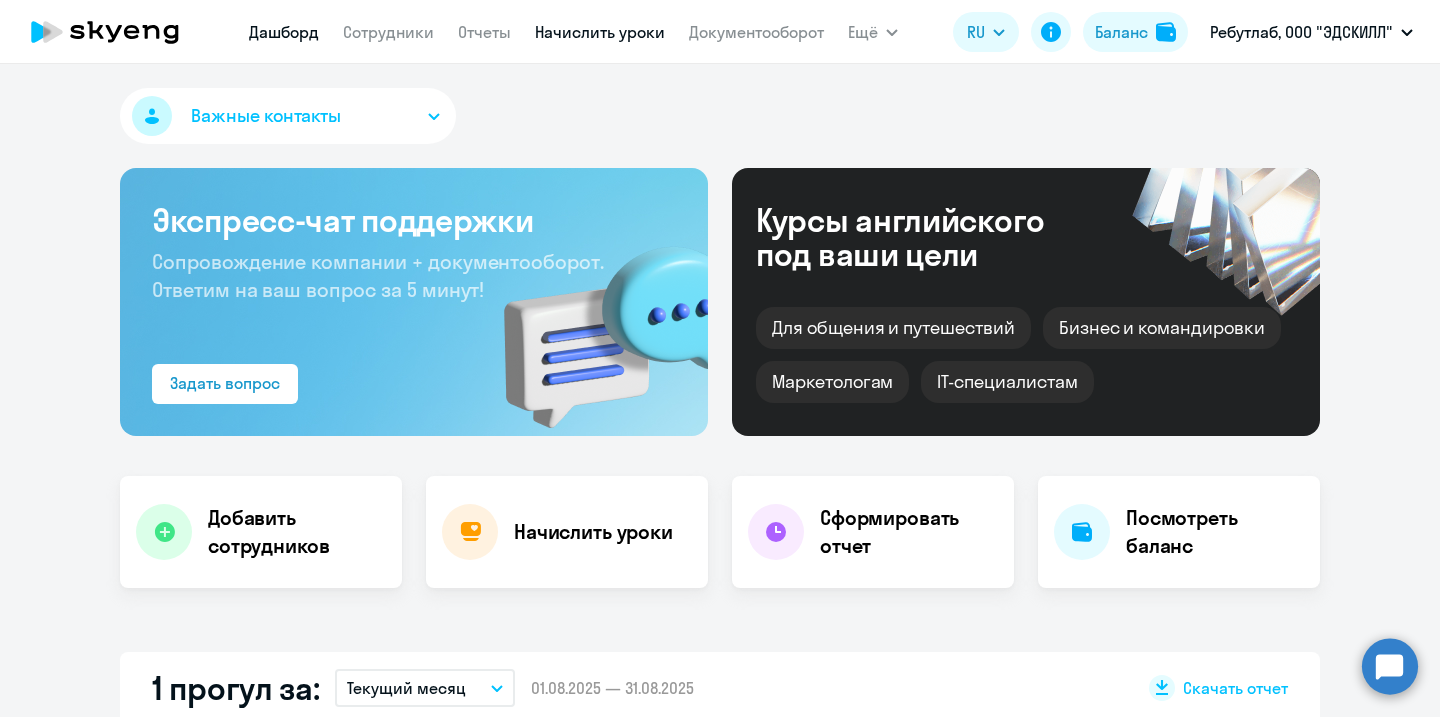 click on "Начислить уроки" at bounding box center (600, 32) 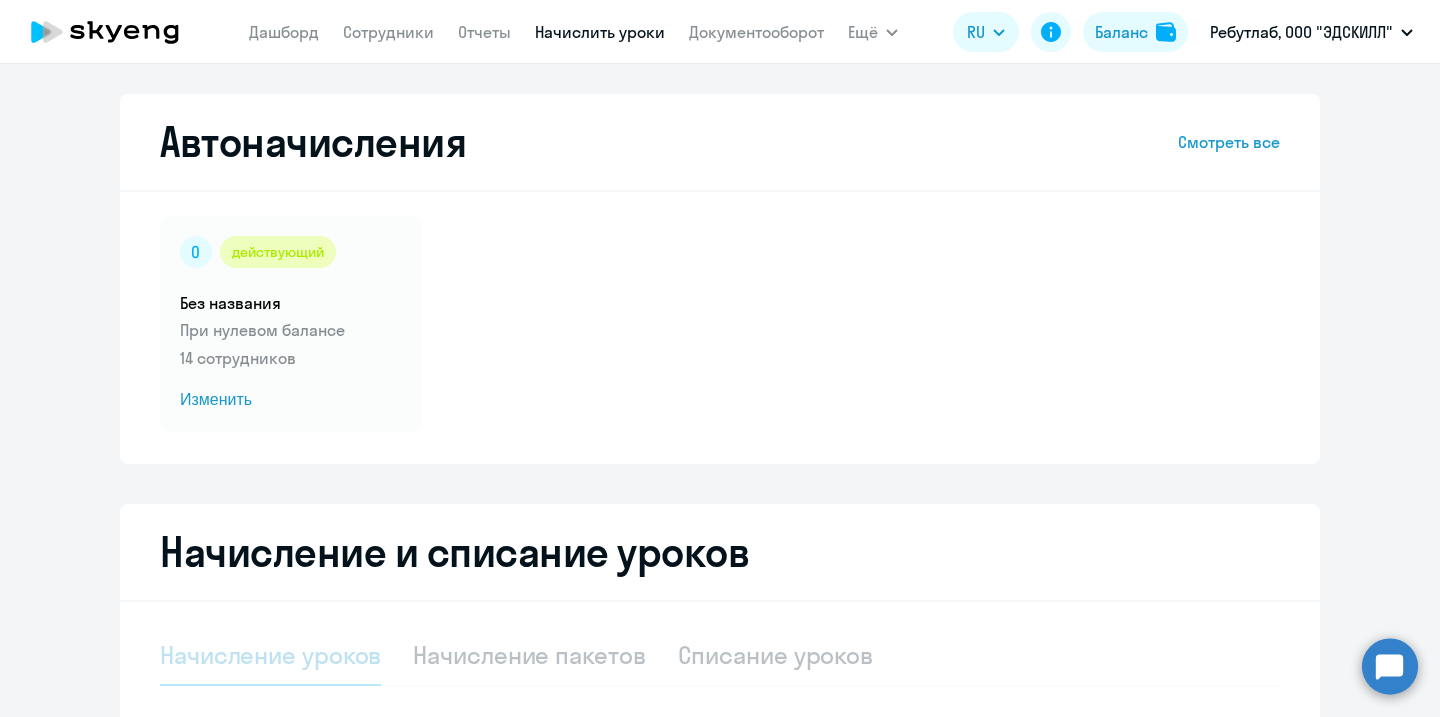 select on "10" 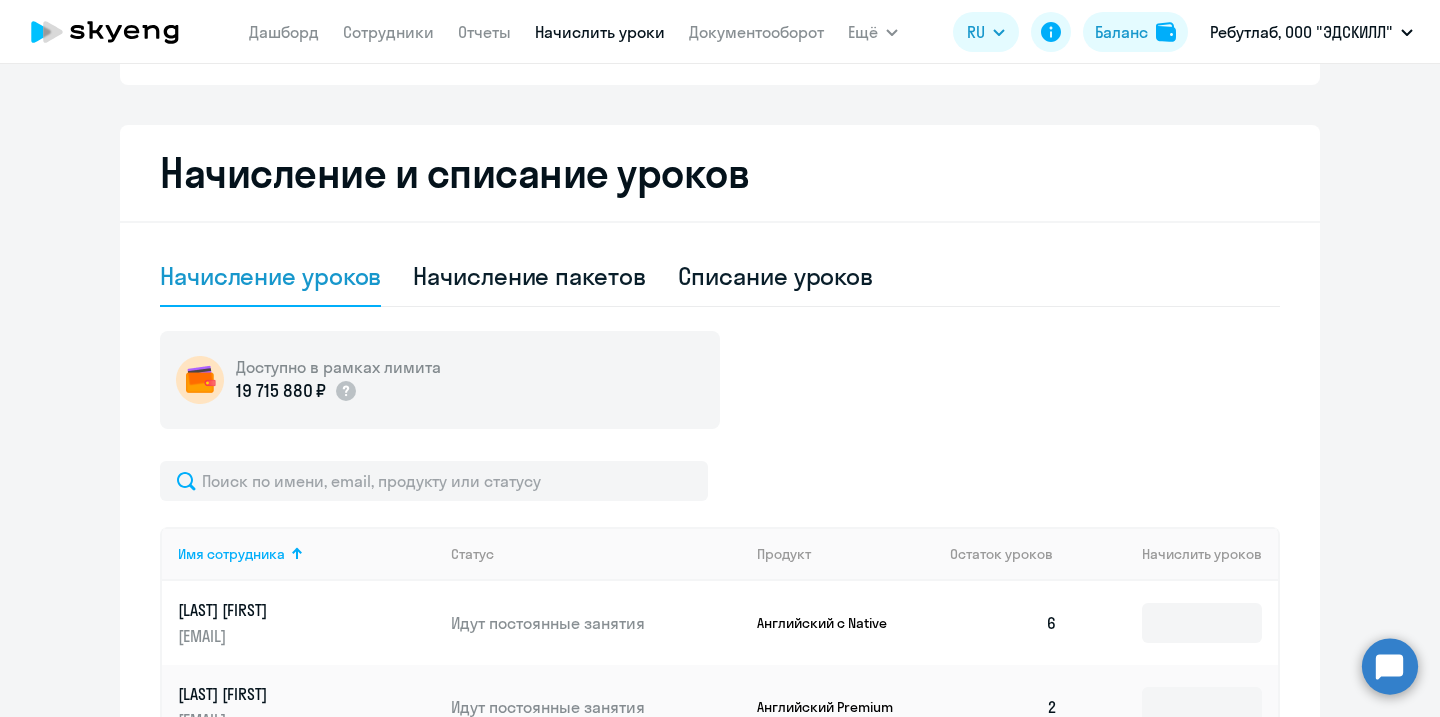 scroll, scrollTop: 424, scrollLeft: 0, axis: vertical 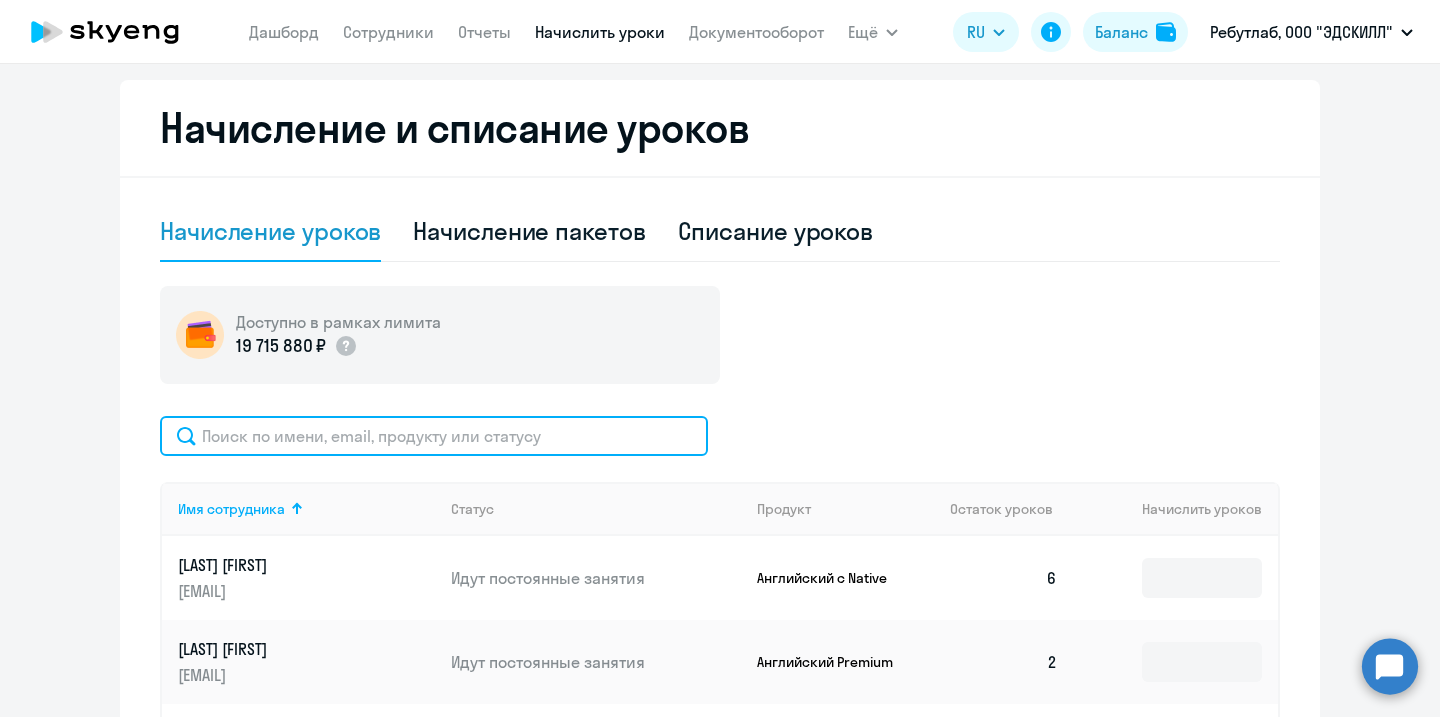 click 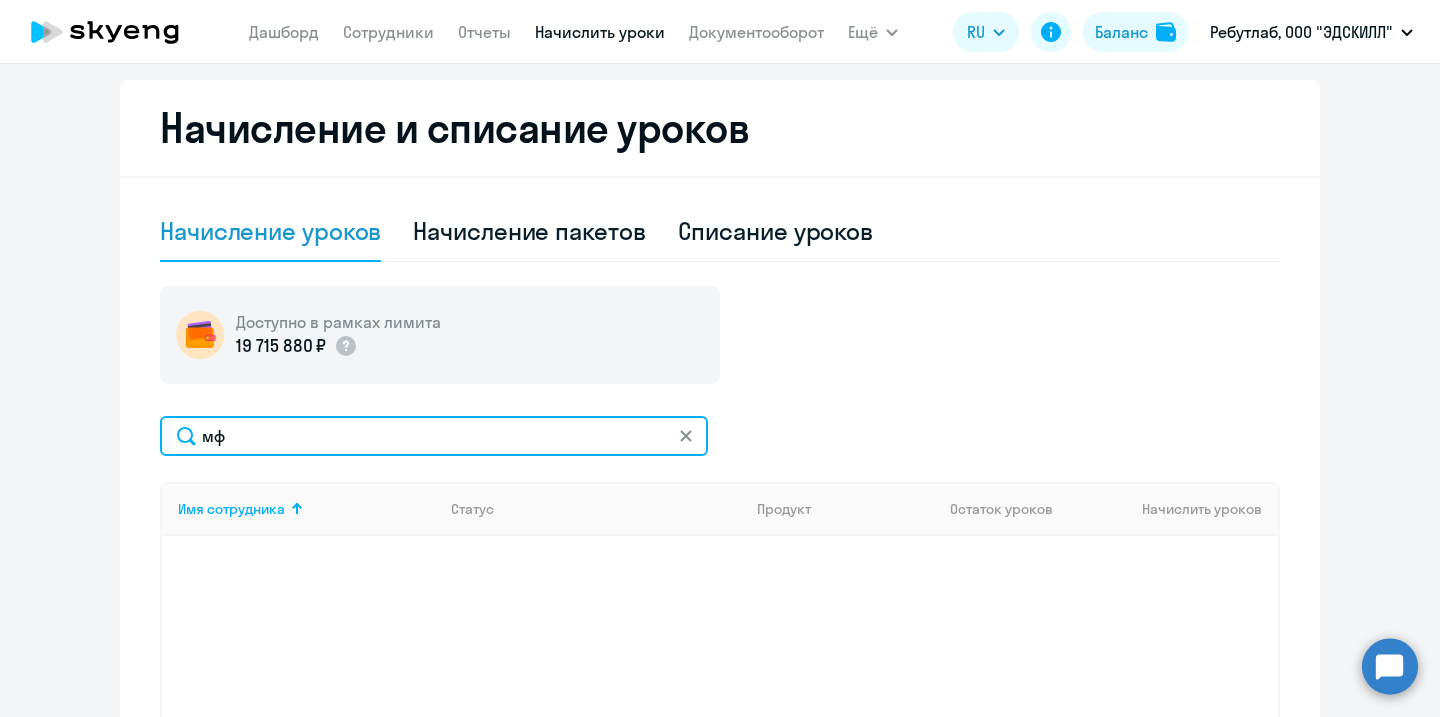 type on "м" 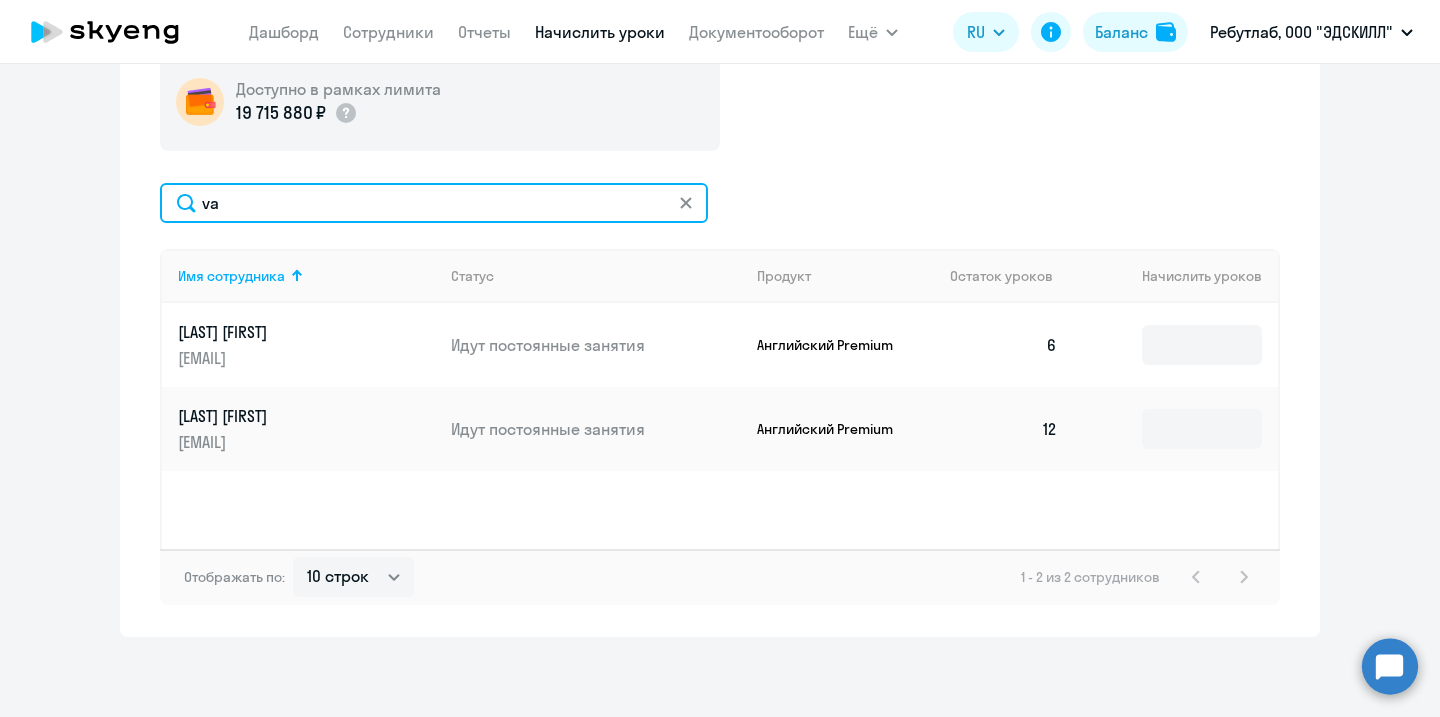 scroll, scrollTop: 0, scrollLeft: 0, axis: both 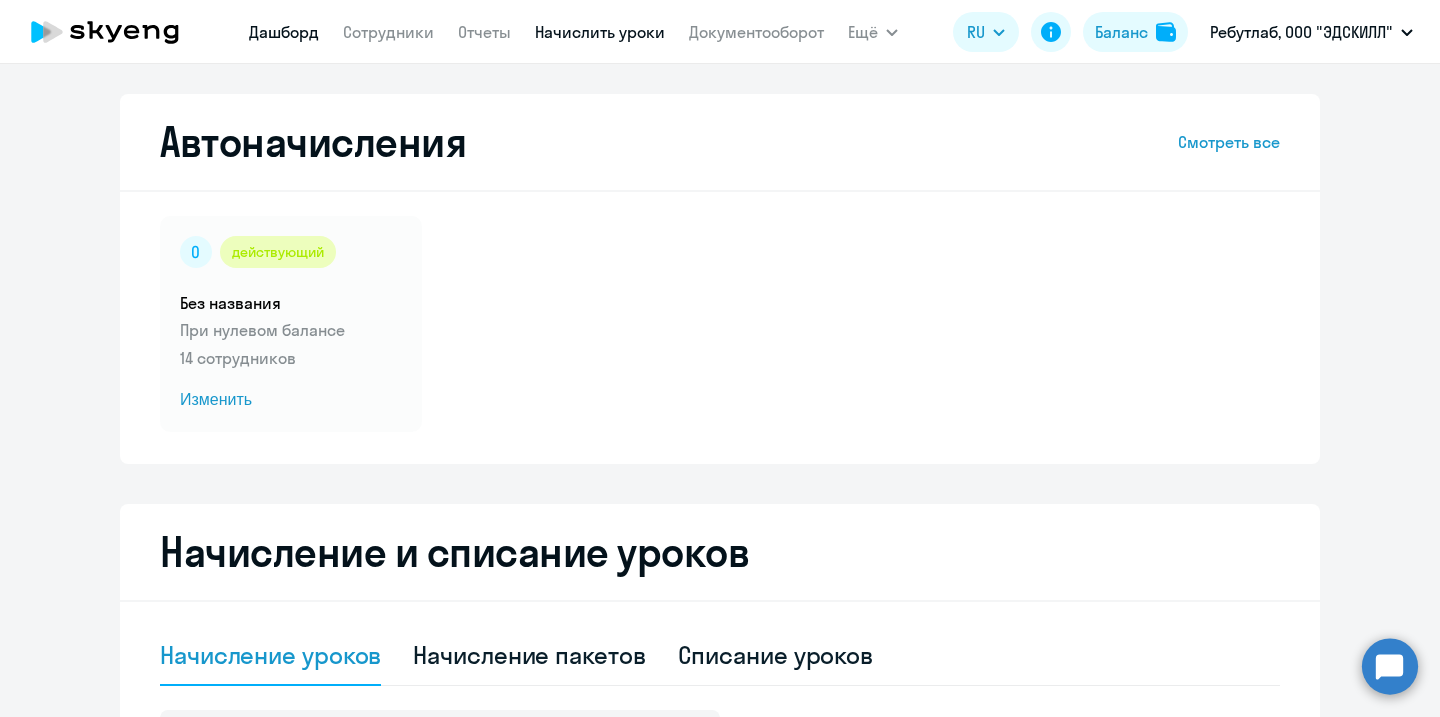 type on "va" 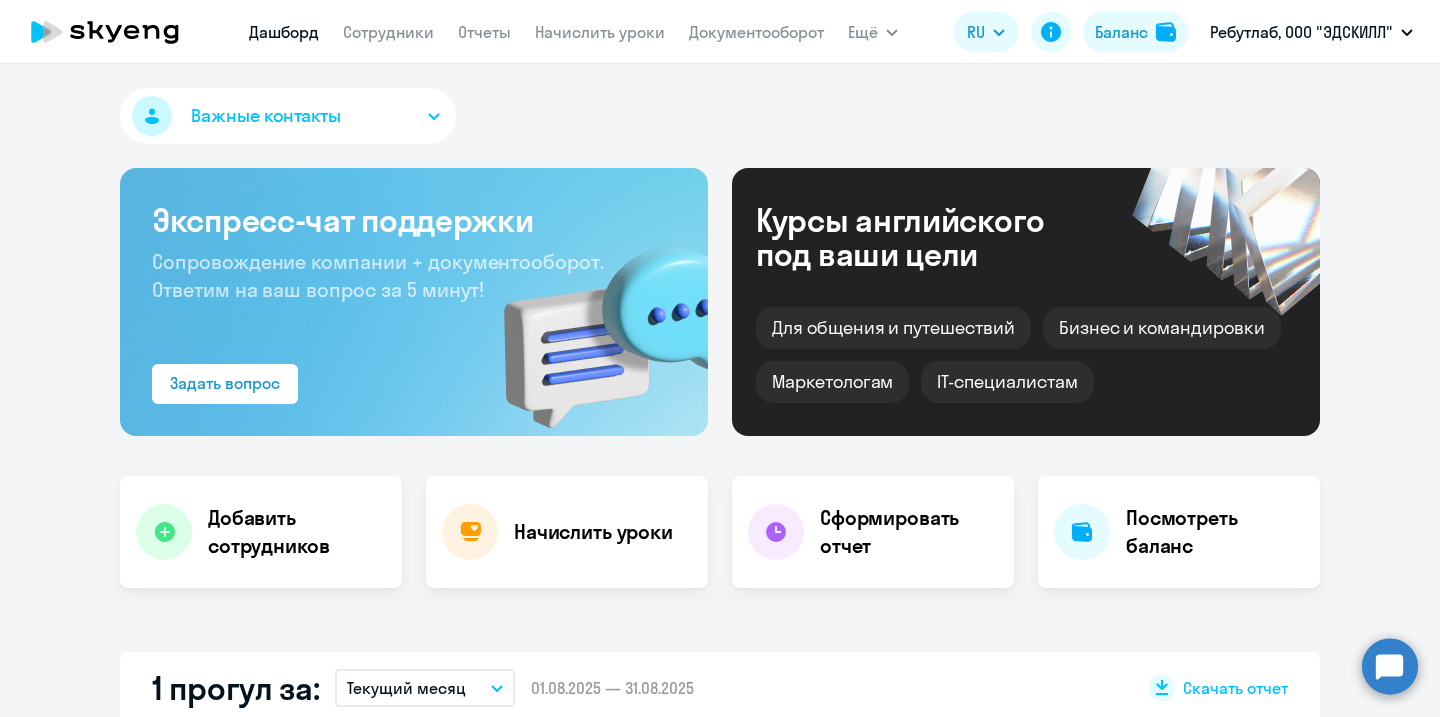 click on "Дашборд
Сотрудники
Отчеты
Начислить уроки
Документооборот" 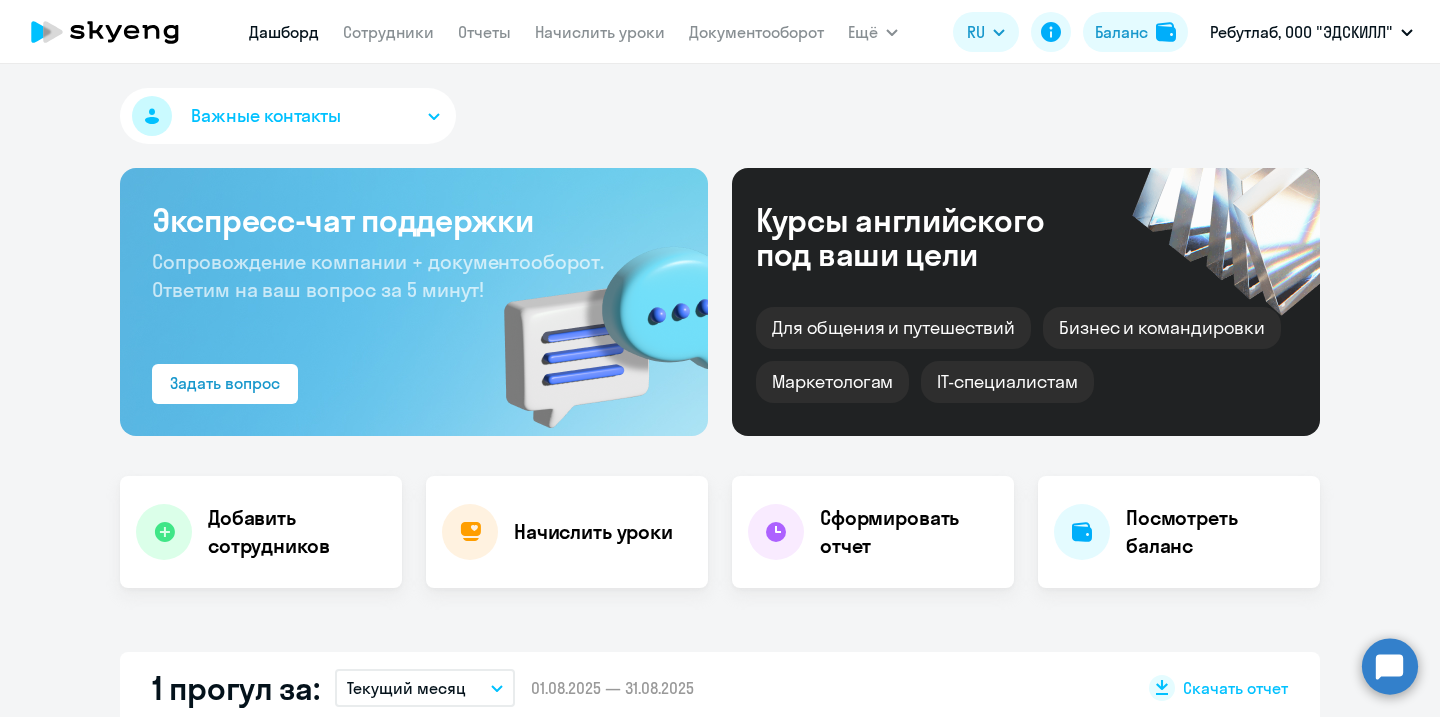 click on "Дашборд
Сотрудники
Отчеты
Начислить уроки
Документооборот" 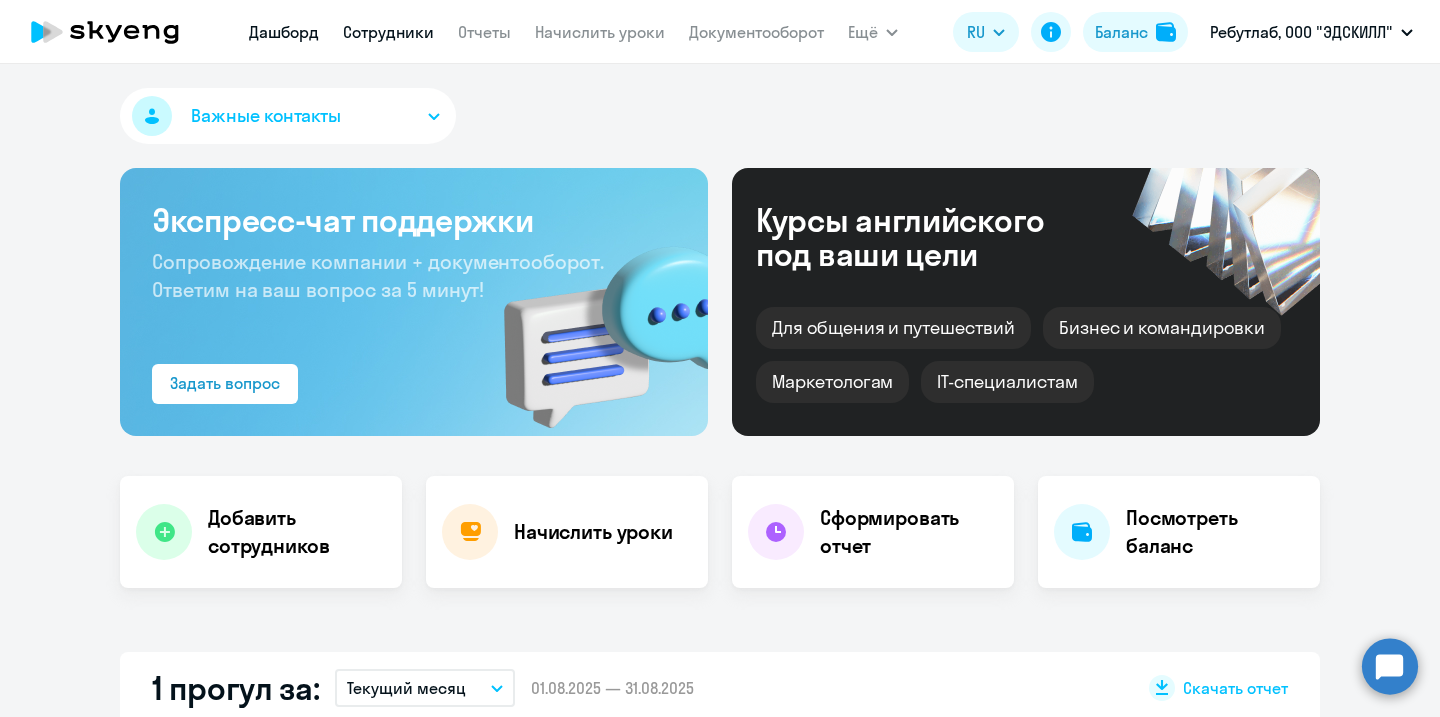 click on "Сотрудники" at bounding box center [388, 32] 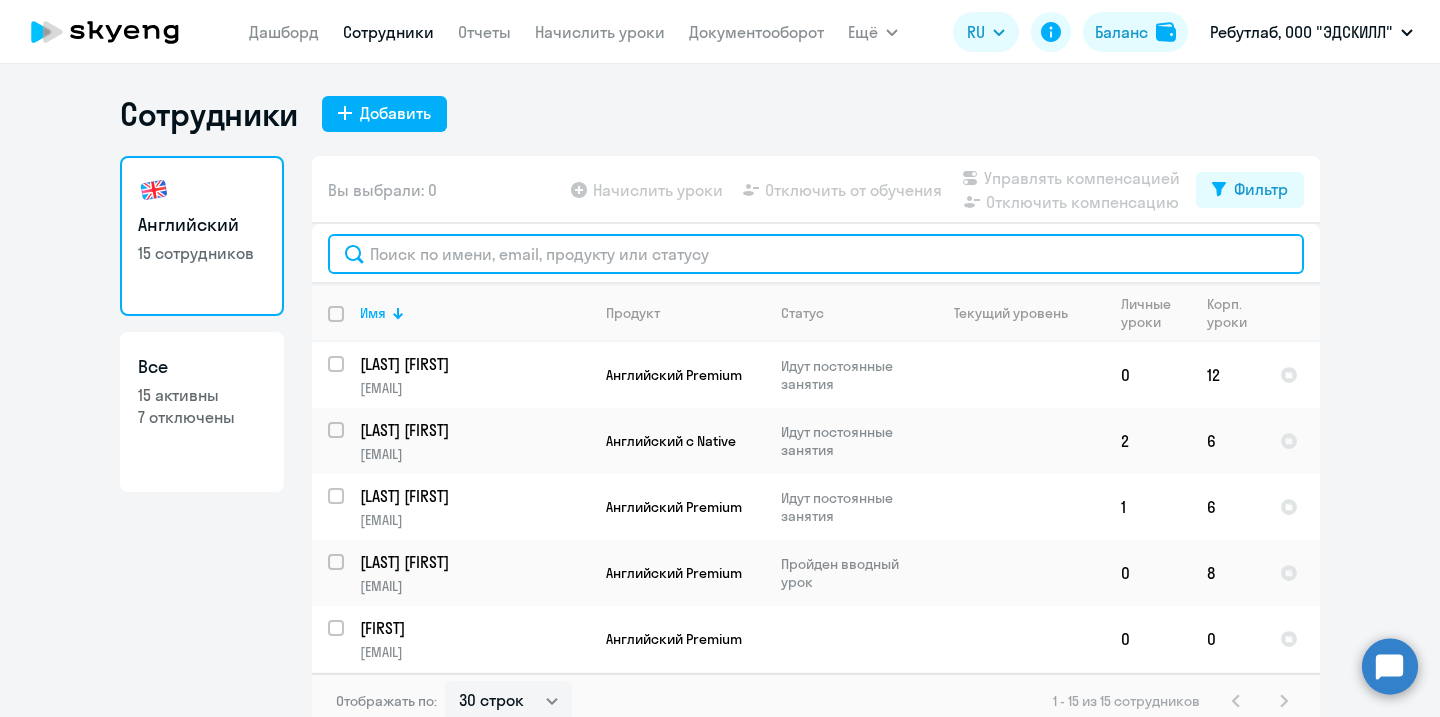 click 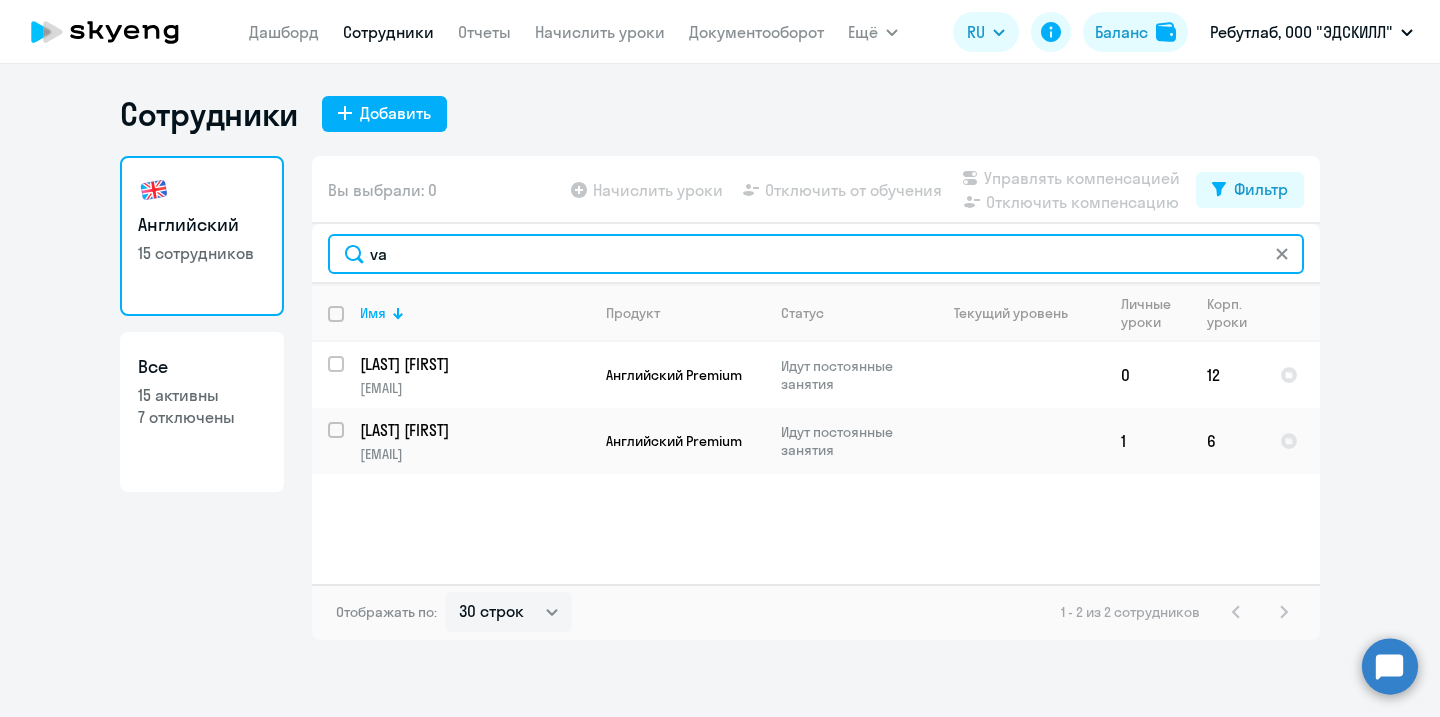 type on "v" 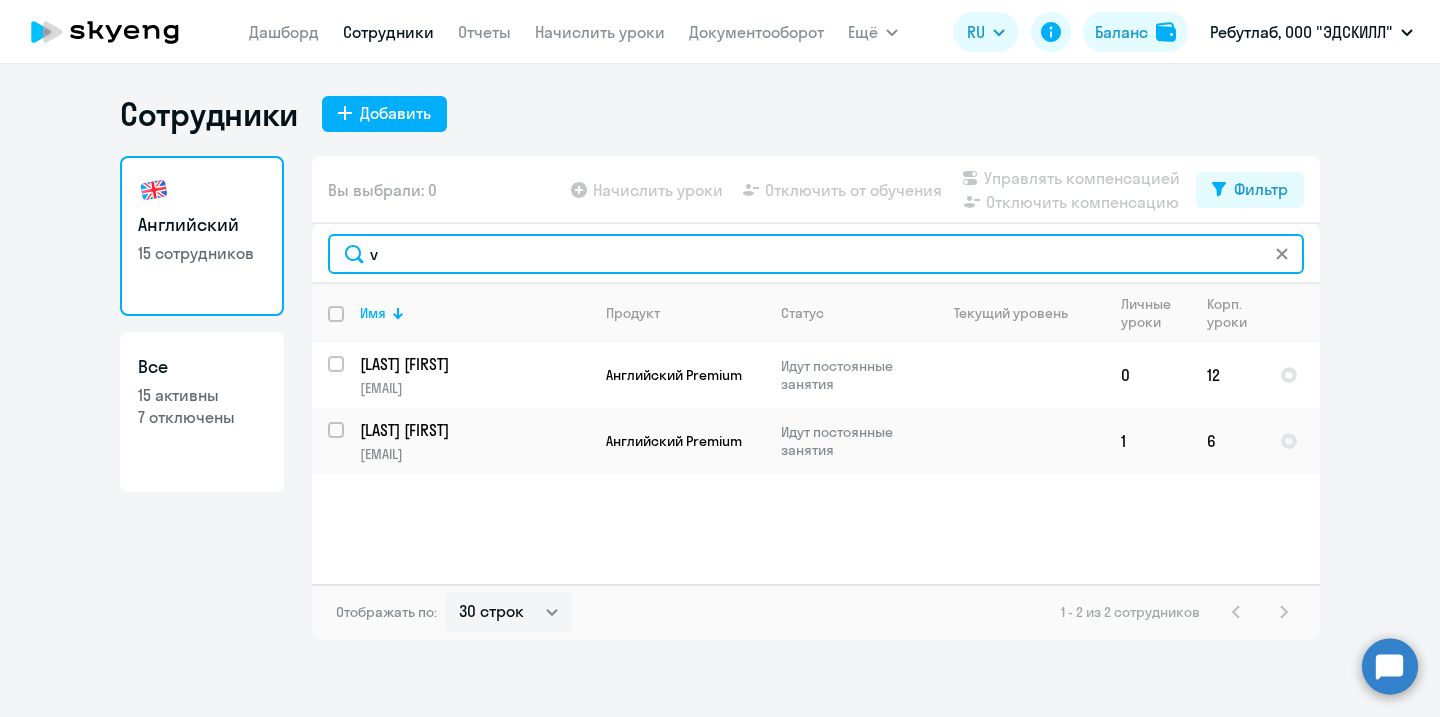 type 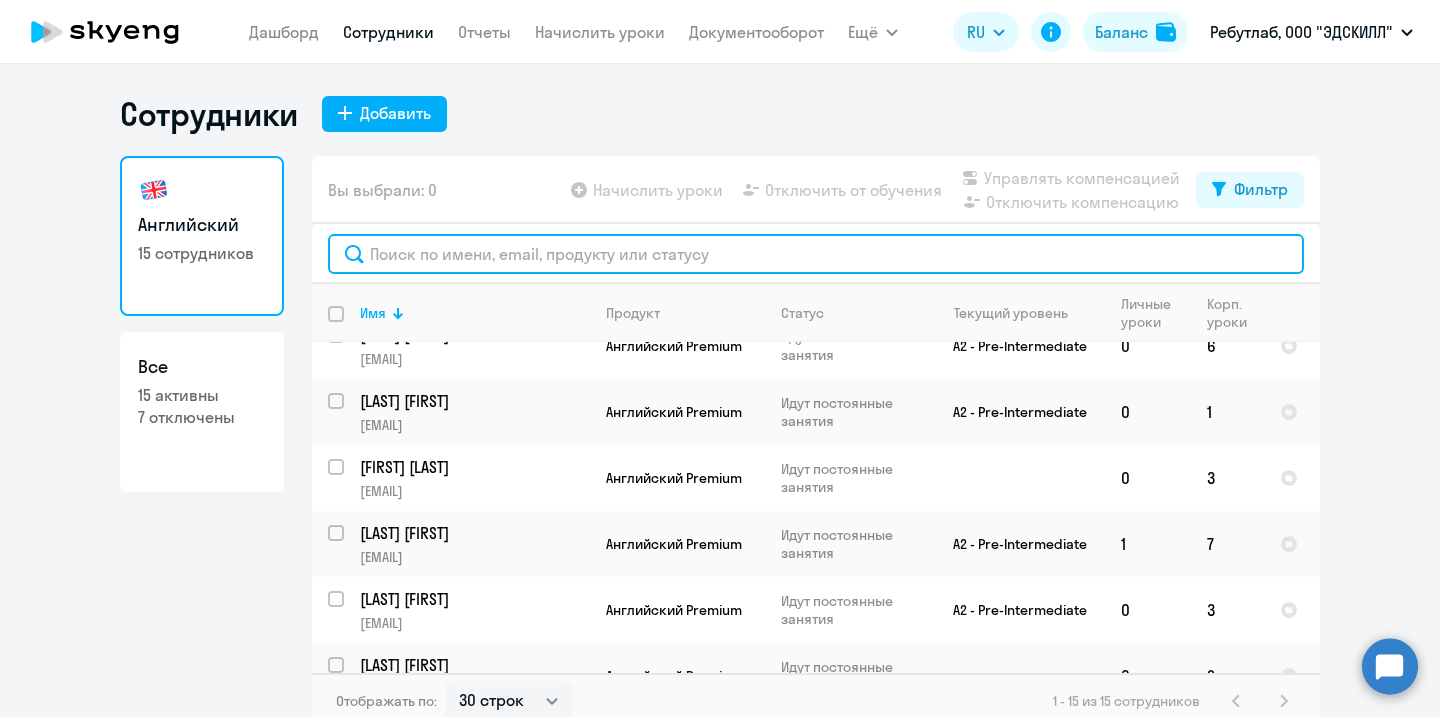 scroll, scrollTop: 651, scrollLeft: 0, axis: vertical 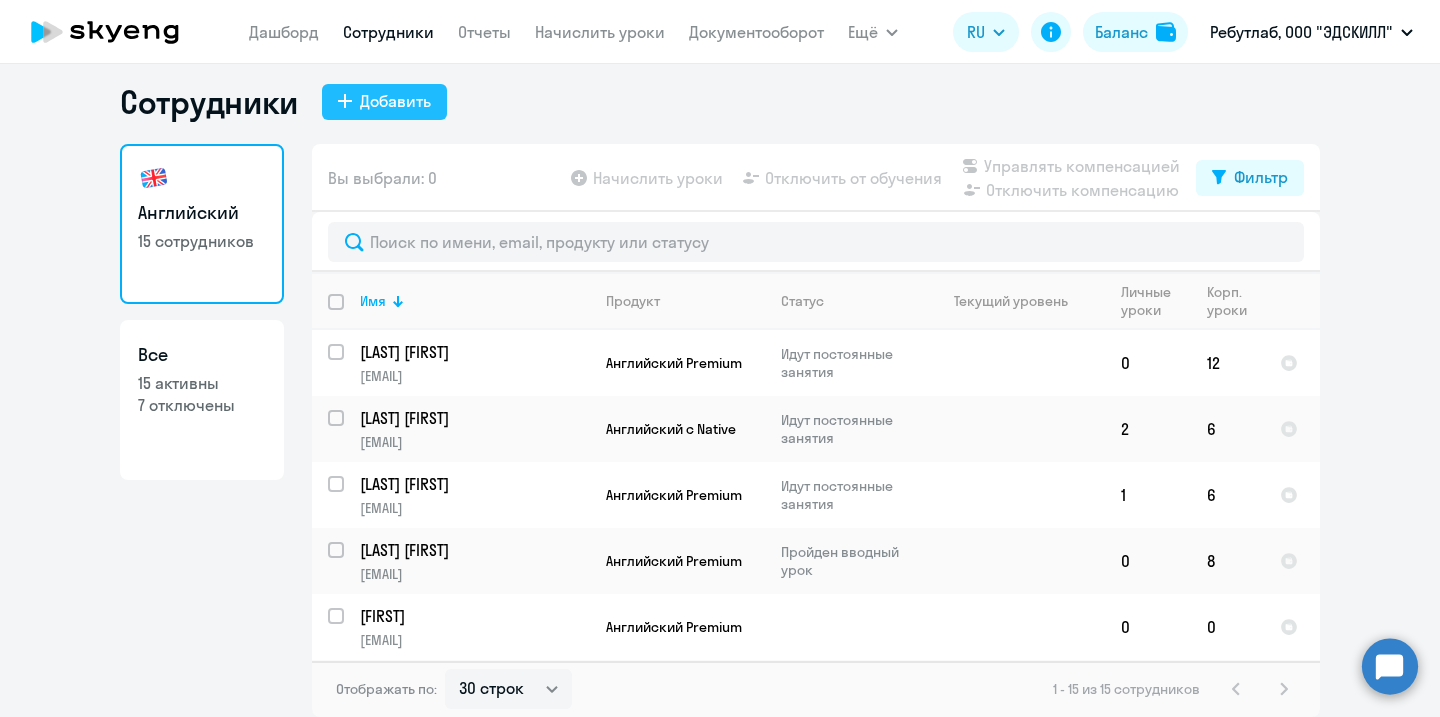 click on "Добавить" 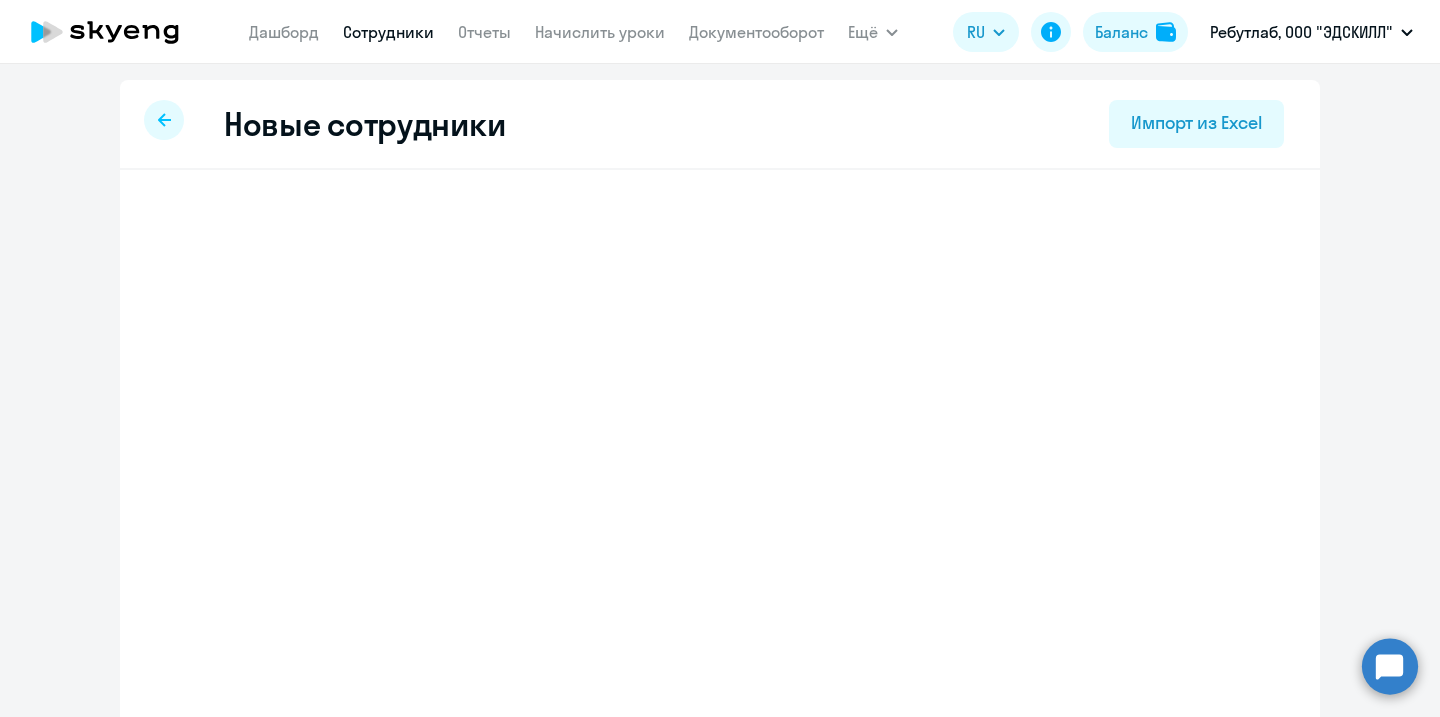 select on "english_adult_not_native_speaker" 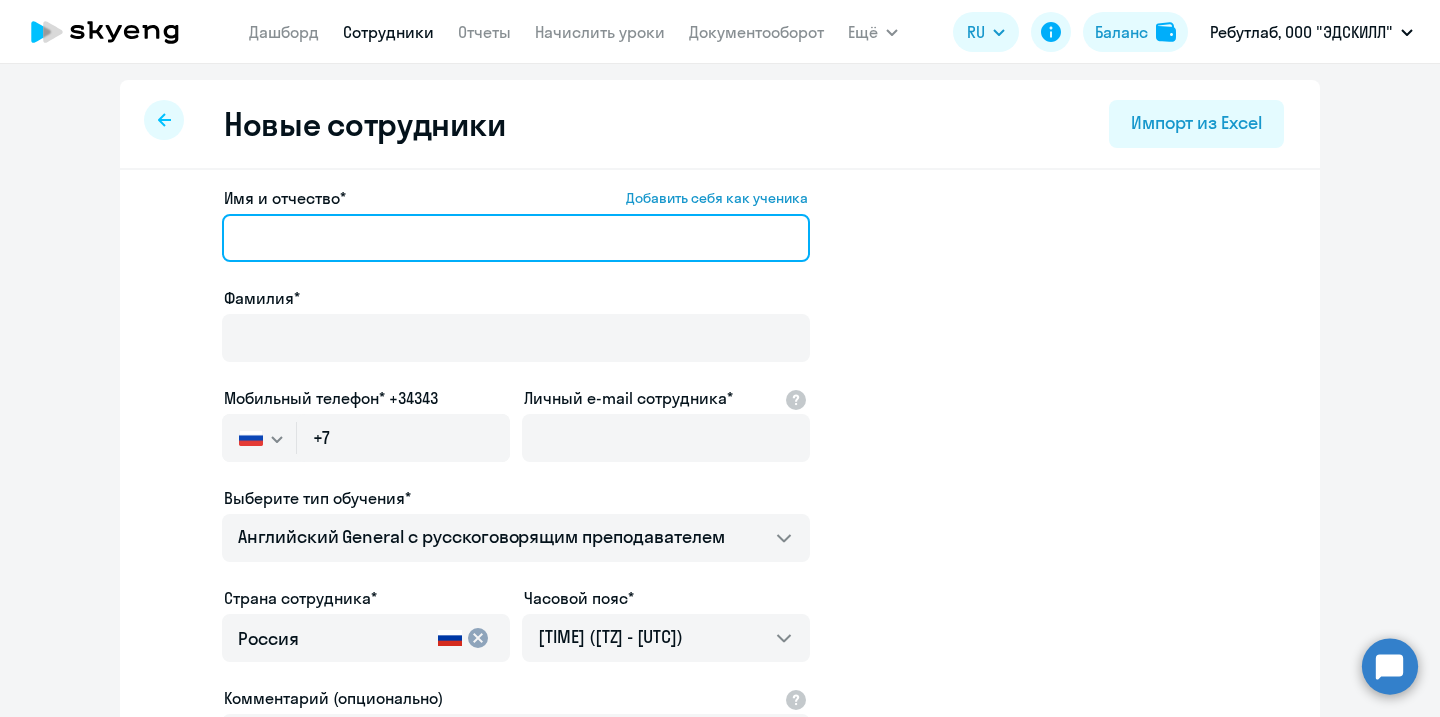 click on "Имя и отчество*  Добавить себя как ученика" at bounding box center [516, 238] 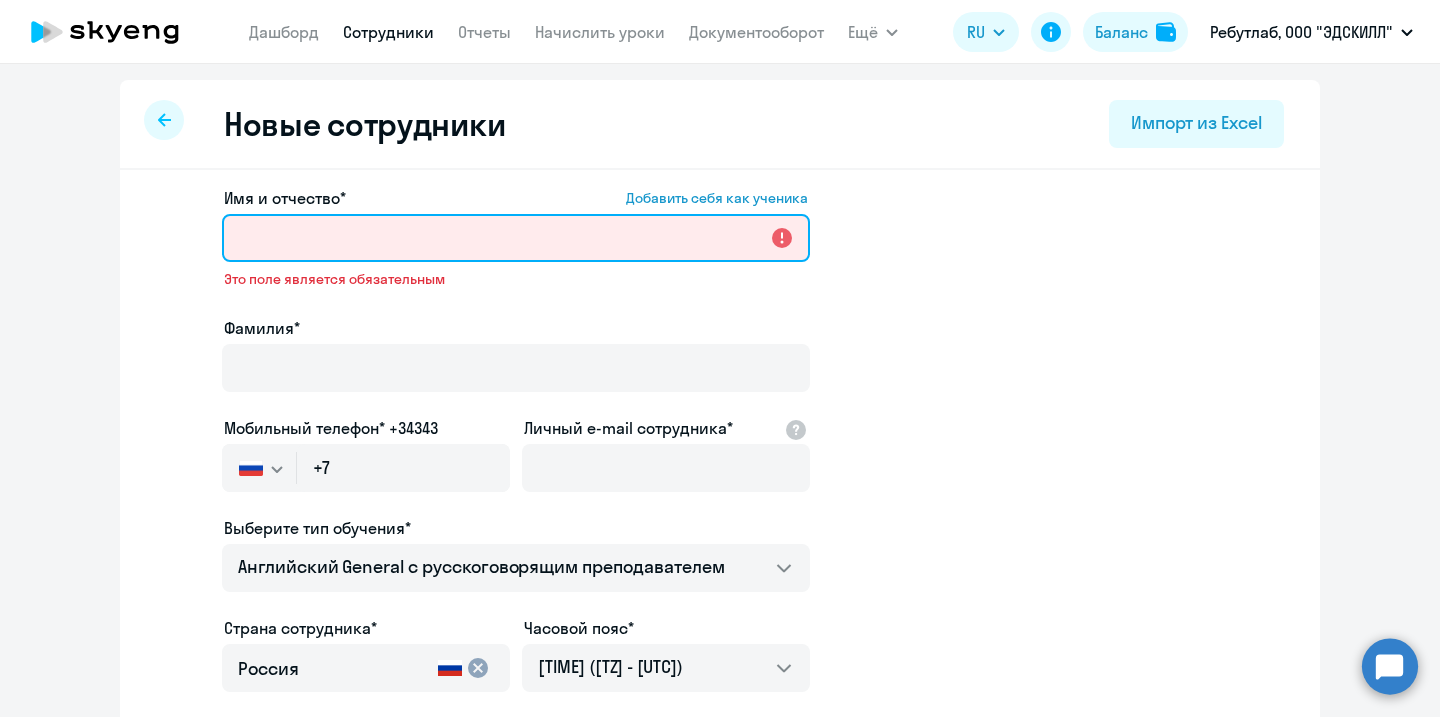 click on "Имя и отчество*  Добавить себя как ученика" at bounding box center (516, 238) 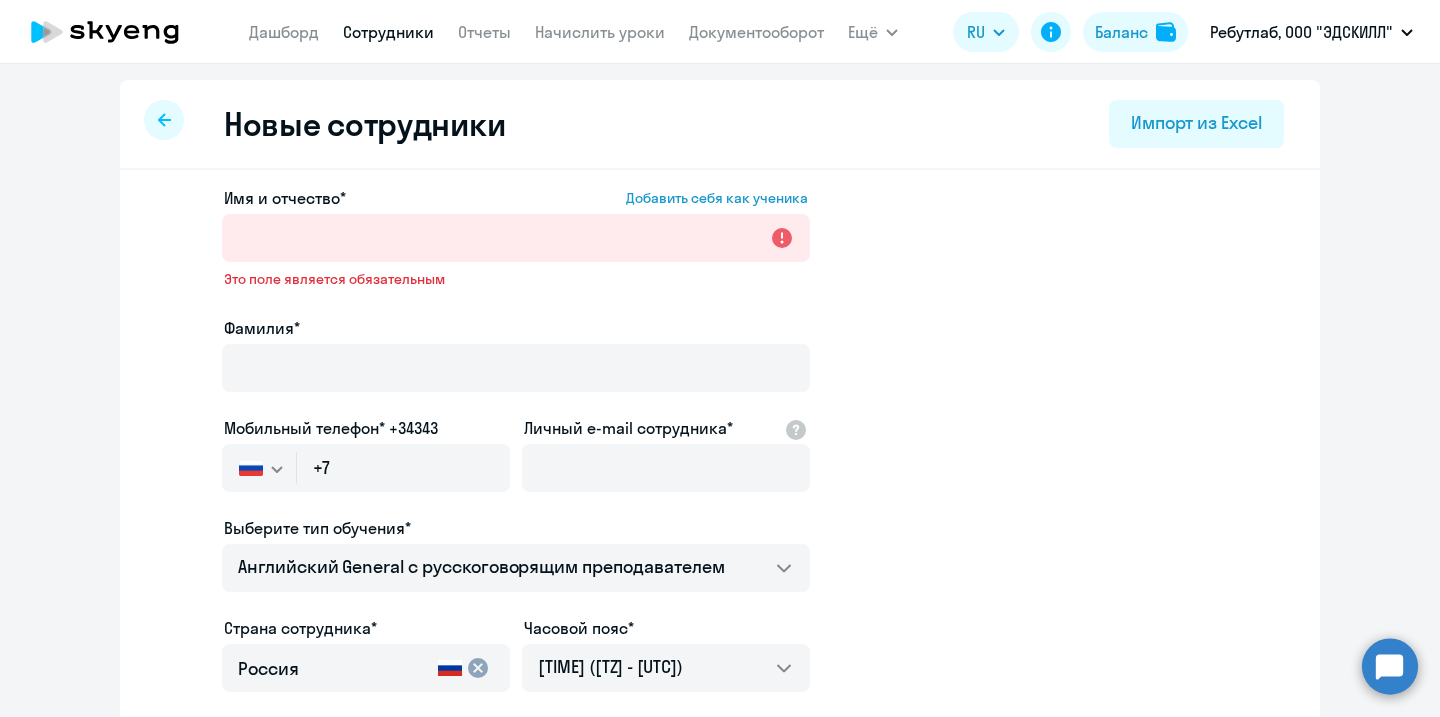 click on "Имя и отчество*  Добавить себя как ученика   Это поле является обязательным  Фамилия*  Мобильный телефон* +34343
Россия +7 Казахстан +7 Украина +380 Беларусь (Белоруссия) +375 Австралия +61 Австрия +43 Азербайджан +994 Албания +355 Алжир +213 Ангилья +1(264) Ангола +244 Андорра +376 Антигуа и Барбуда +1(268) Аргентина +54 Армения +374 Аруба +297 Афганистан +93 Багамские Острова +1(242) Бангладеш +880 Барбадос +1(246) Бахрейн +973 Белиз +501 Бельгия +32 Бенин +229 Бермудские острова +1(441) Бирма (Мьянма) +95 Болгария +359 Боливия +591 Бонайре, Синт-Эстатиус и Саба +599 Босния и Герцеговина +387 Ботсвана +267 Бразилия +55 +44" 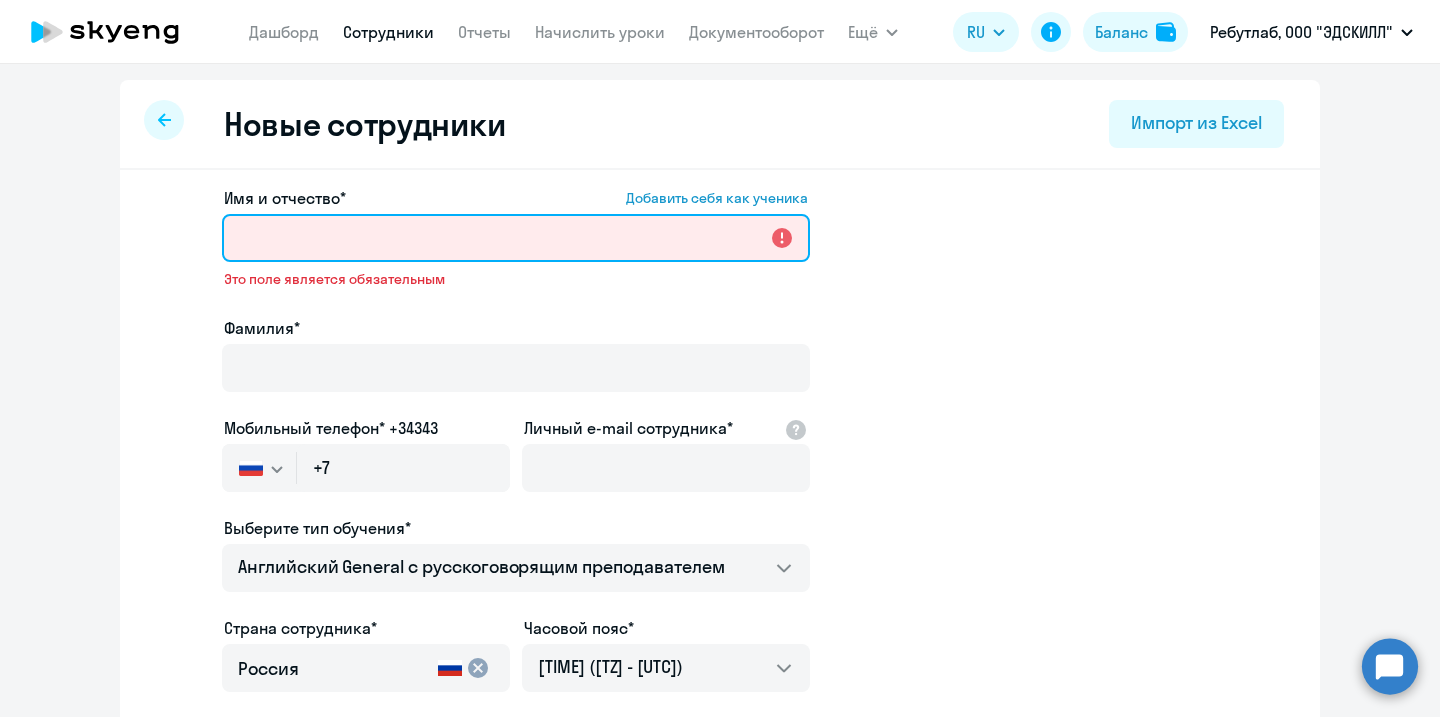 click on "Имя и отчество*  Добавить себя как ученика" at bounding box center [516, 238] 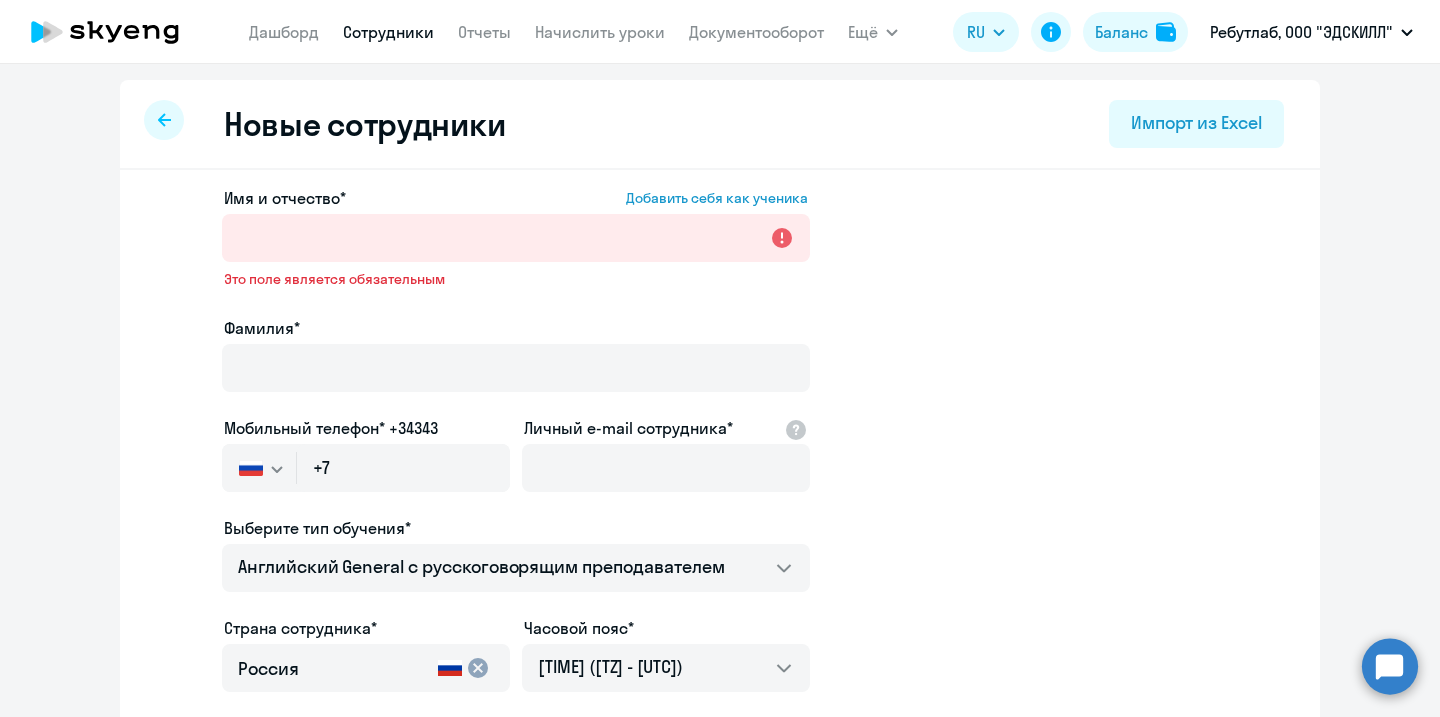 click on "Сотрудники" at bounding box center (388, 32) 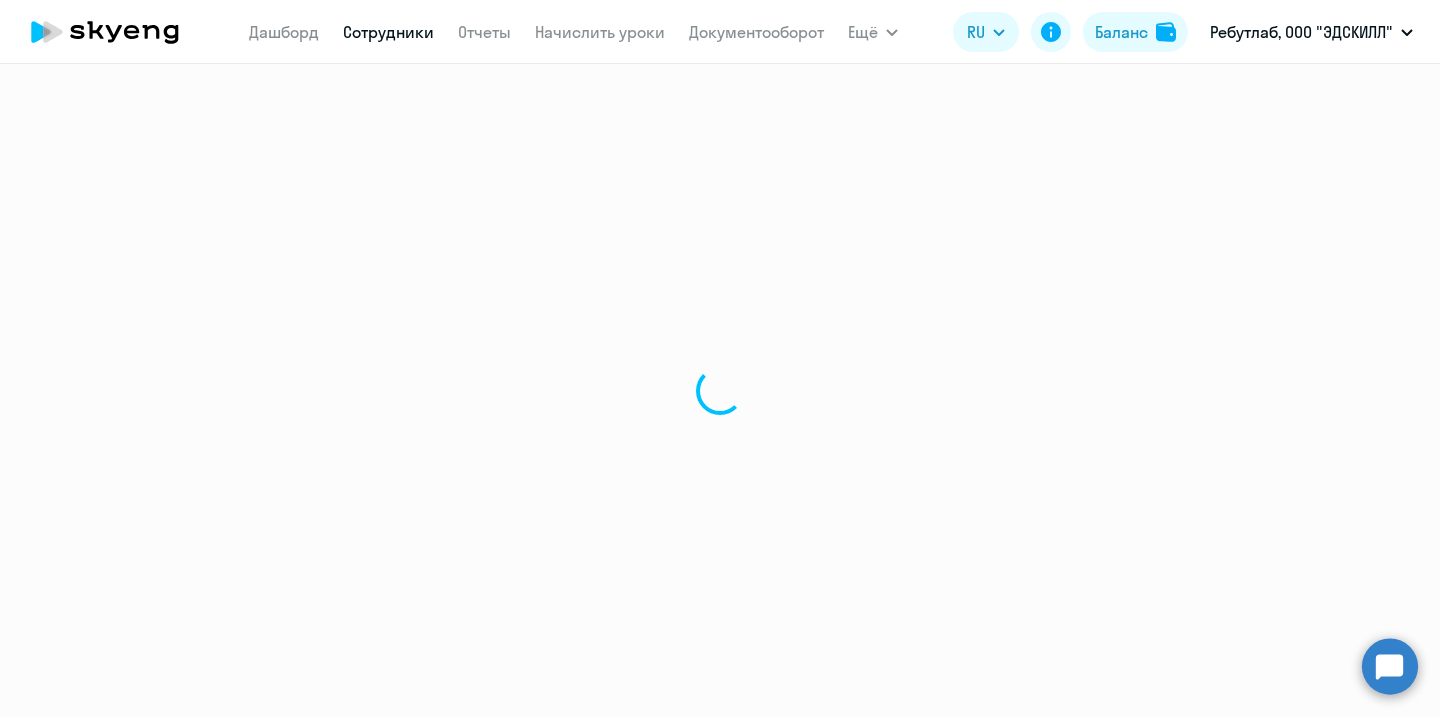 select on "30" 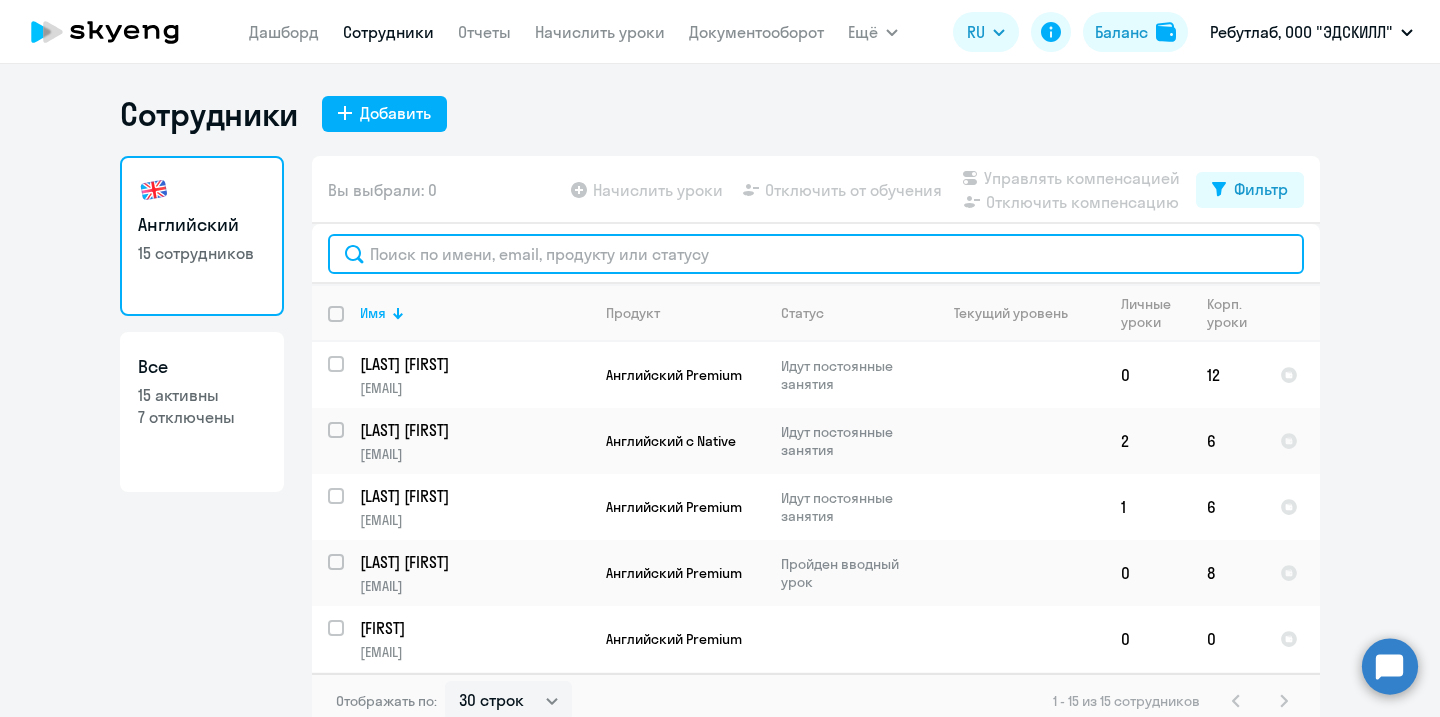 click 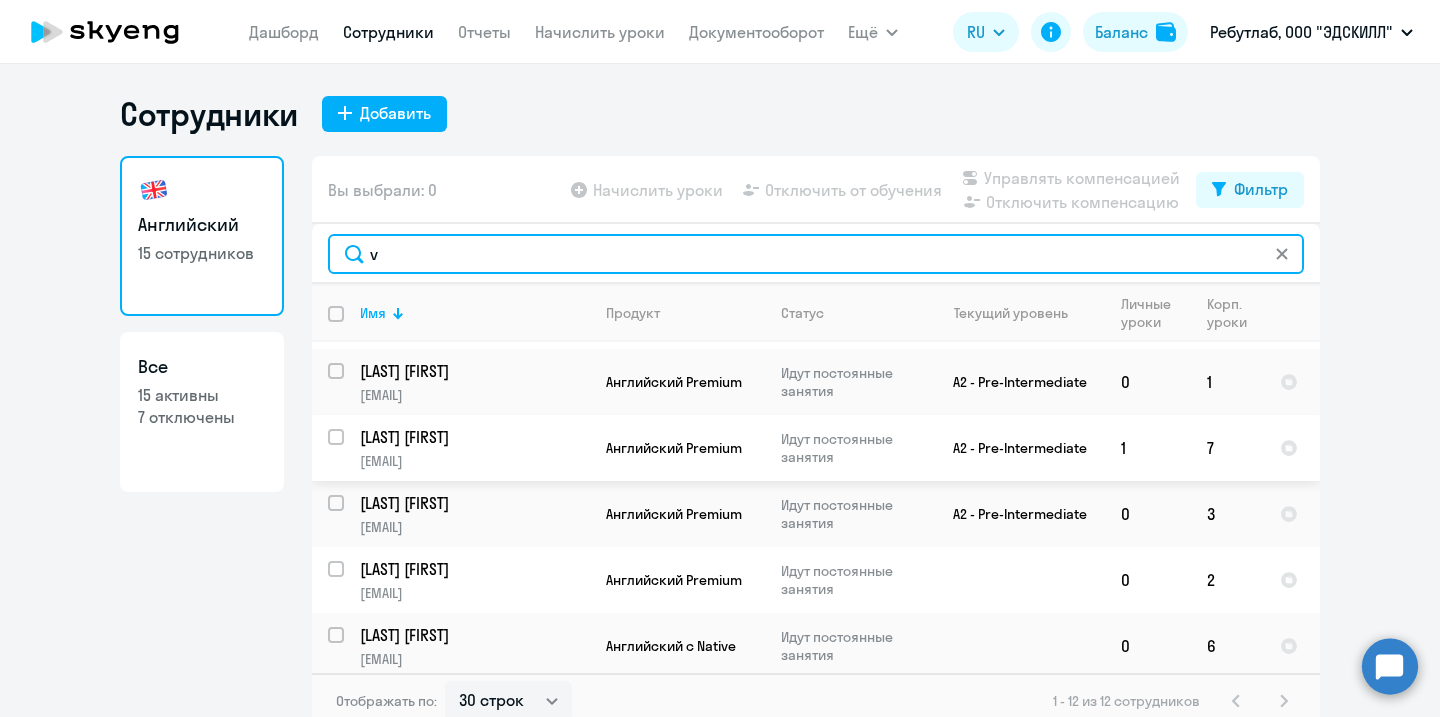 scroll, scrollTop: 0, scrollLeft: 0, axis: both 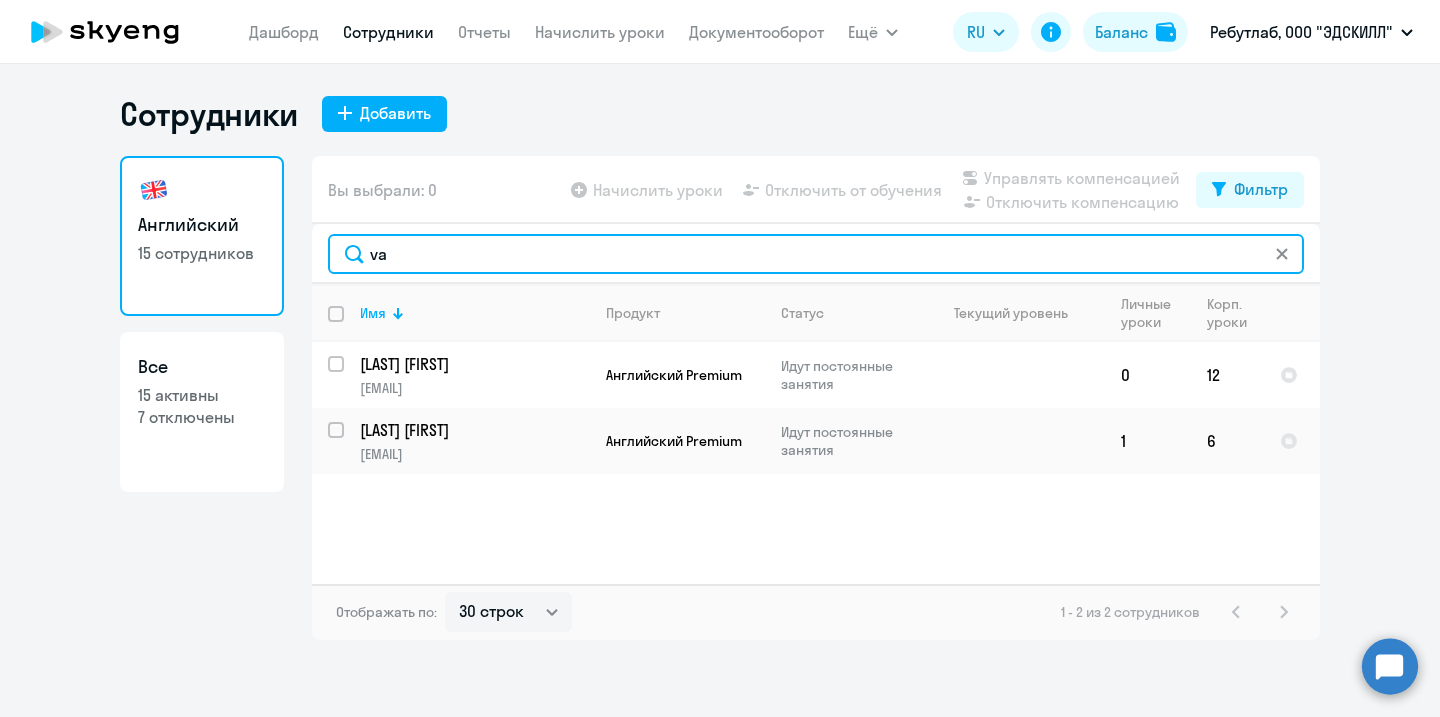 type on "v" 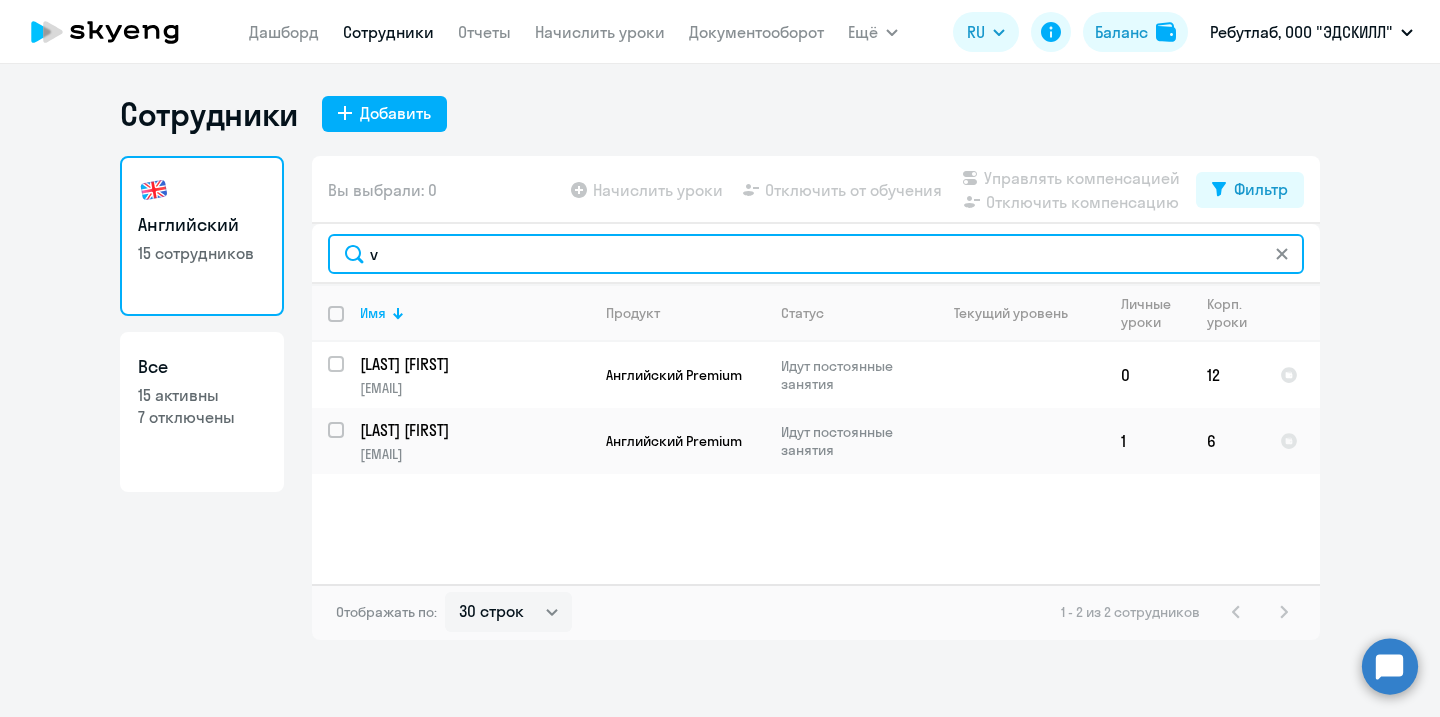 type 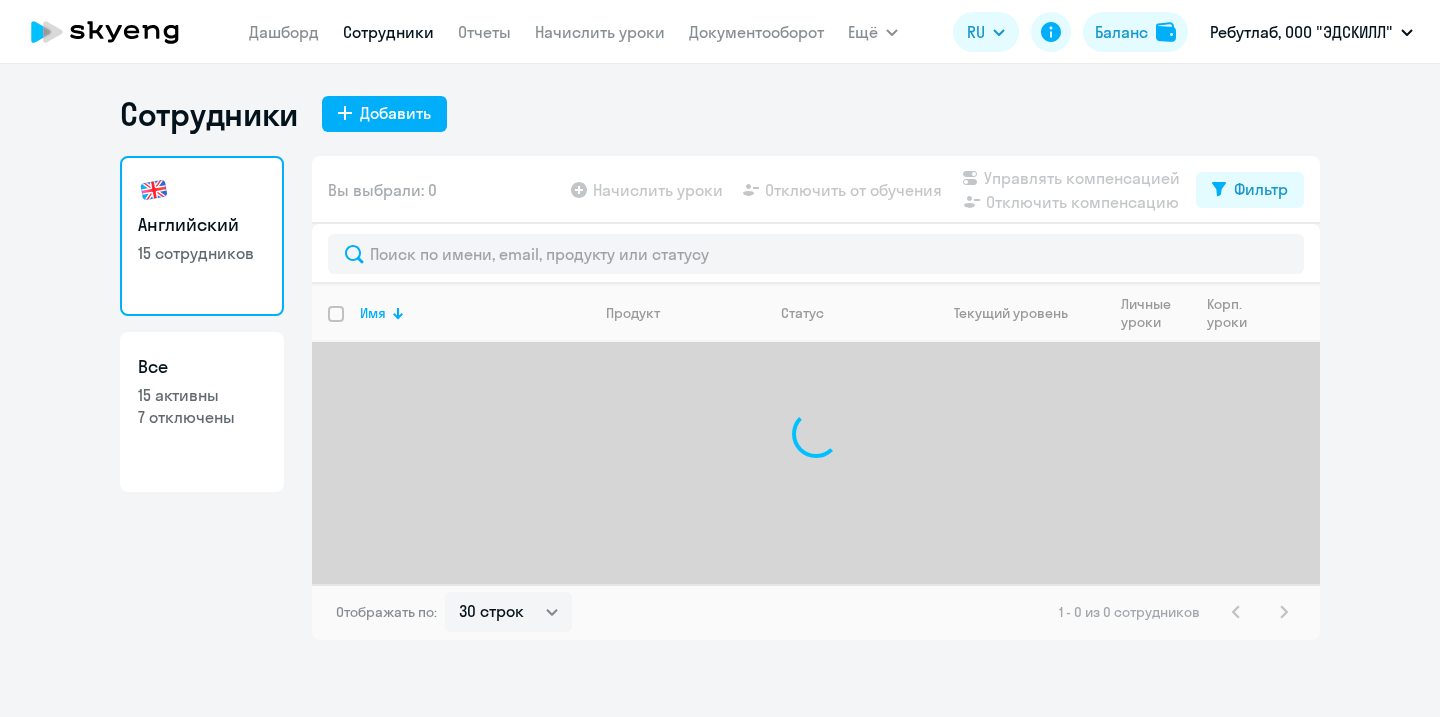 select on "30" 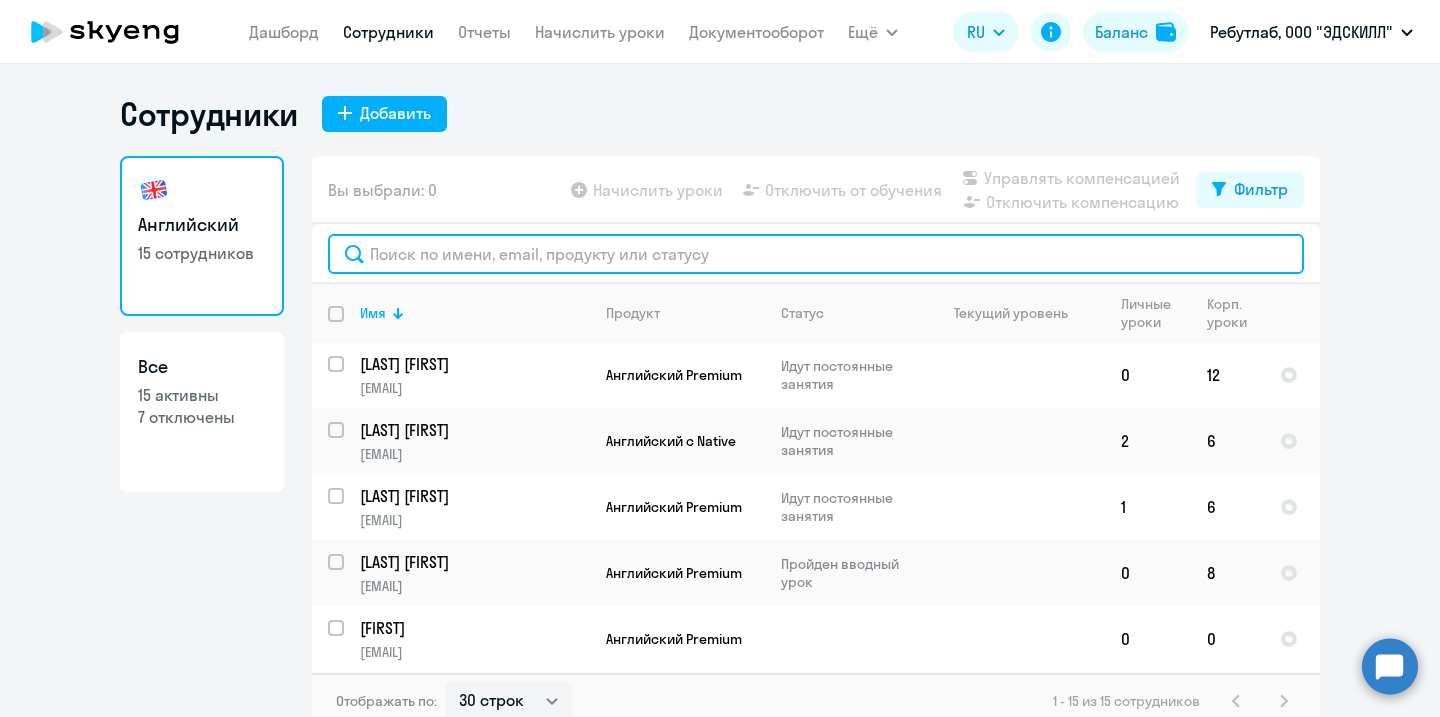click 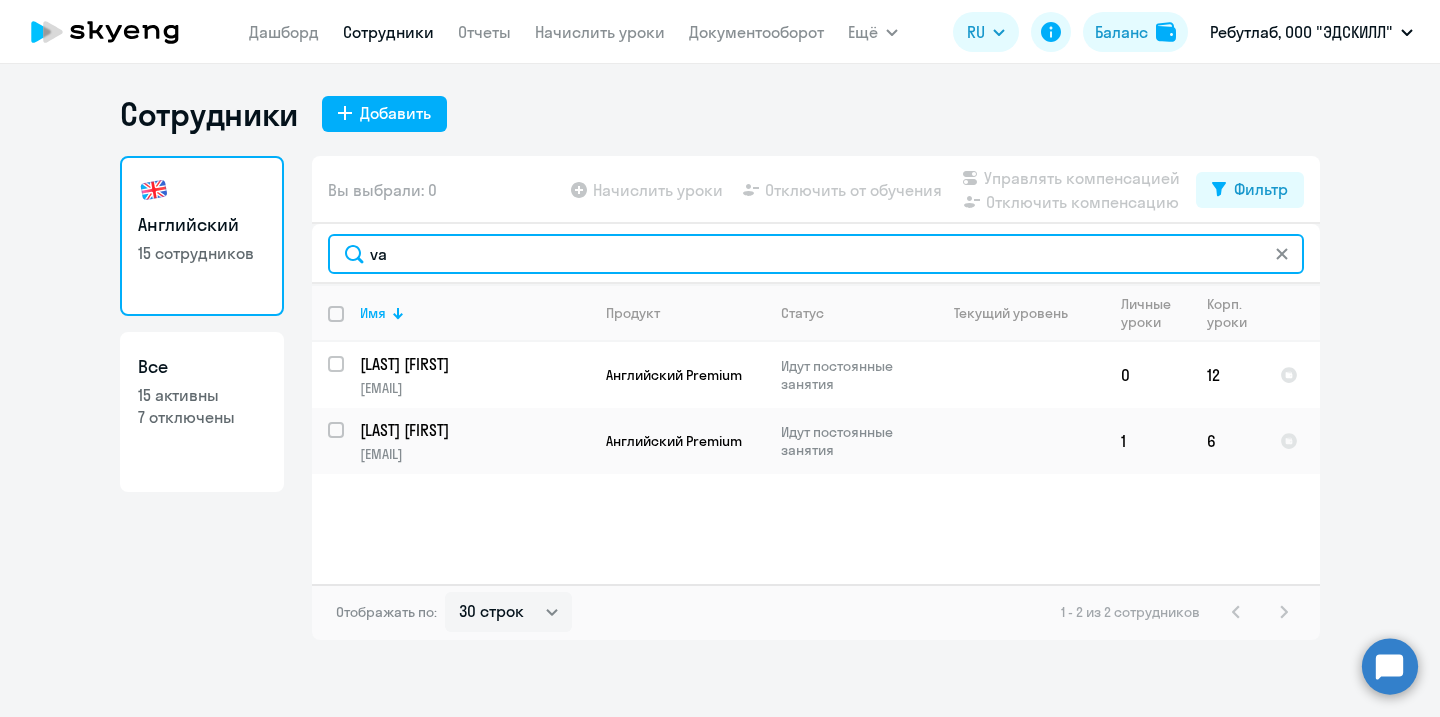 type on "v" 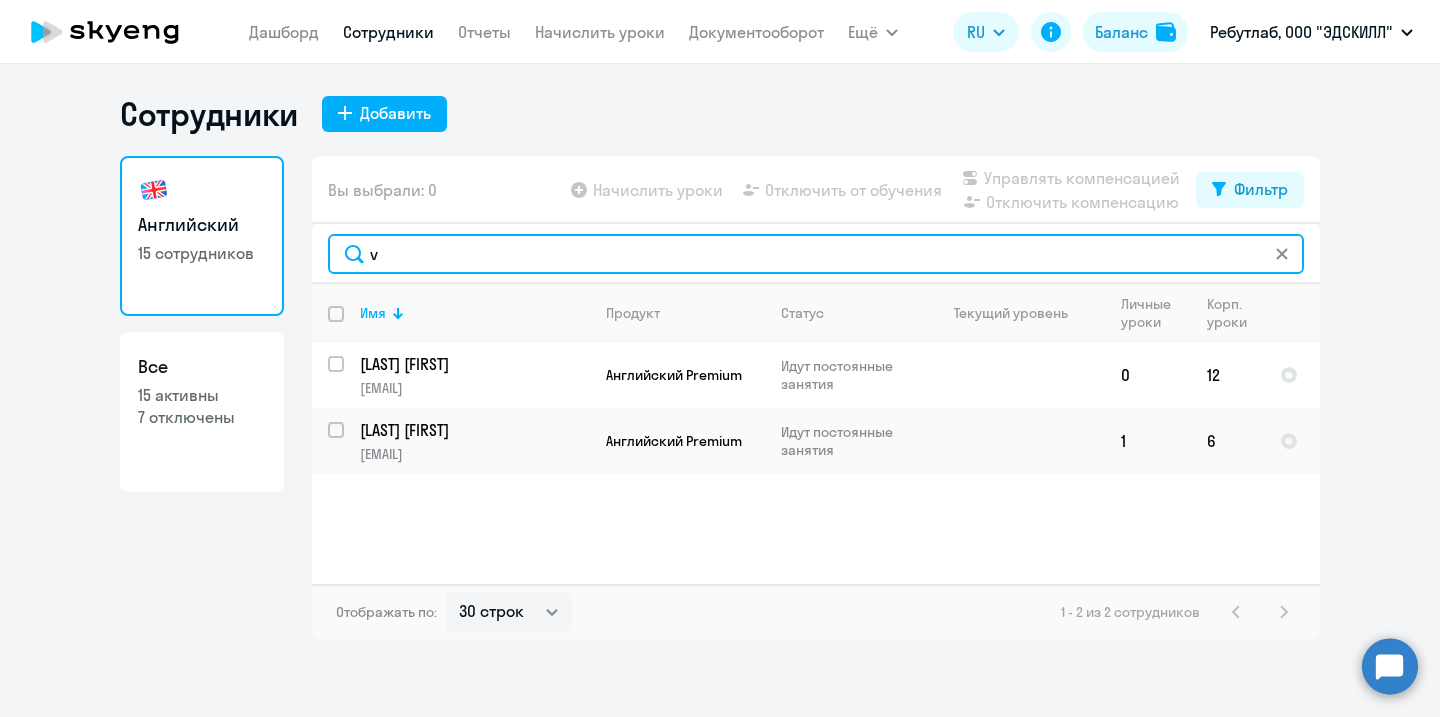 type 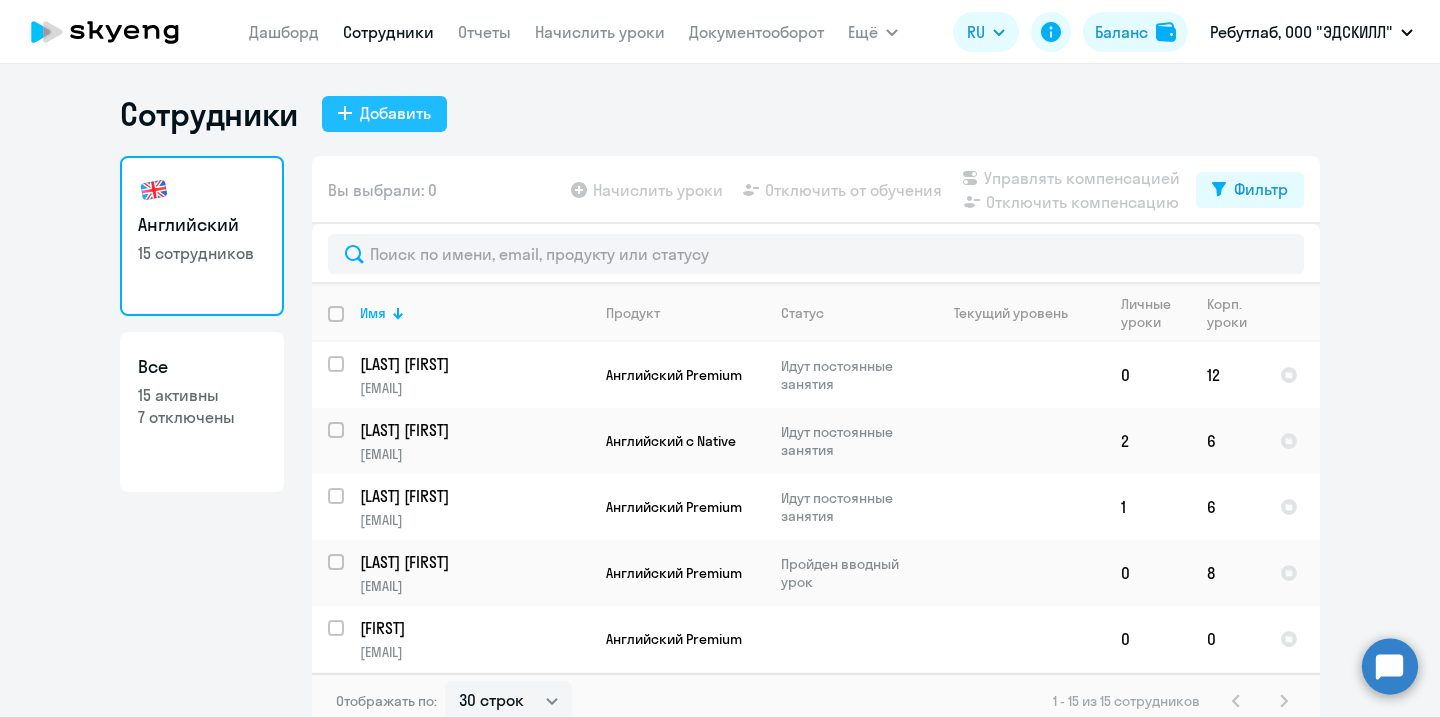 click on "Добавить" 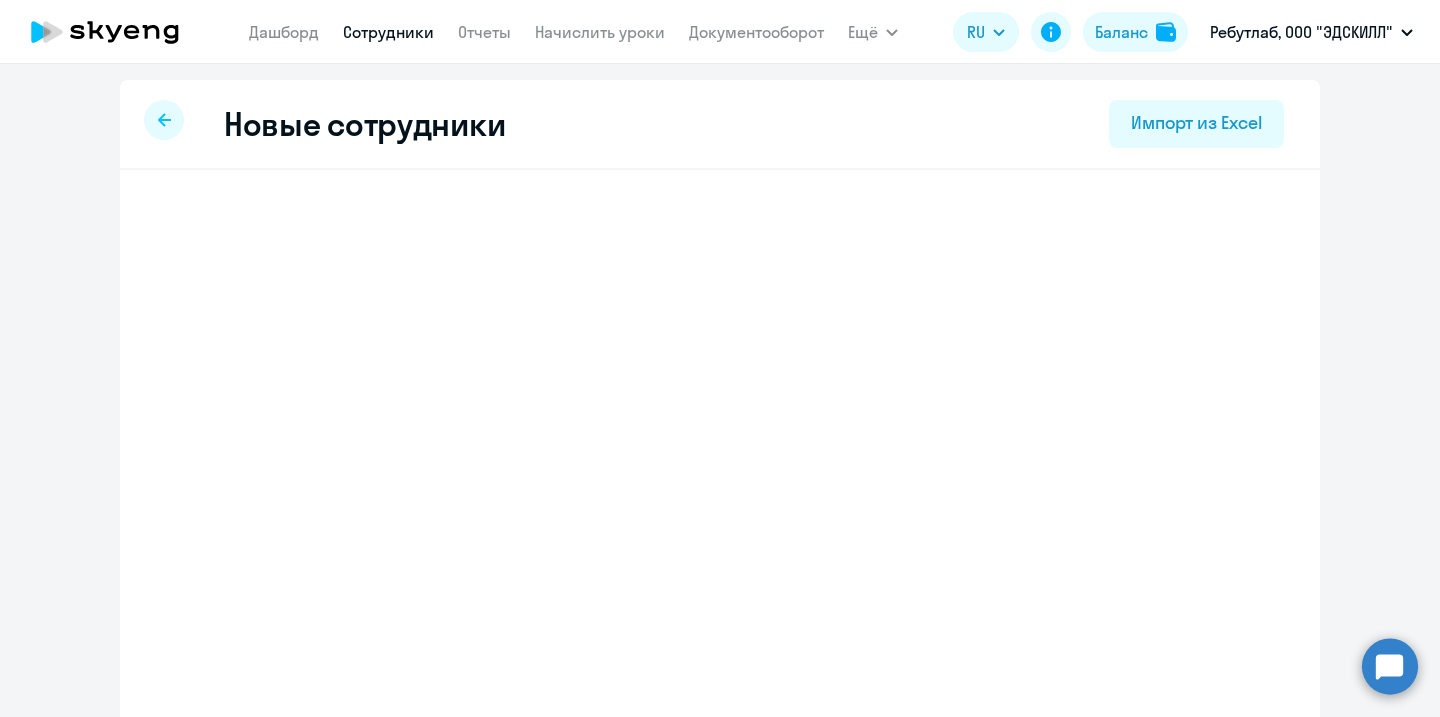 select on "english_adult_not_native_speaker" 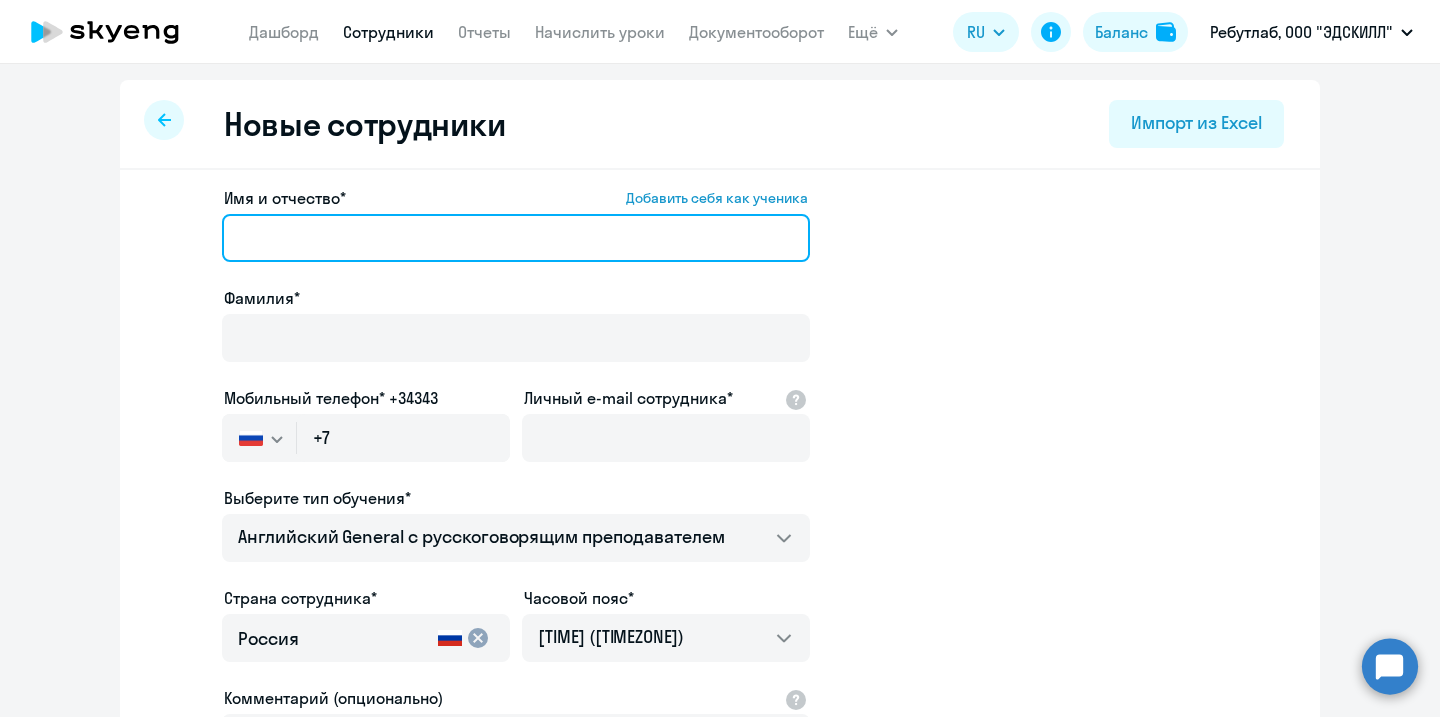 click on "Имя и отчество*  Добавить себя как ученика" at bounding box center [516, 238] 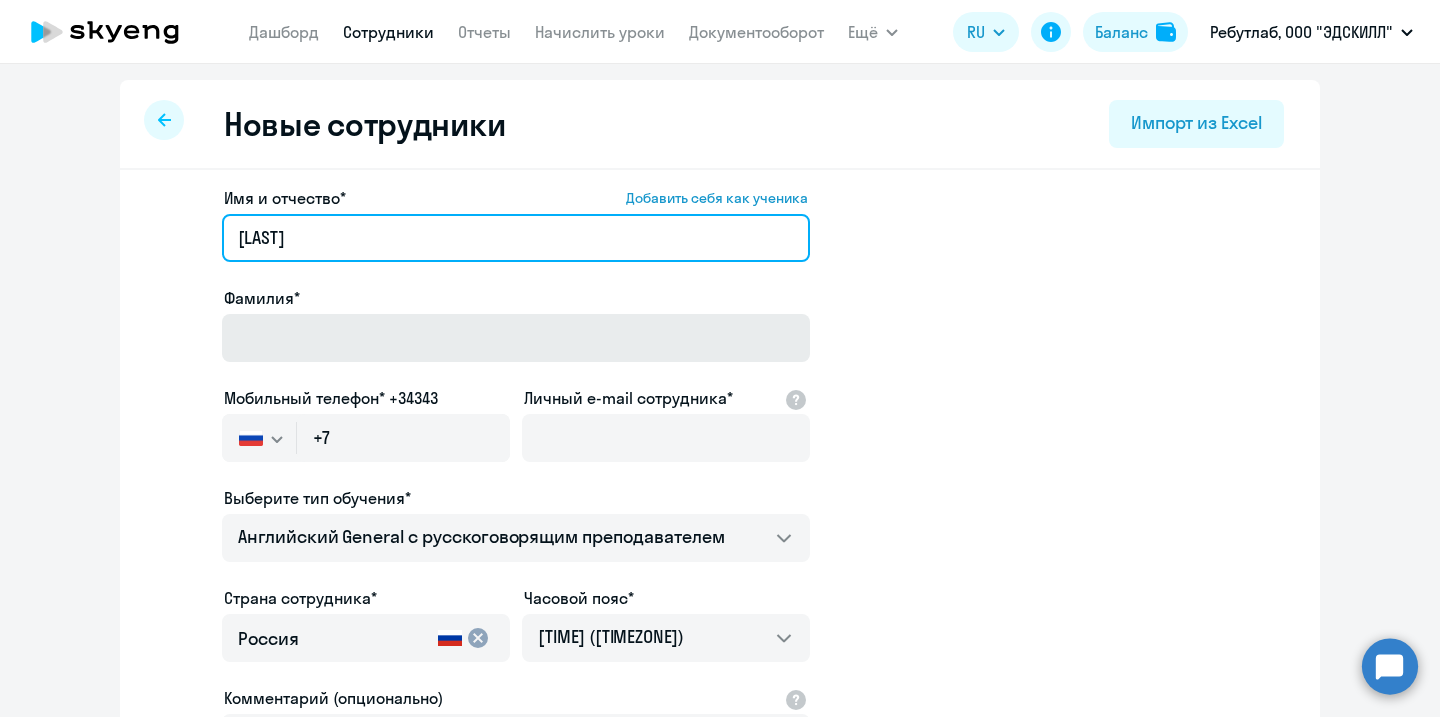 type on "Vavrenyuk" 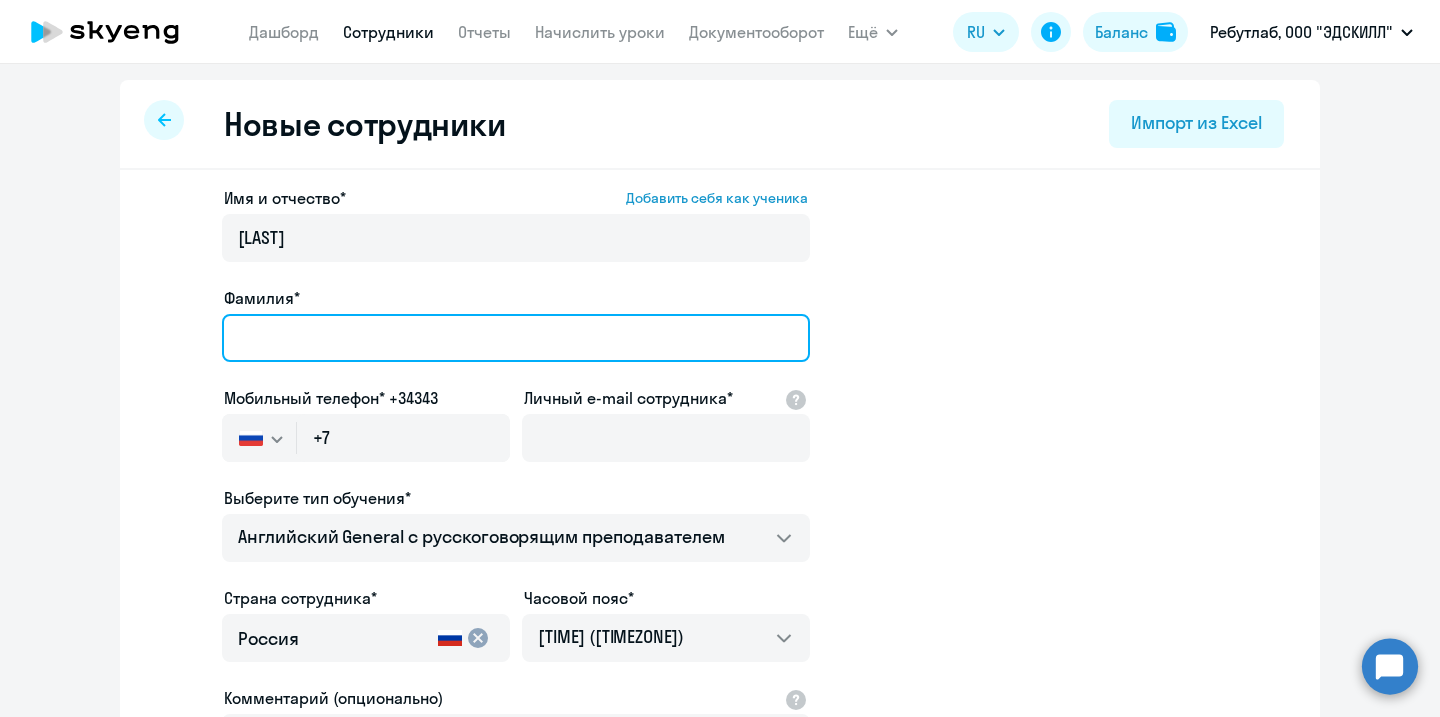 click on "Фамилия*" at bounding box center (516, 338) 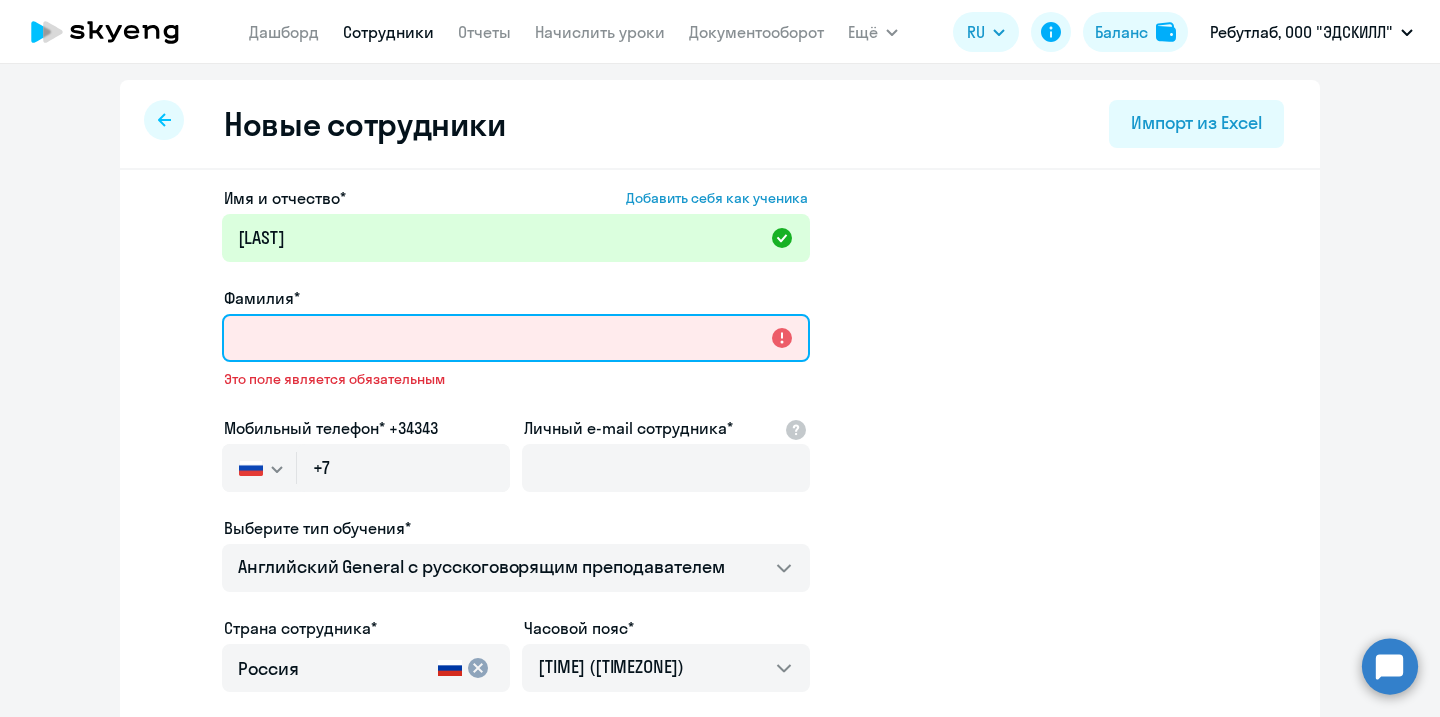 click on "Фамилия*" at bounding box center [516, 338] 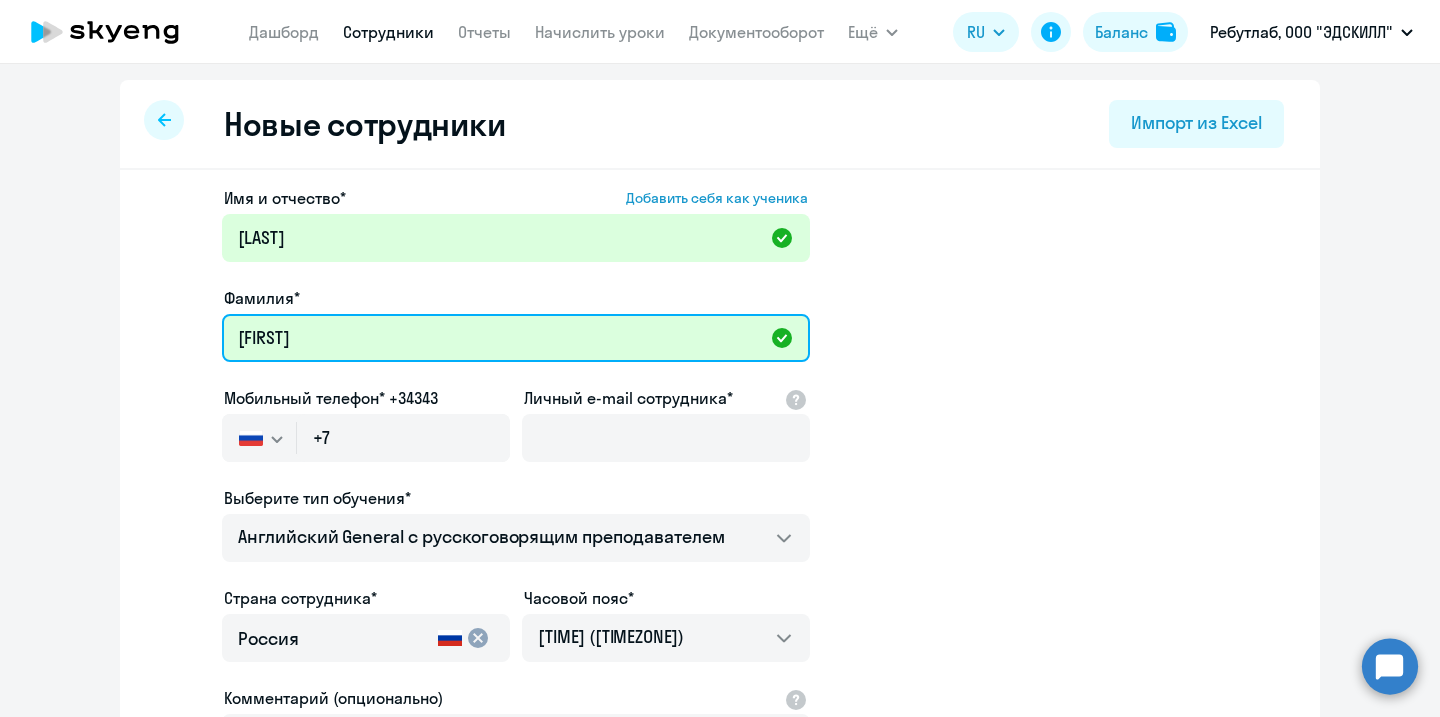 click on "Mikhail" at bounding box center (516, 338) 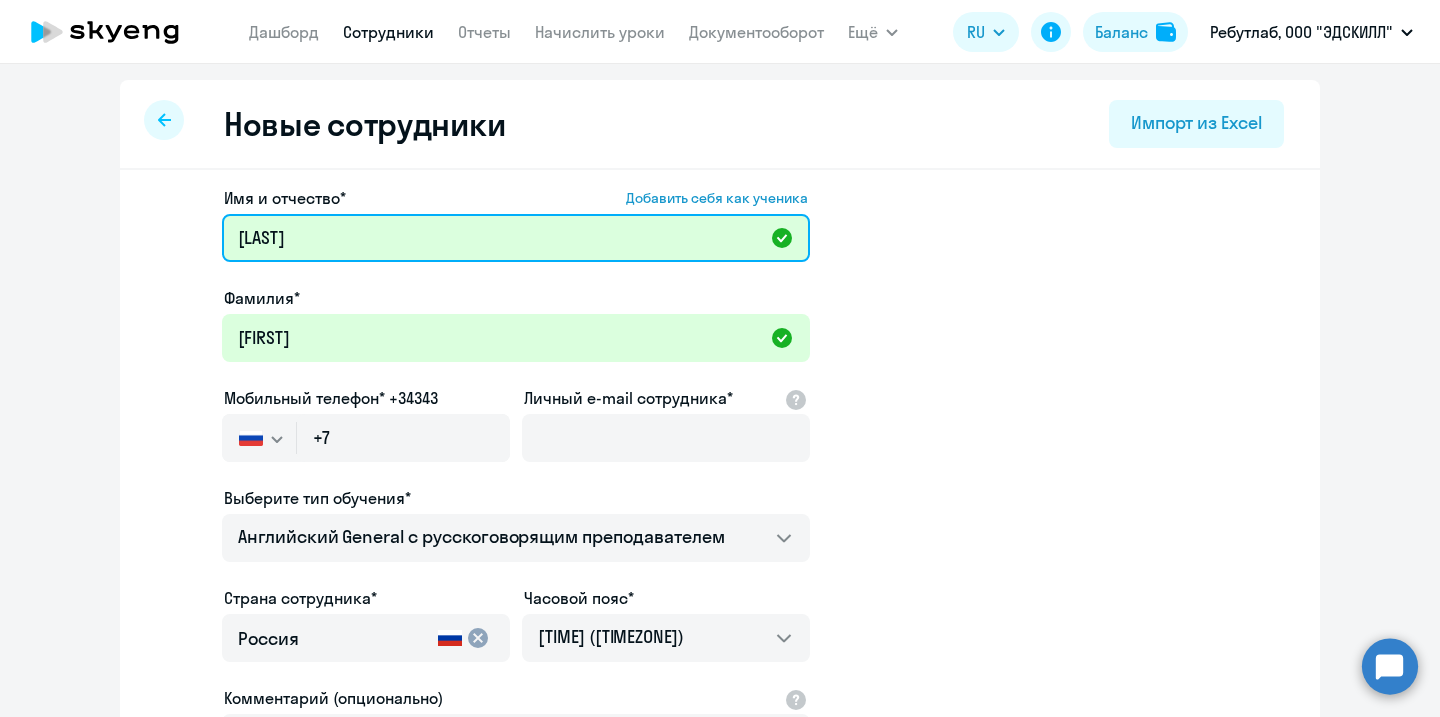 click on "Vavrenyuk" at bounding box center [516, 238] 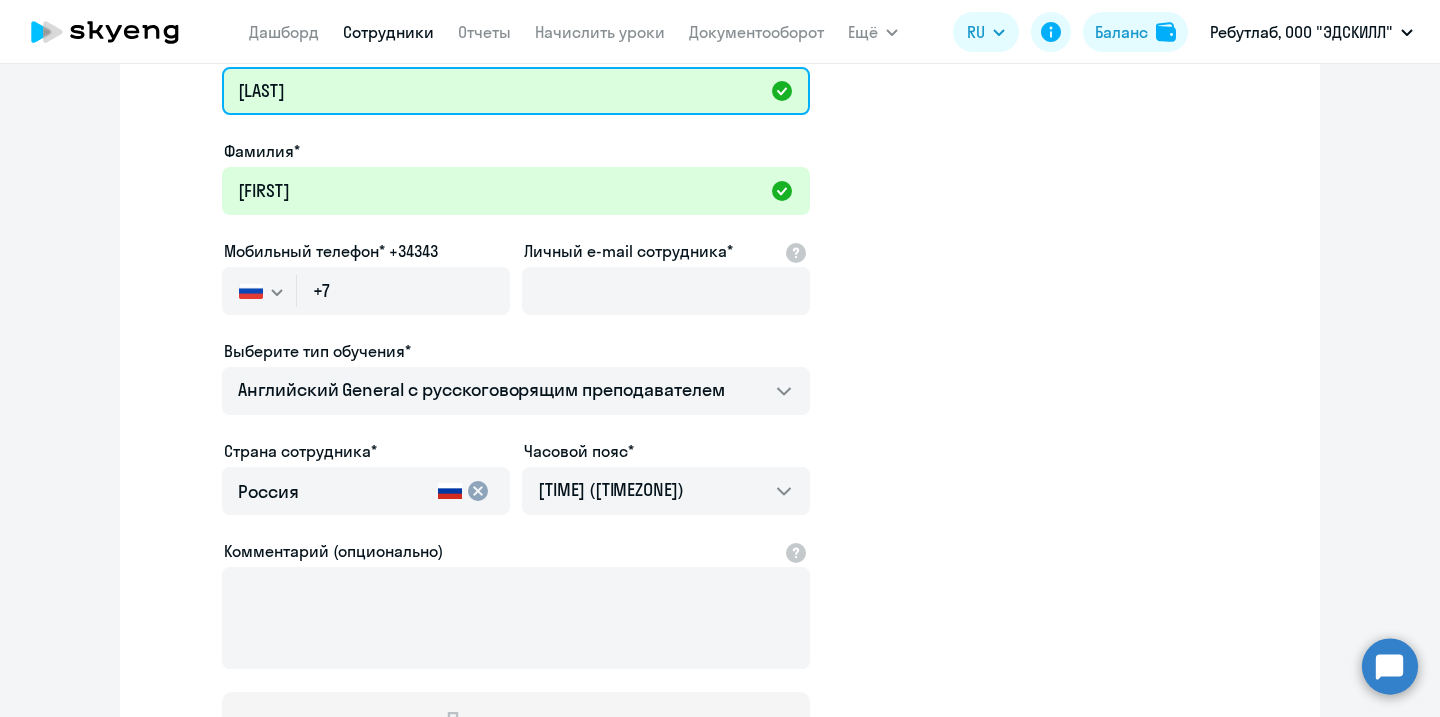 scroll, scrollTop: 194, scrollLeft: 0, axis: vertical 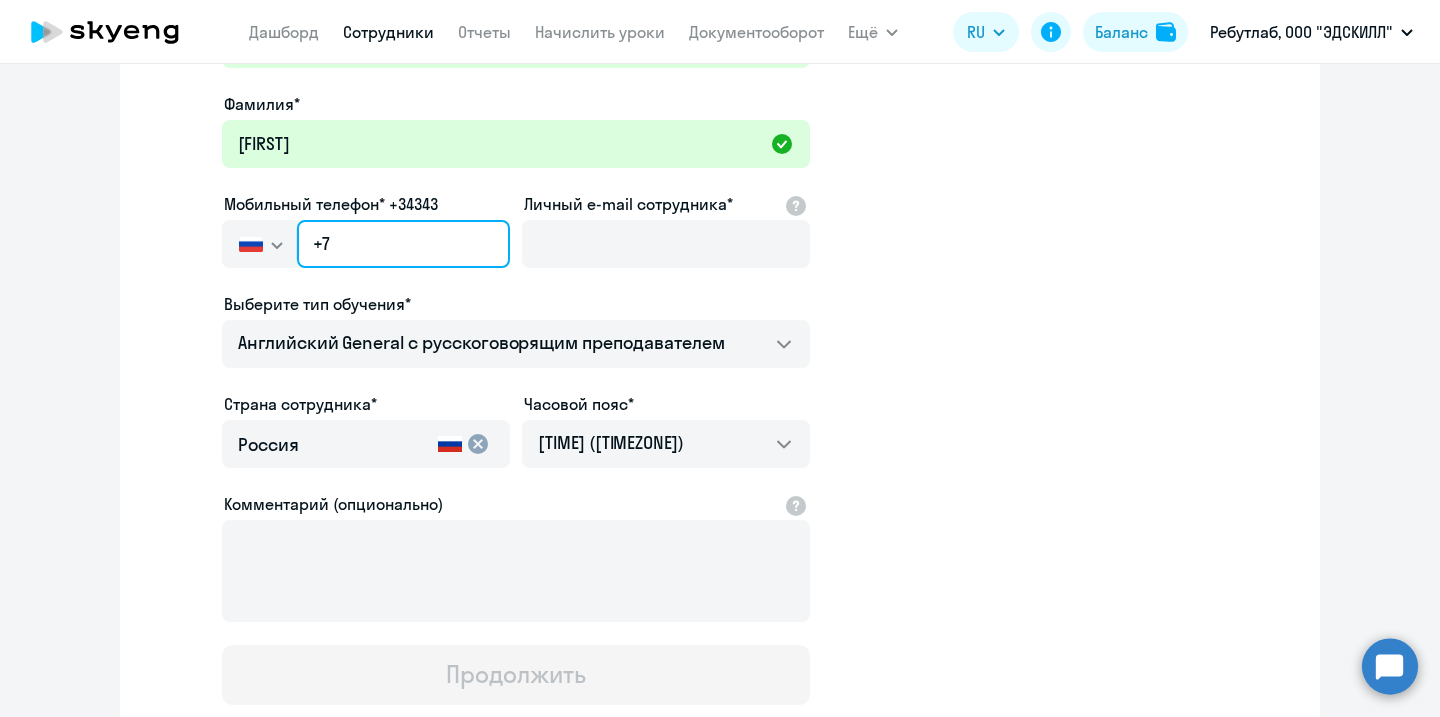 click on "+7" 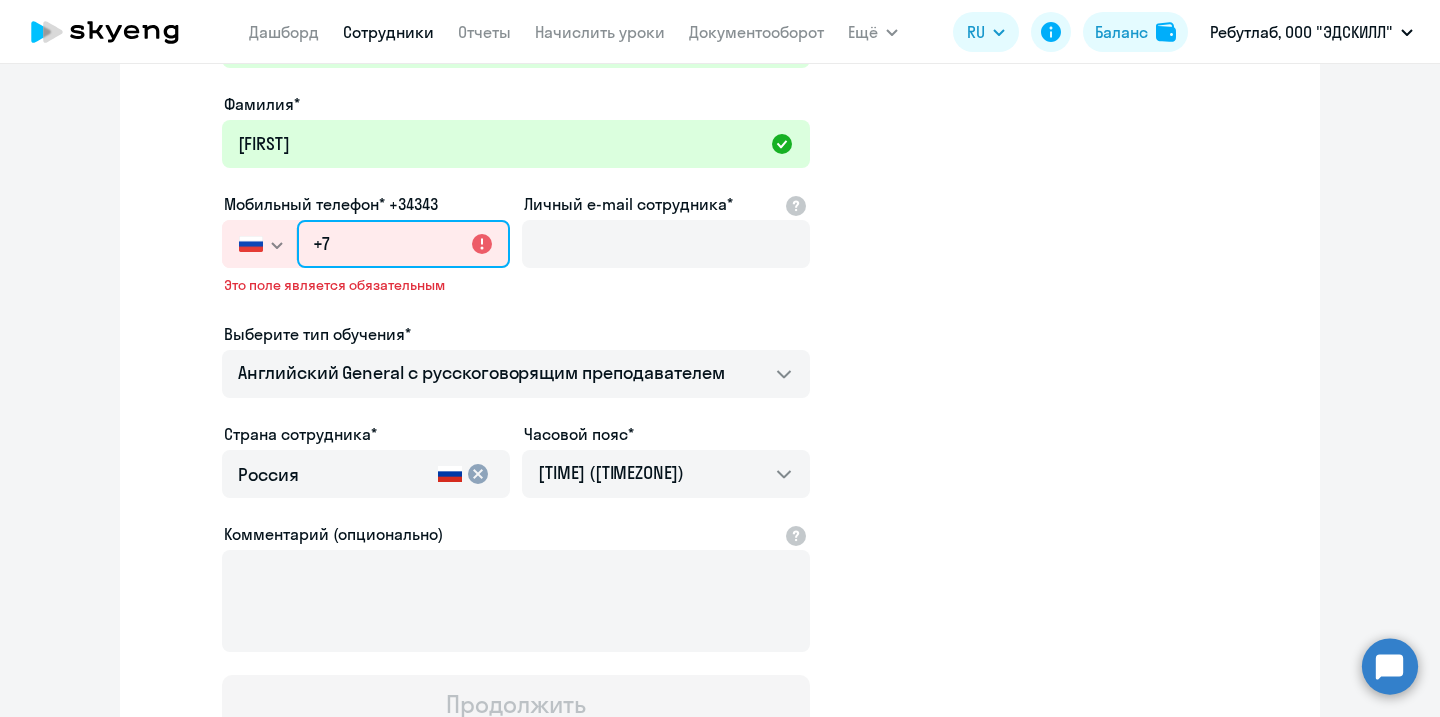 paste on "999 040-63-22" 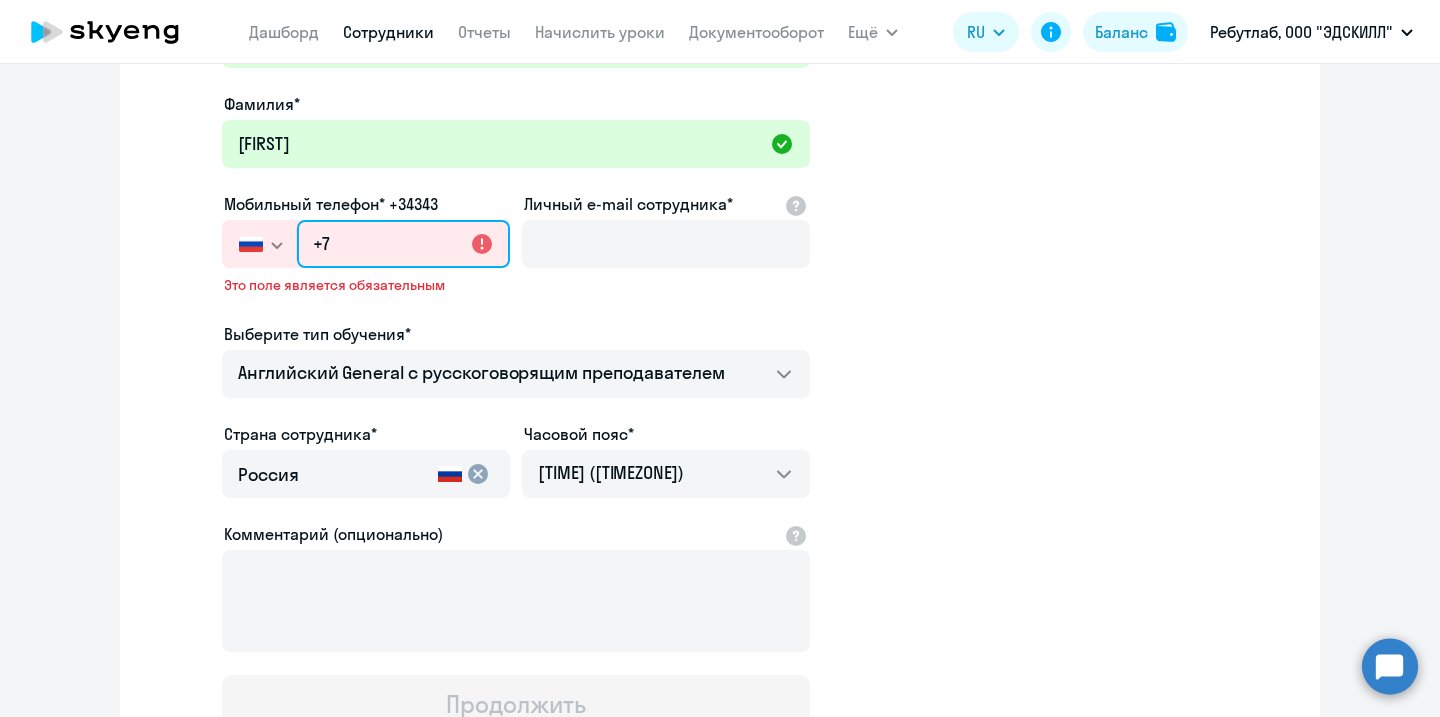 type on "+7 999 040-63-22" 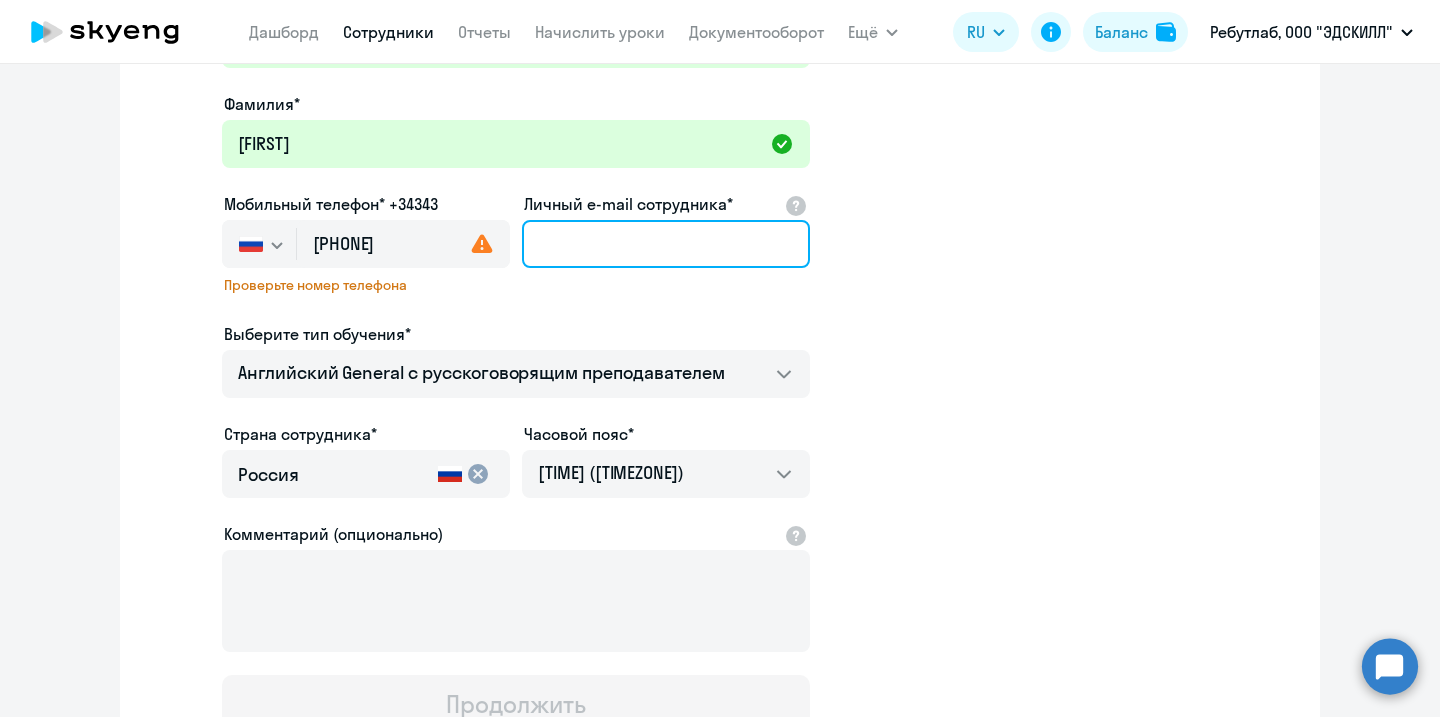click on "Личный e-mail сотрудника*" at bounding box center [666, 244] 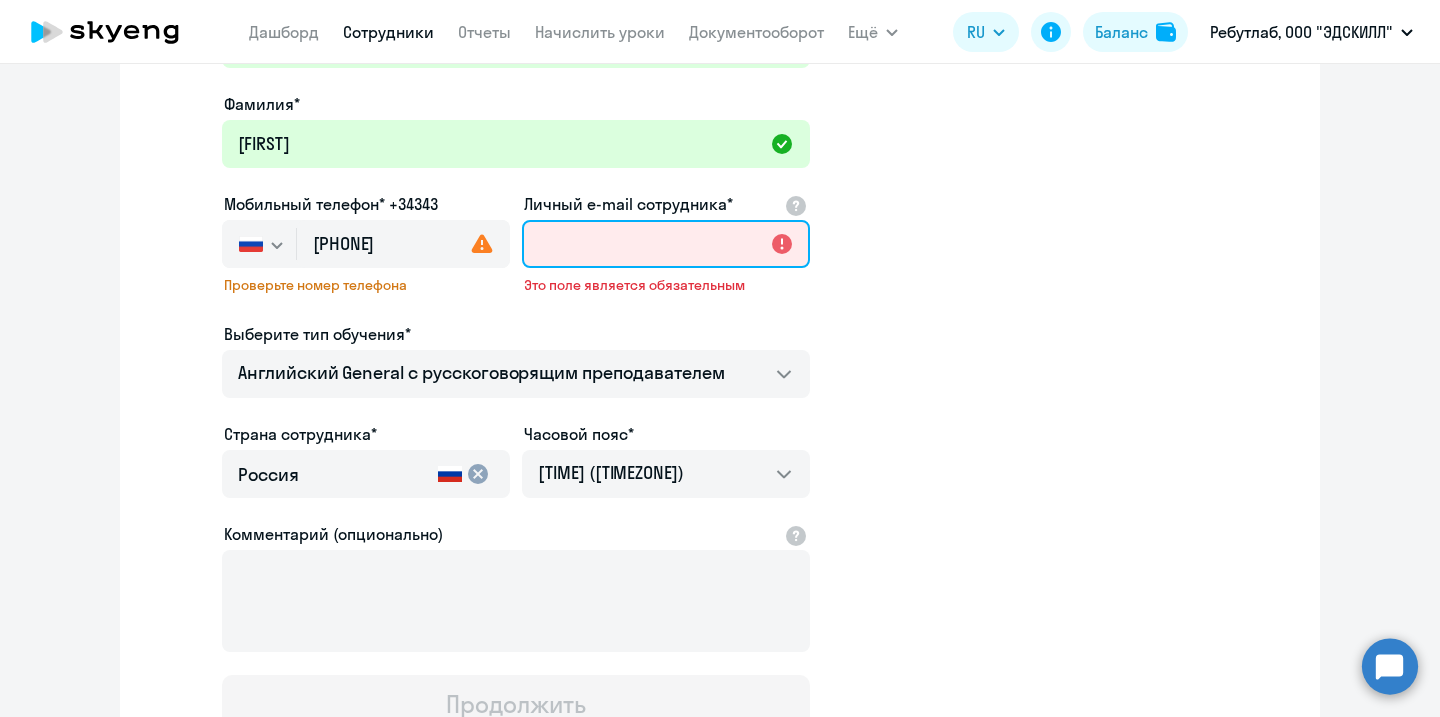 paste on "mikhail.vavrenyuk@adskill.com" 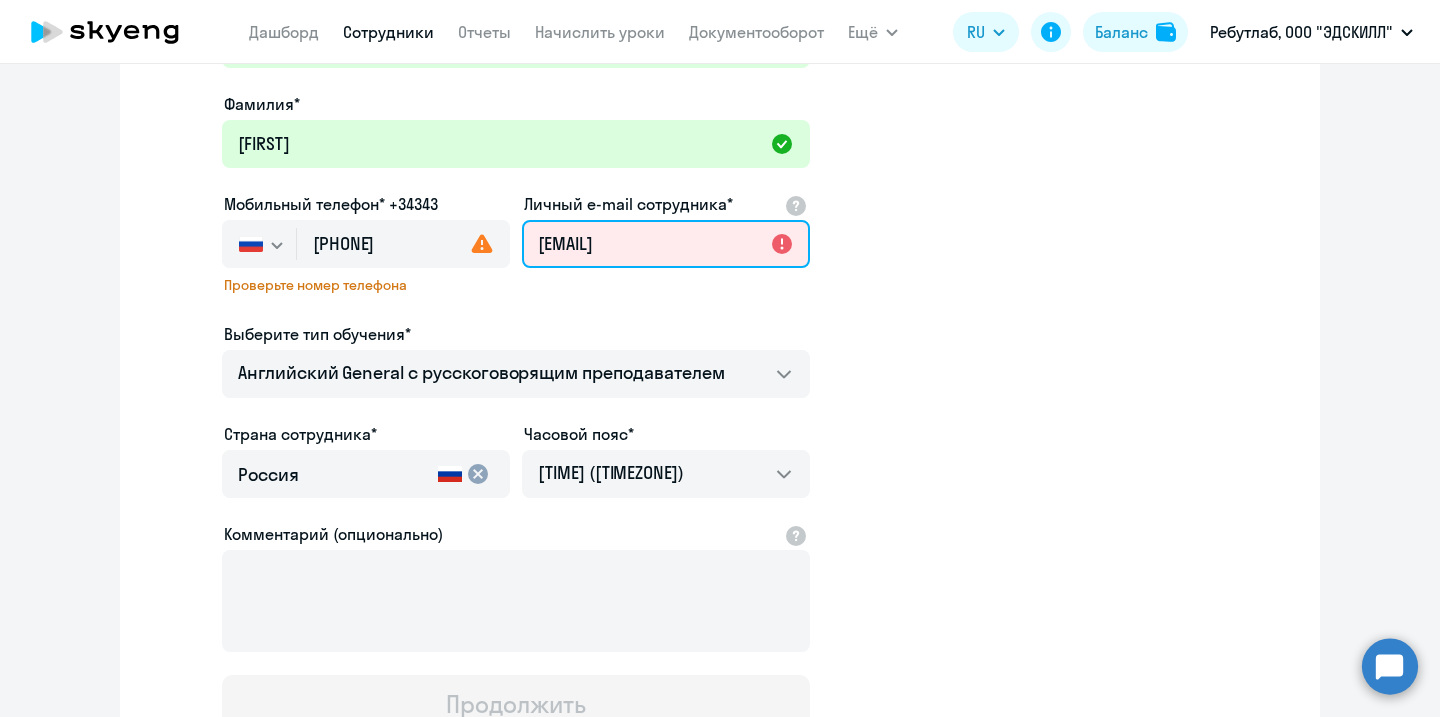 scroll, scrollTop: 0, scrollLeft: 34, axis: horizontal 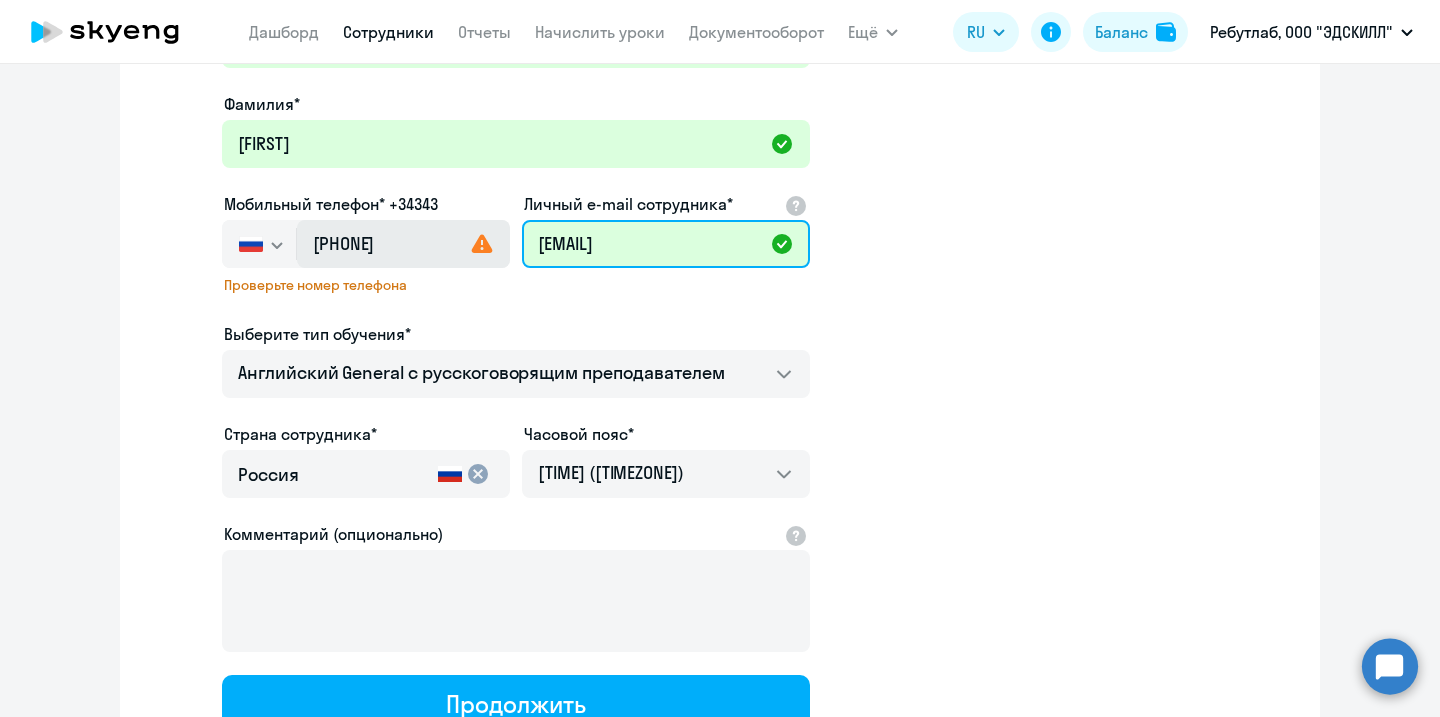 type on "mikhail.vavrenyuk@adskill.com" 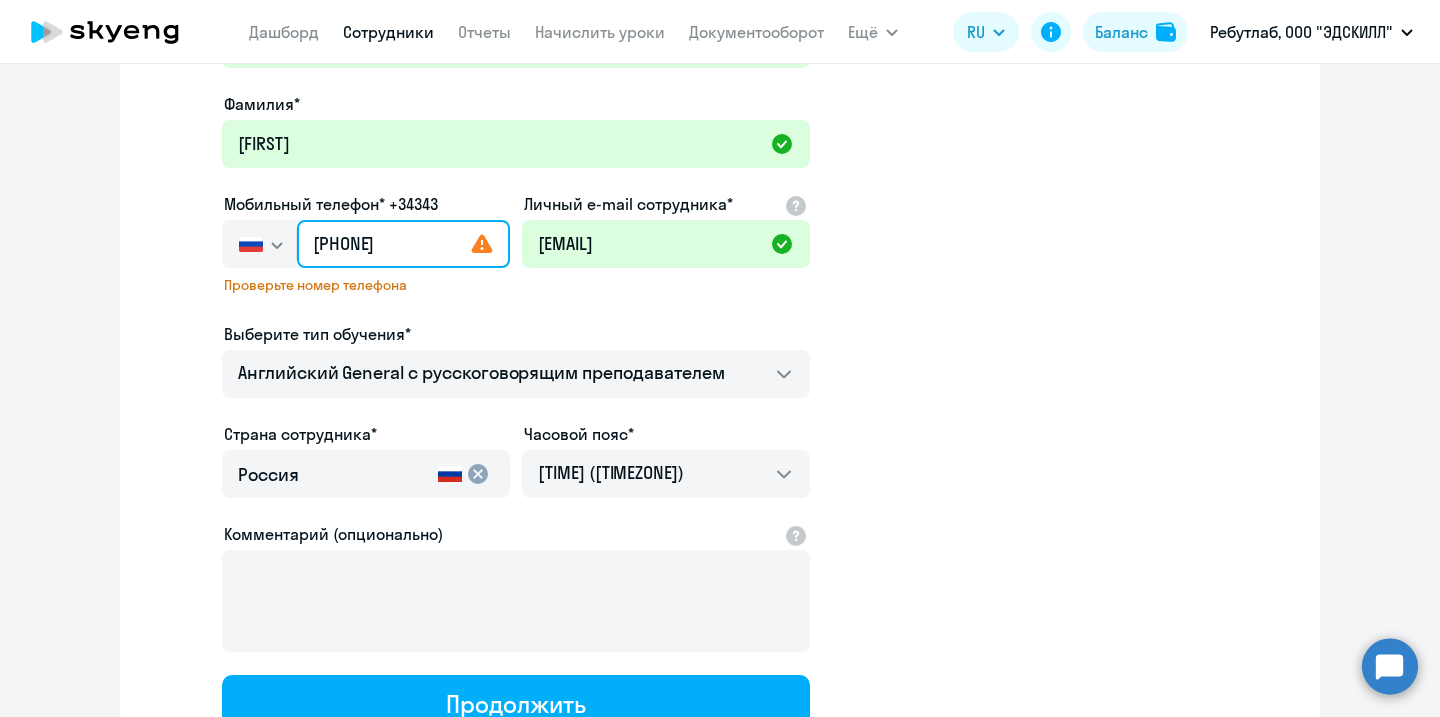 click on "+7 999 040-63-22" 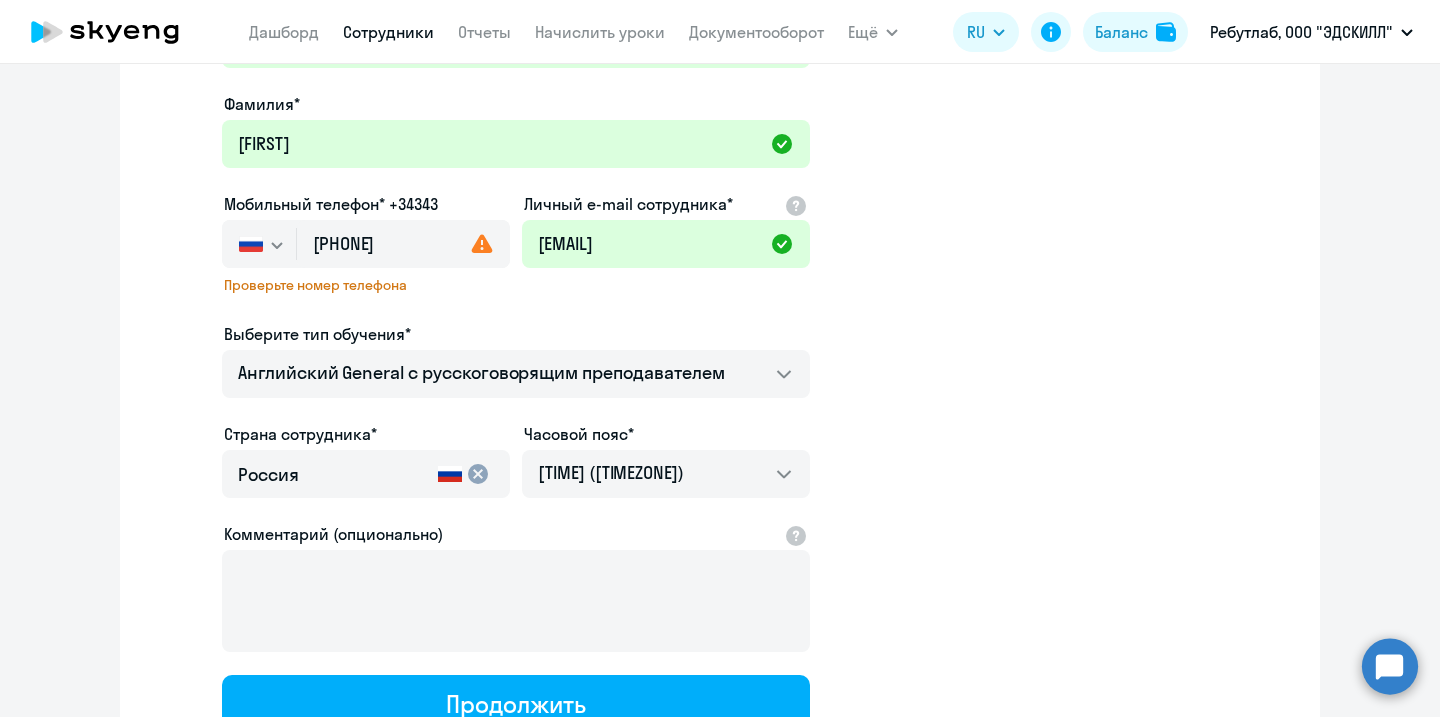 click on "Имя и отчество*  Добавить себя как ученика  Vavrenyuk Фамилия* Mikhail  Мобильный телефон* +34343
Россия +7 Казахстан +7 Украина +380 Беларусь (Белоруссия) +375 Австралия +61 Австрия +43 Азербайджан +994 Албания +355 Алжир +213 Ангилья +1(264) Ангола +244 Андорра +376 Антигуа и Барбуда +1(268) Аргентина +54 Армения +374 Аруба +297 Афганистан +93 Багамские Острова +1(242) Бангладеш +880 Барбадос +1(246) Бахрейн +973 Белиз +501 Бельгия +32 Бенин +229 Бермудские острова +1(441) Бирма (Мьянма) +95 Болгария +359 Боливия +591 Бонайре, Синт-Эстатиус и Саба +599 Босния и Герцеговина +387 Ботсвана +267 Бразилия +55 +1(284) Бруней-Даруссалам +44" 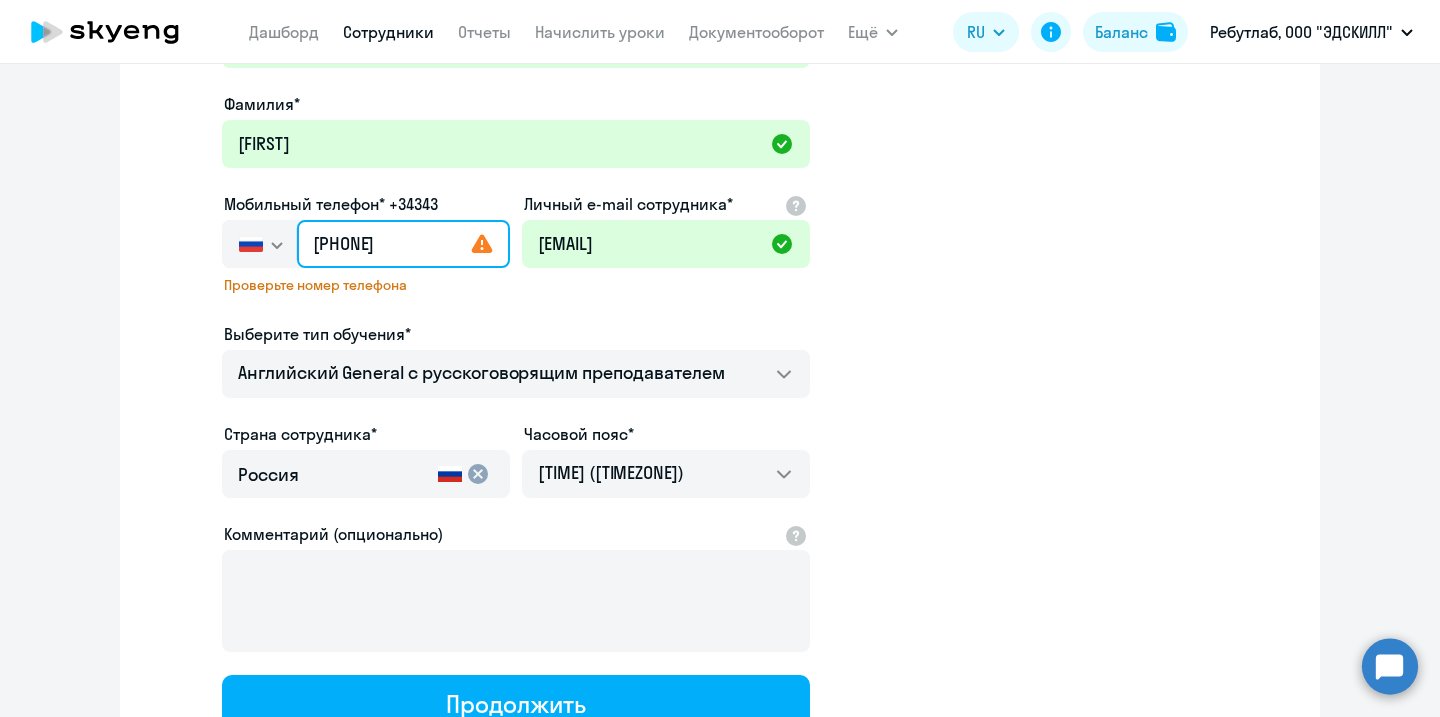 click on "+7 999 632-22" 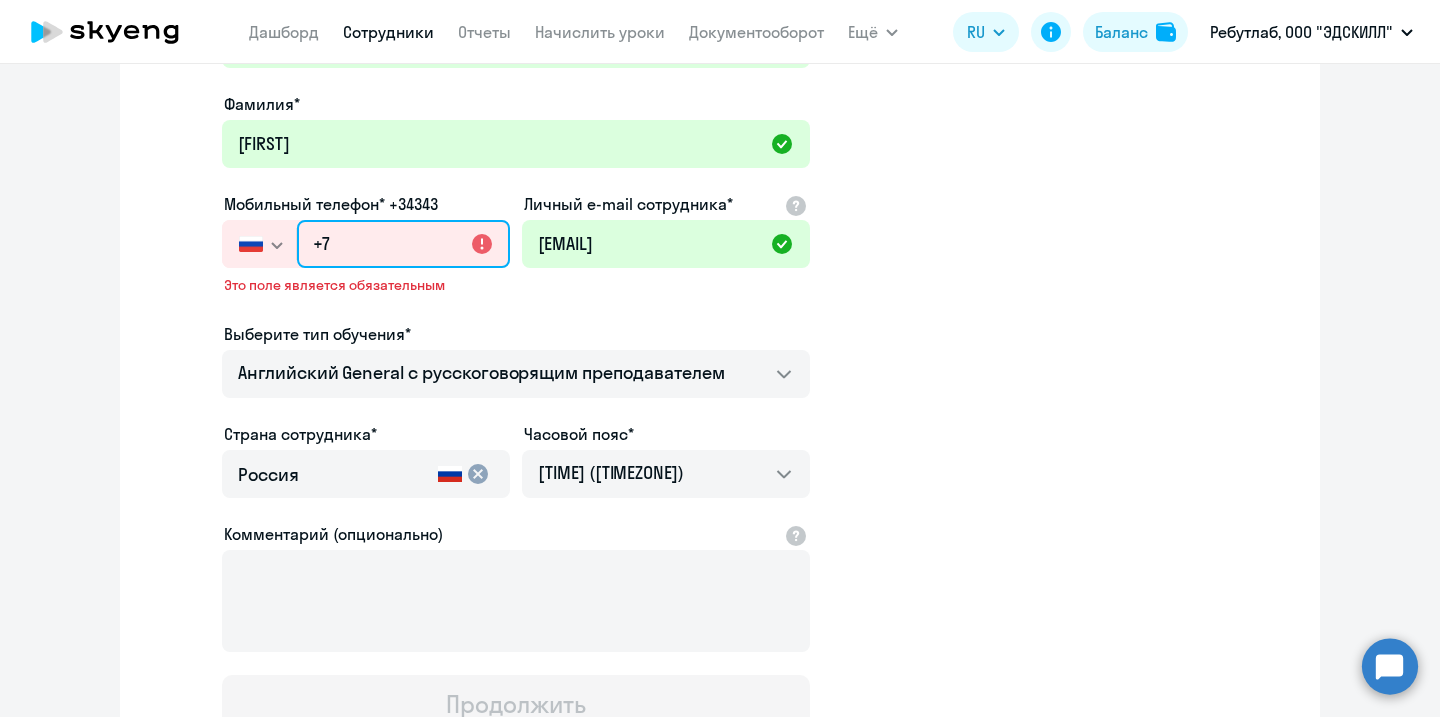 paste on "999 040-63-22" 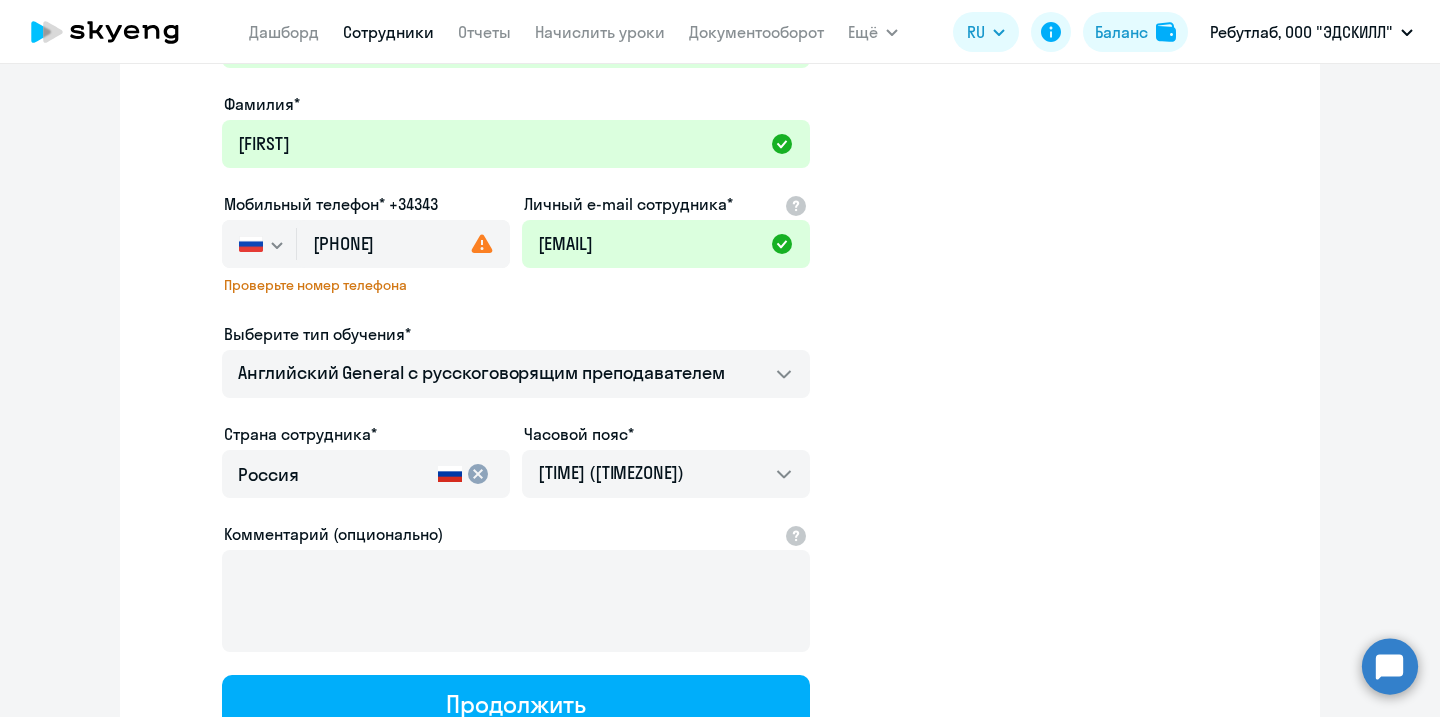 click on "Имя и отчество*  Добавить себя как ученика  Vavrenyuk Фамилия* Mikhail  Мобильный телефон* +34343
Россия +7 Казахстан +7 Украина +380 Беларусь (Белоруссия) +375 Австралия +61 Австрия +43 Азербайджан +994 Албания +355 Алжир +213 Ангилья +1(264) Ангола +244 Андорра +376 Антигуа и Барбуда +1(268) Аргентина +54 Армения +374 Аруба +297 Афганистан +93 Багамские Острова +1(242) Бангладеш +880 Барбадос +1(246) Бахрейн +973 Белиз +501 Бельгия +32 Бенин +229 Бермудские острова +1(441) Бирма (Мьянма) +95 Болгария +359 Боливия +591 Бонайре, Синт-Эстатиус и Саба +599 Босния и Герцеговина +387 Ботсвана +267 Бразилия +55 +1(284) Бруней-Даруссалам +44" 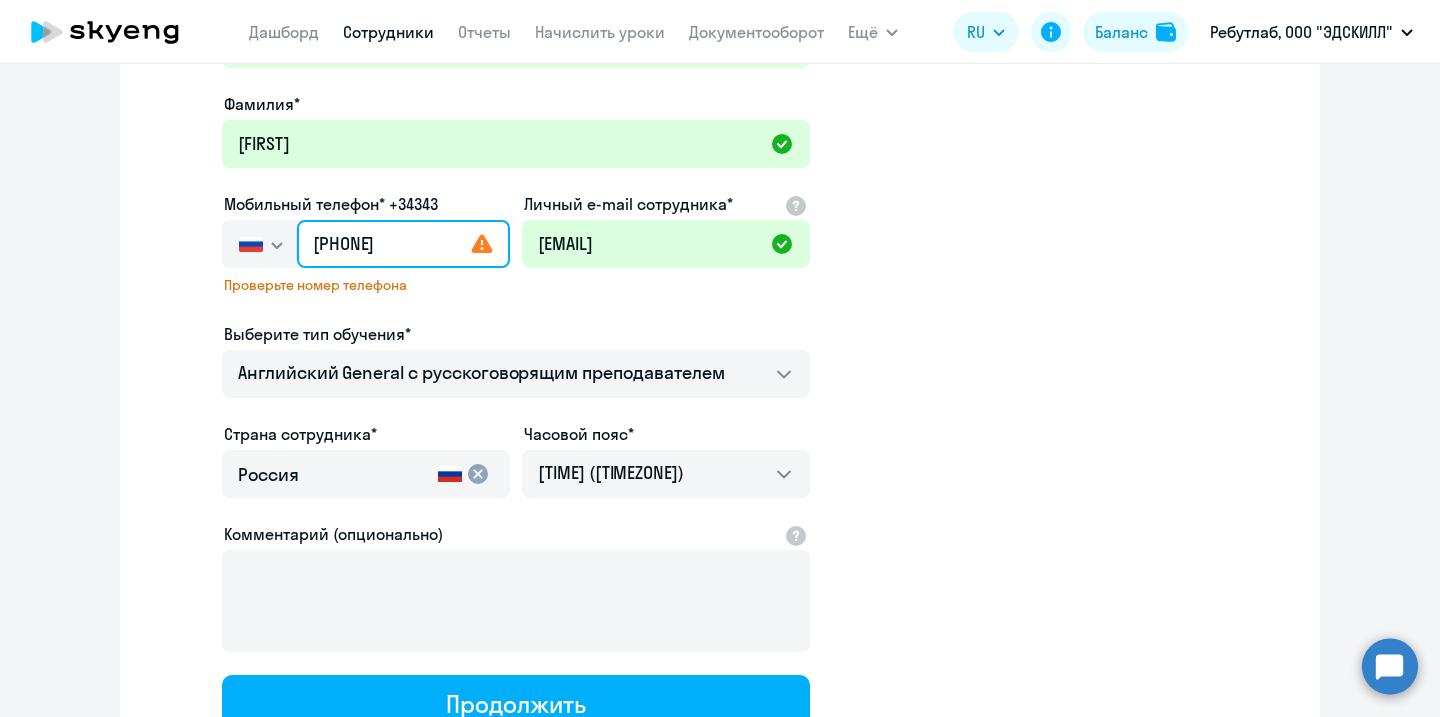 click on "+7 999 040-63-22" 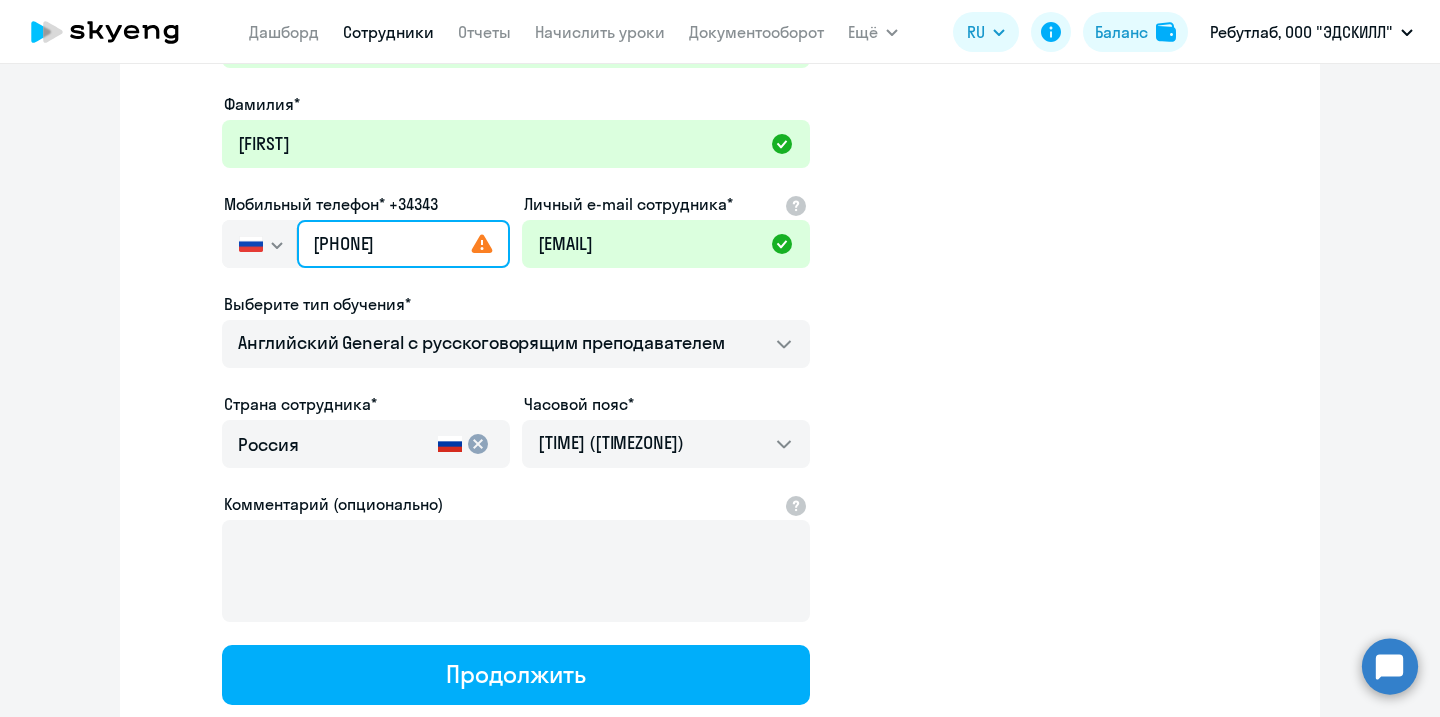 type on "+7 999 040-63-22" 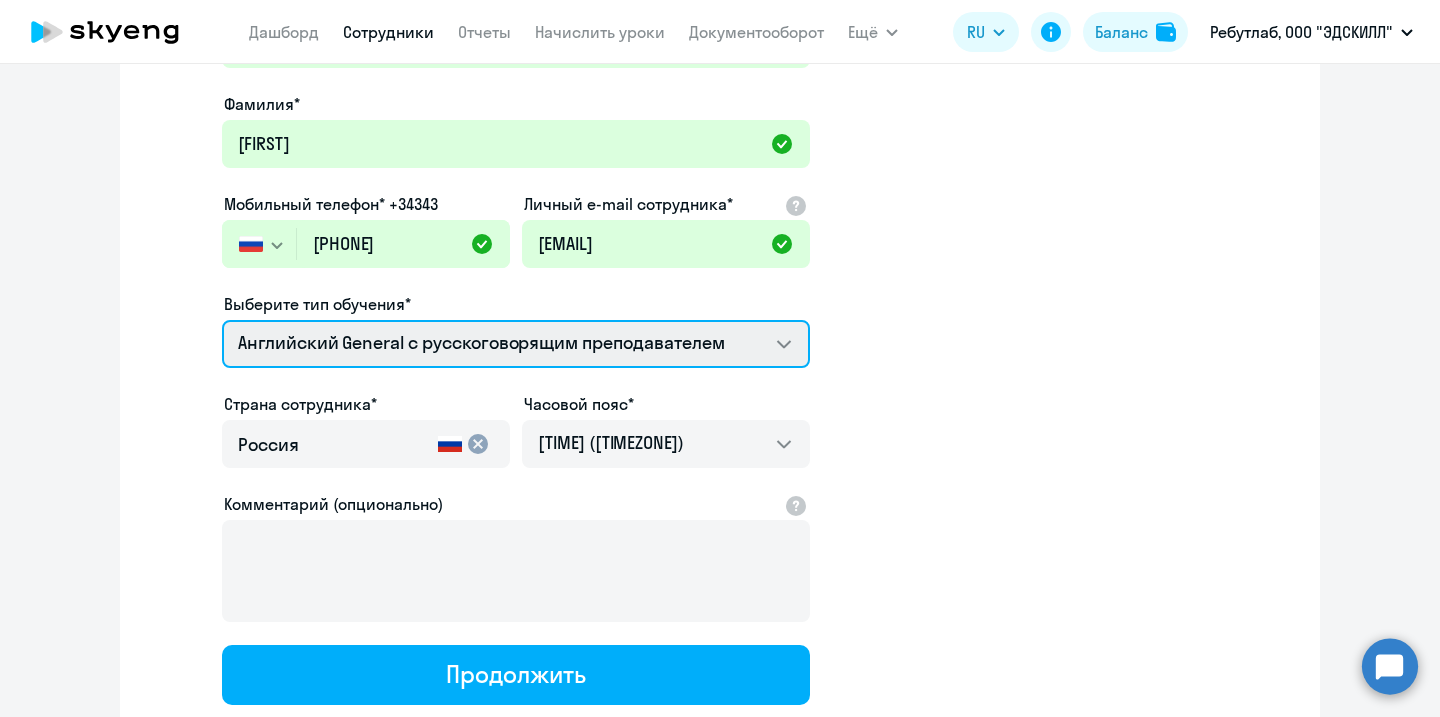click on "Премиум английский с русскоговорящим преподавателем   Английский General с англоговорящим преподавателем   Английский General с русскоговорящим преподавателем" at bounding box center [516, 344] 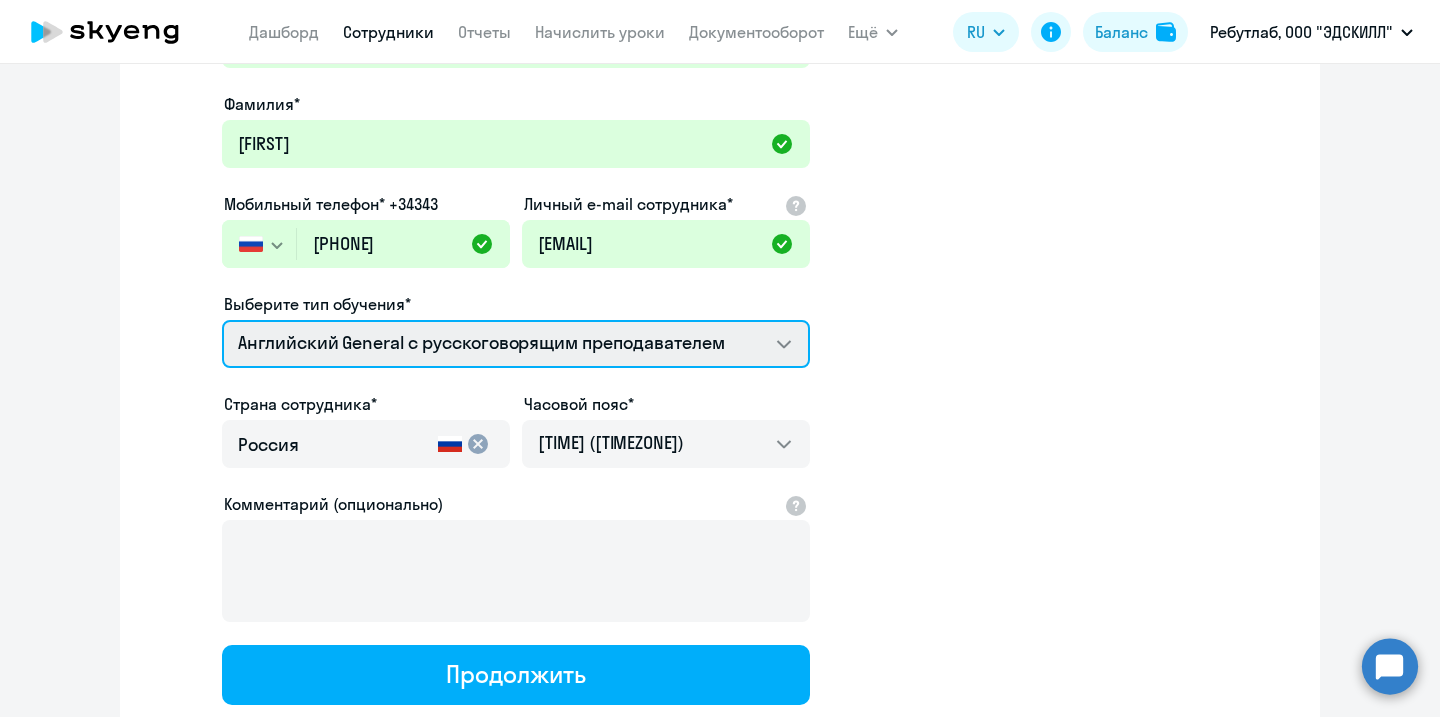 select on "english_adult_not_native_speaker_premium" 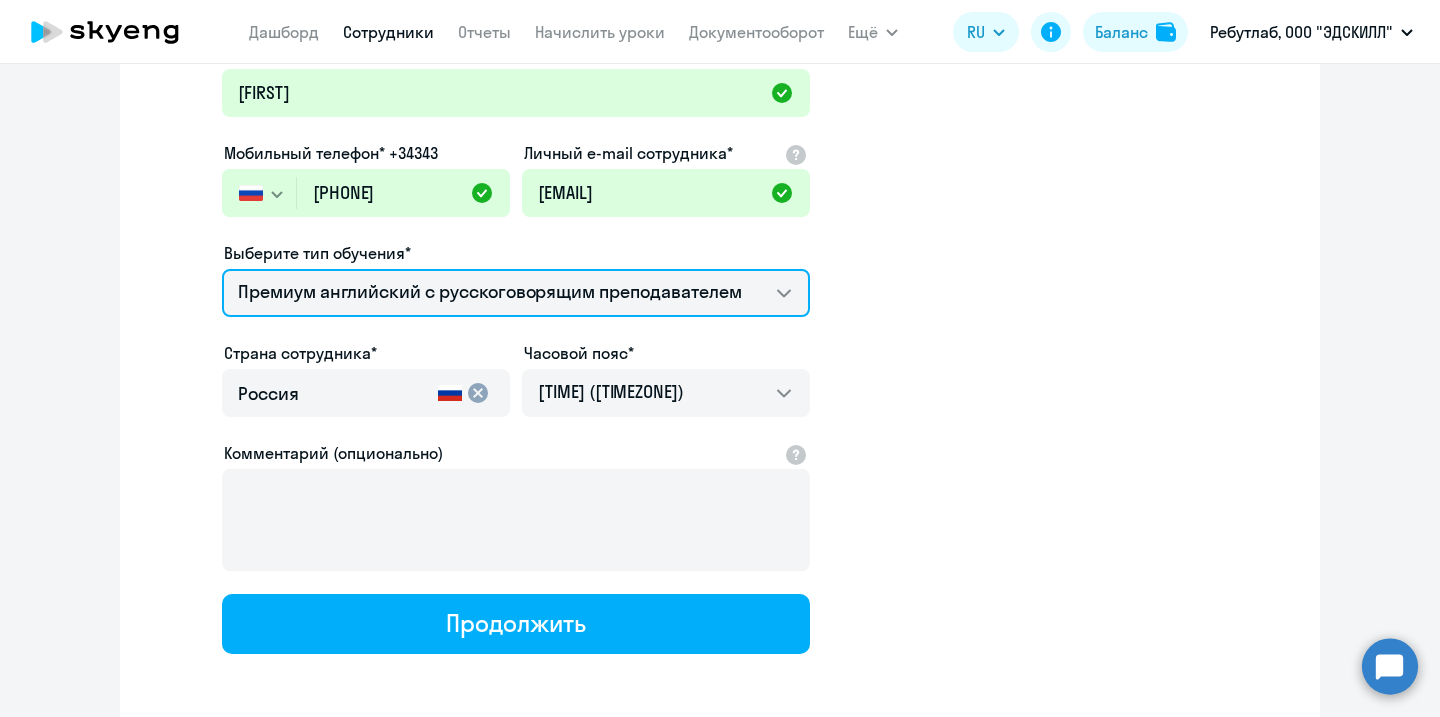 scroll, scrollTop: 331, scrollLeft: 0, axis: vertical 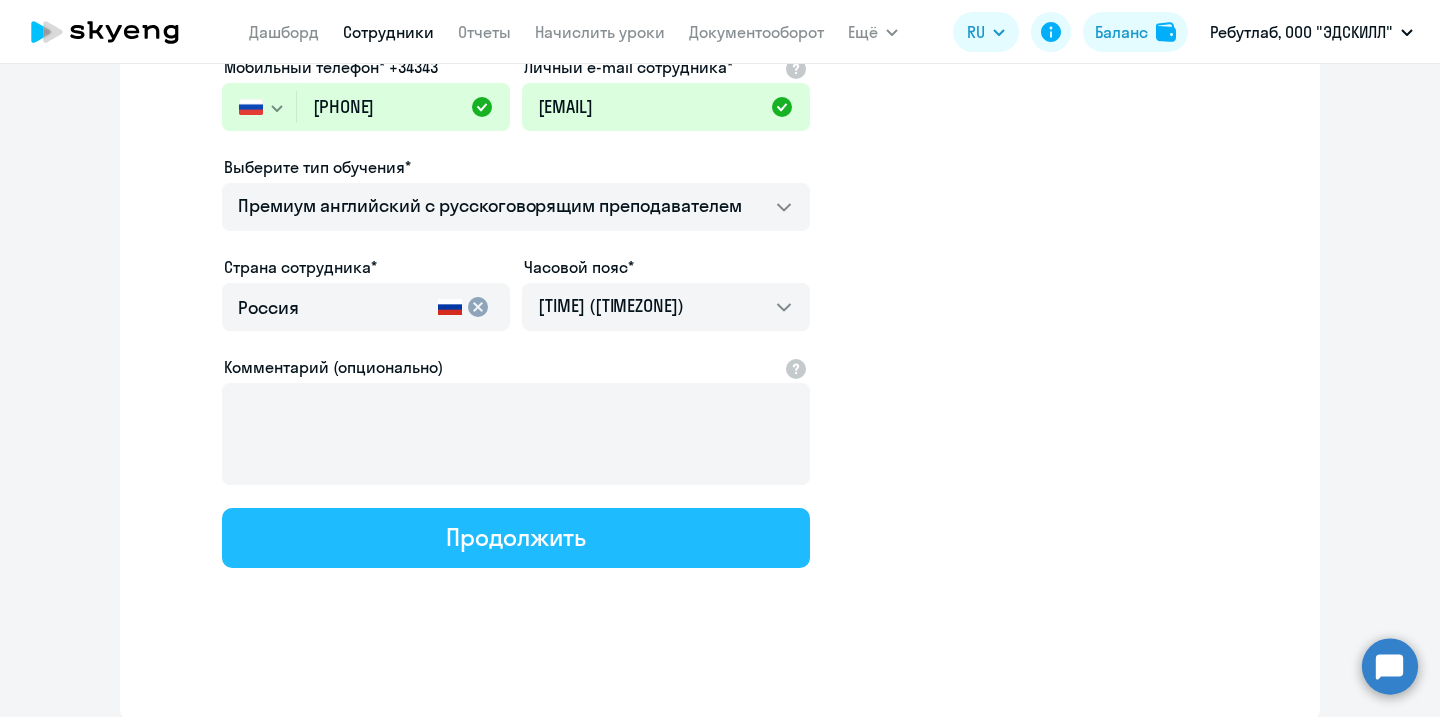 click on "Продолжить" 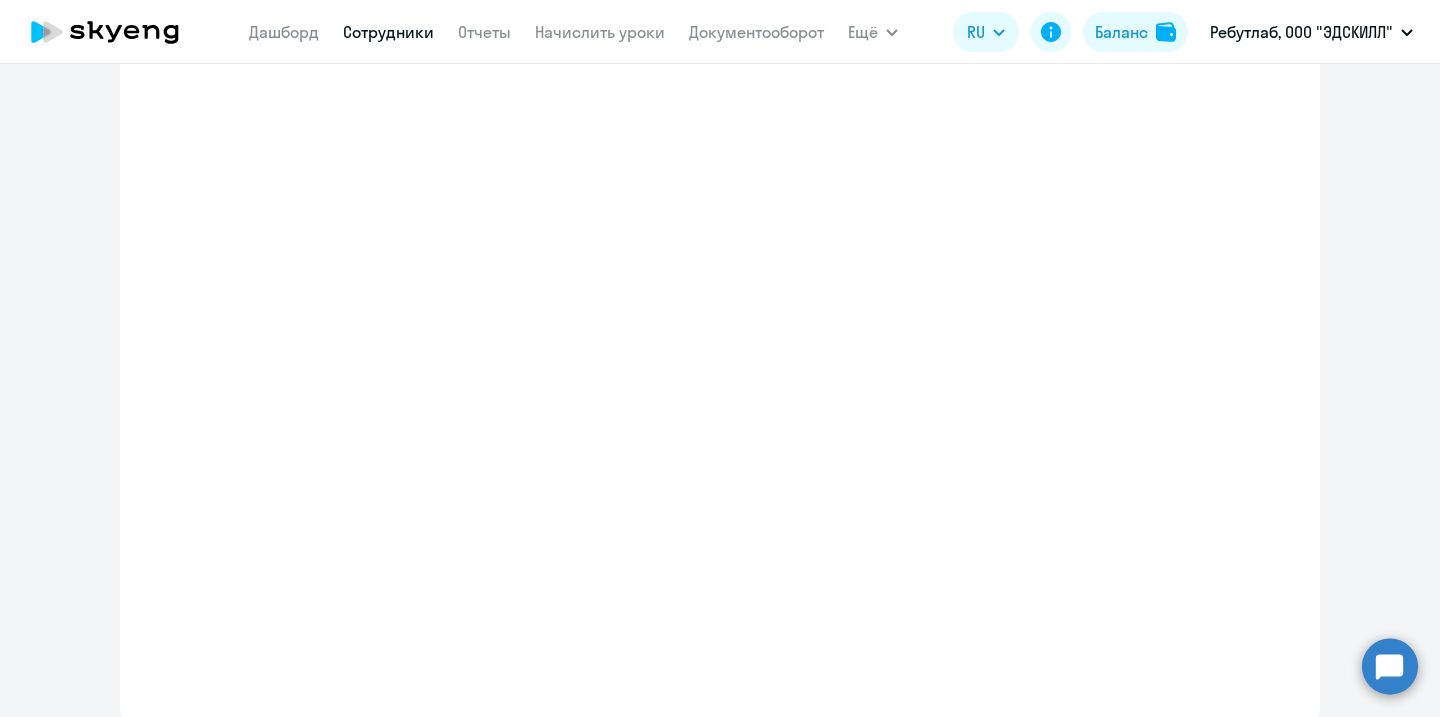 select on "english_adult_not_native_speaker_premium" 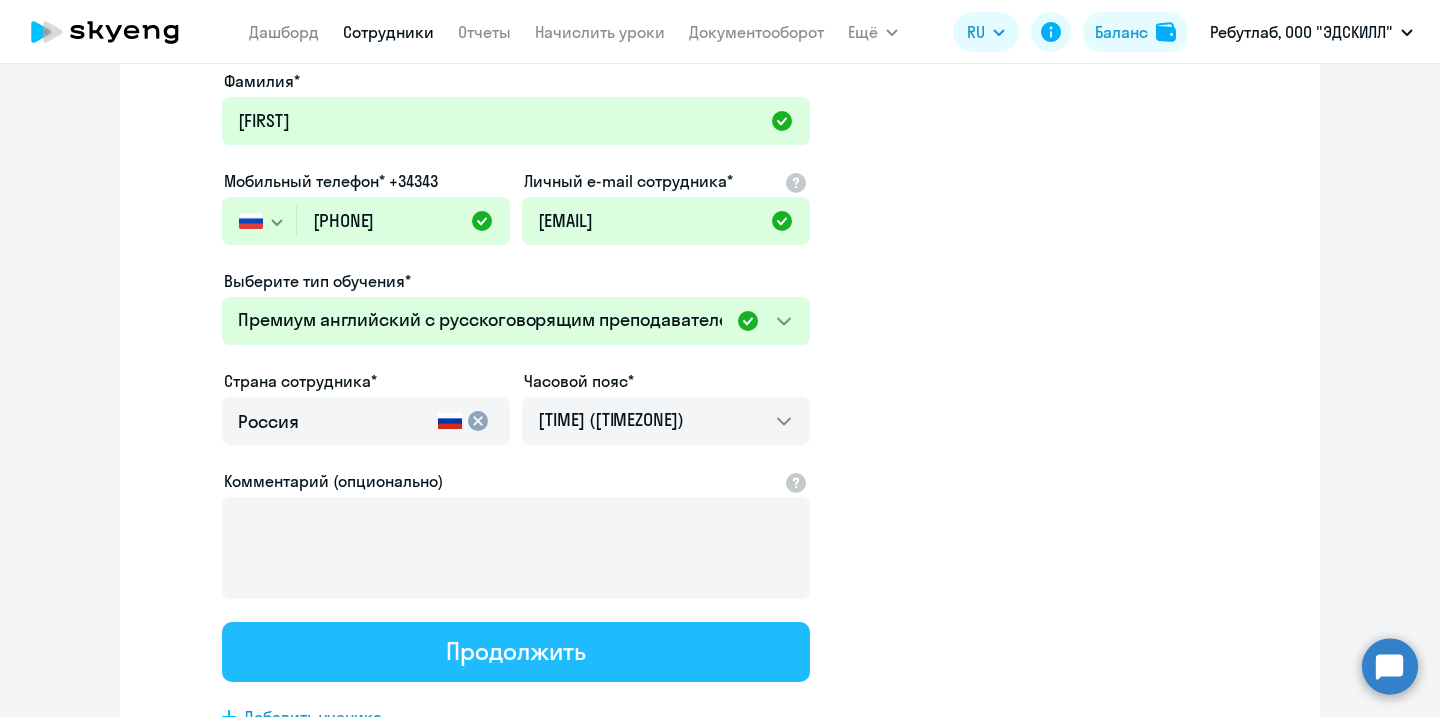 scroll, scrollTop: 0, scrollLeft: 0, axis: both 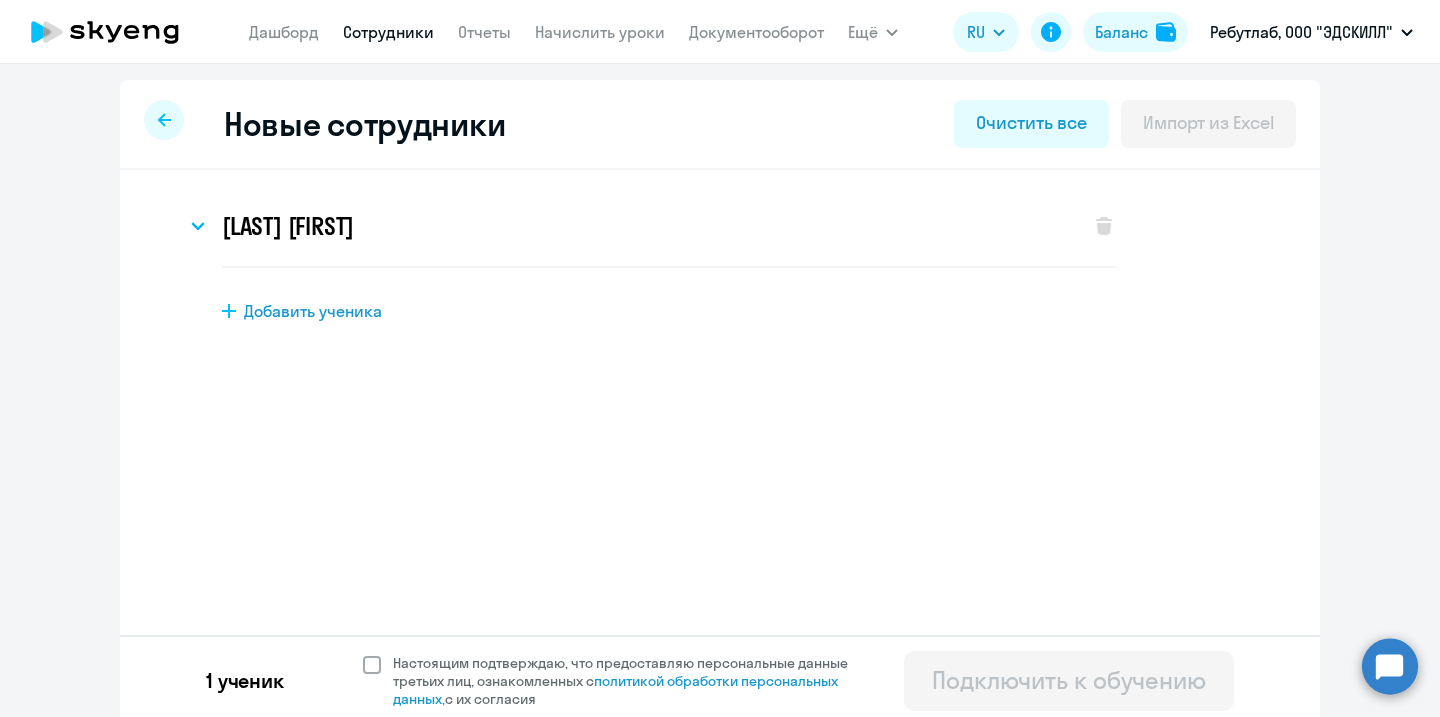 click on "Настоящим подтверждаю, что предоставляю персональные данные третьих лиц, ознакомленных с   политикой обработки персональных данных,   с их согласия" 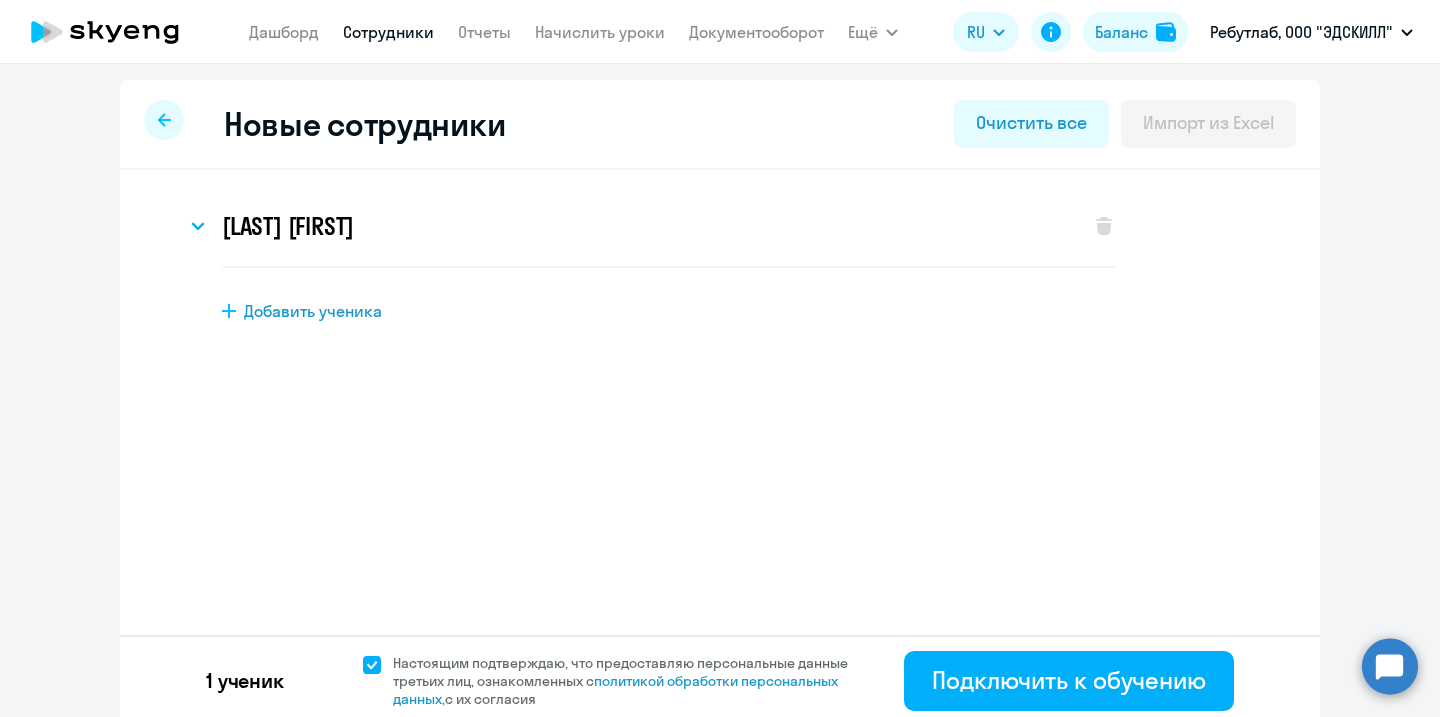 click on "1 ученик  Настоящим подтверждаю, что предоставляю персональные данные третьих лиц, ознакомленных с   политикой обработки персональных данных,   с их согласия   Подключить к обучению" 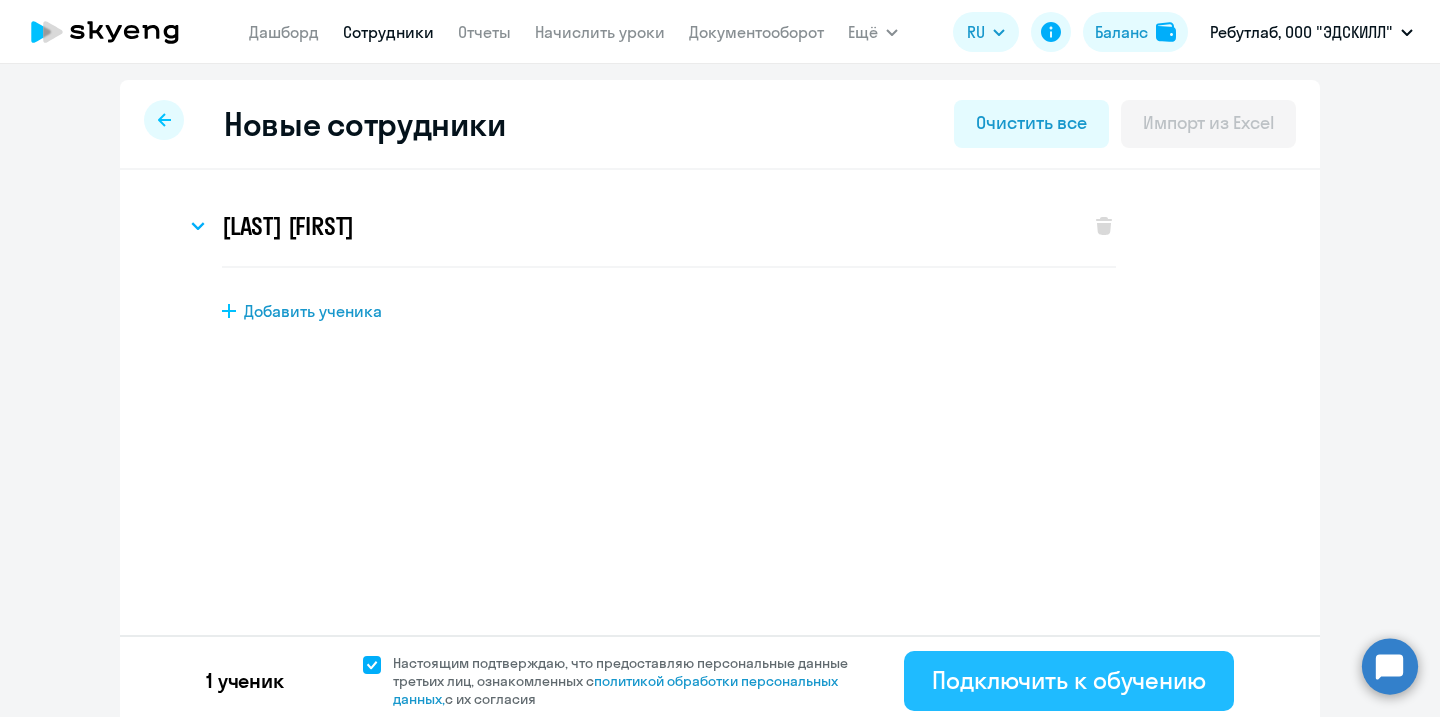click on "Подключить к обучению" 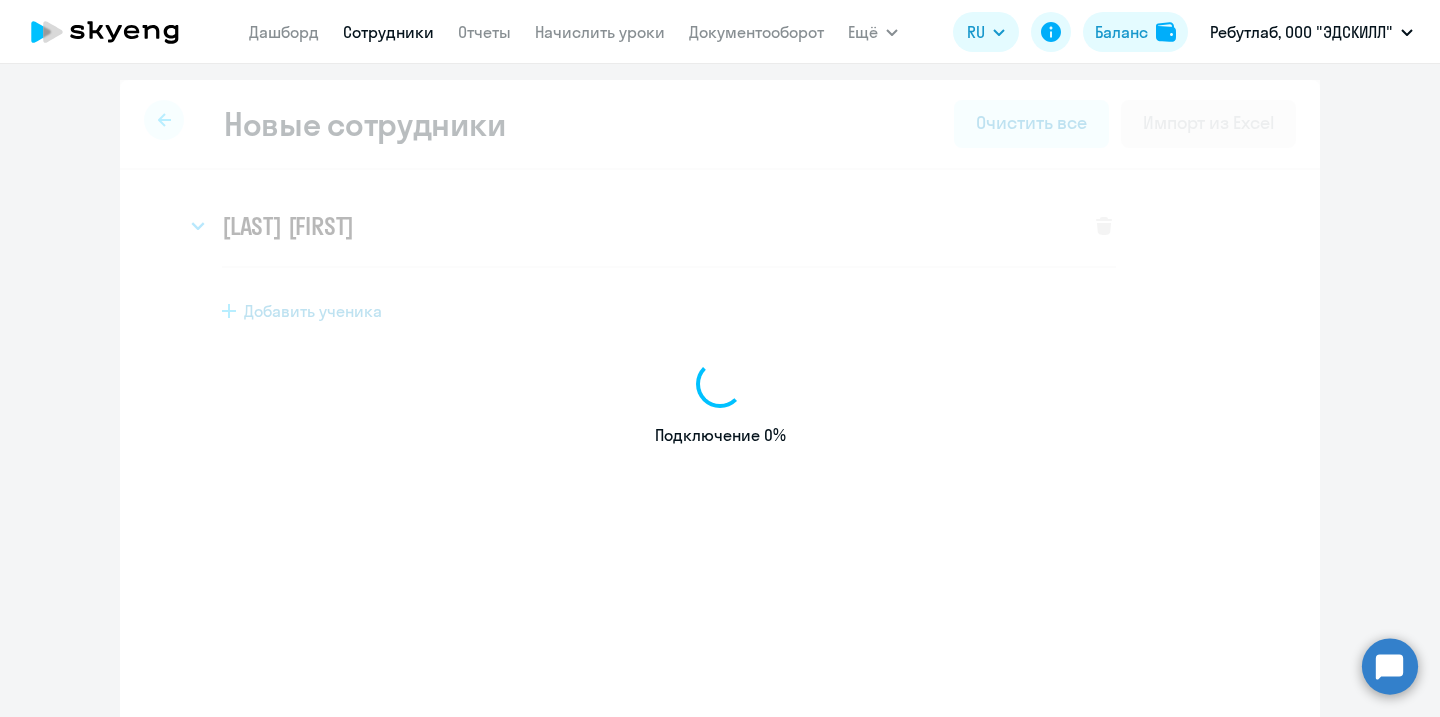 select on "english_adult_not_native_speaker" 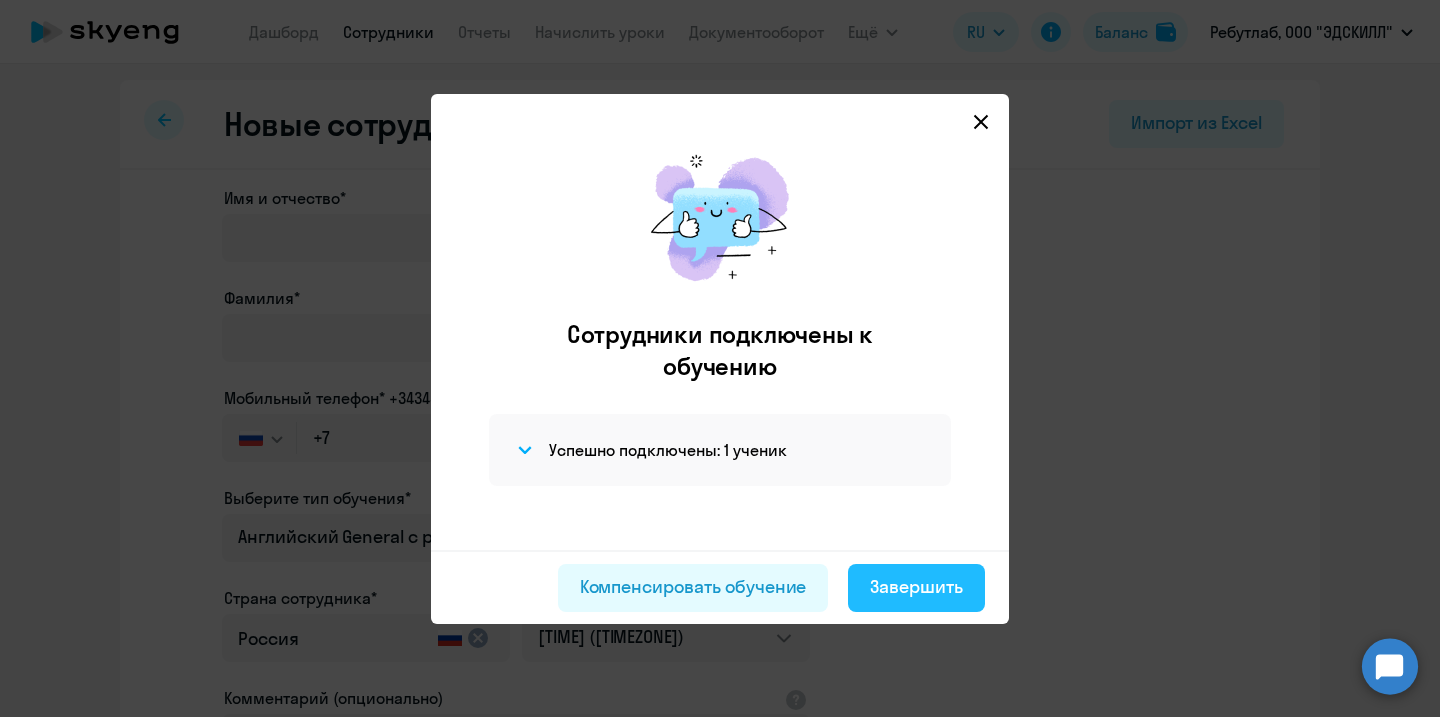 click on "Завершить" at bounding box center (916, 587) 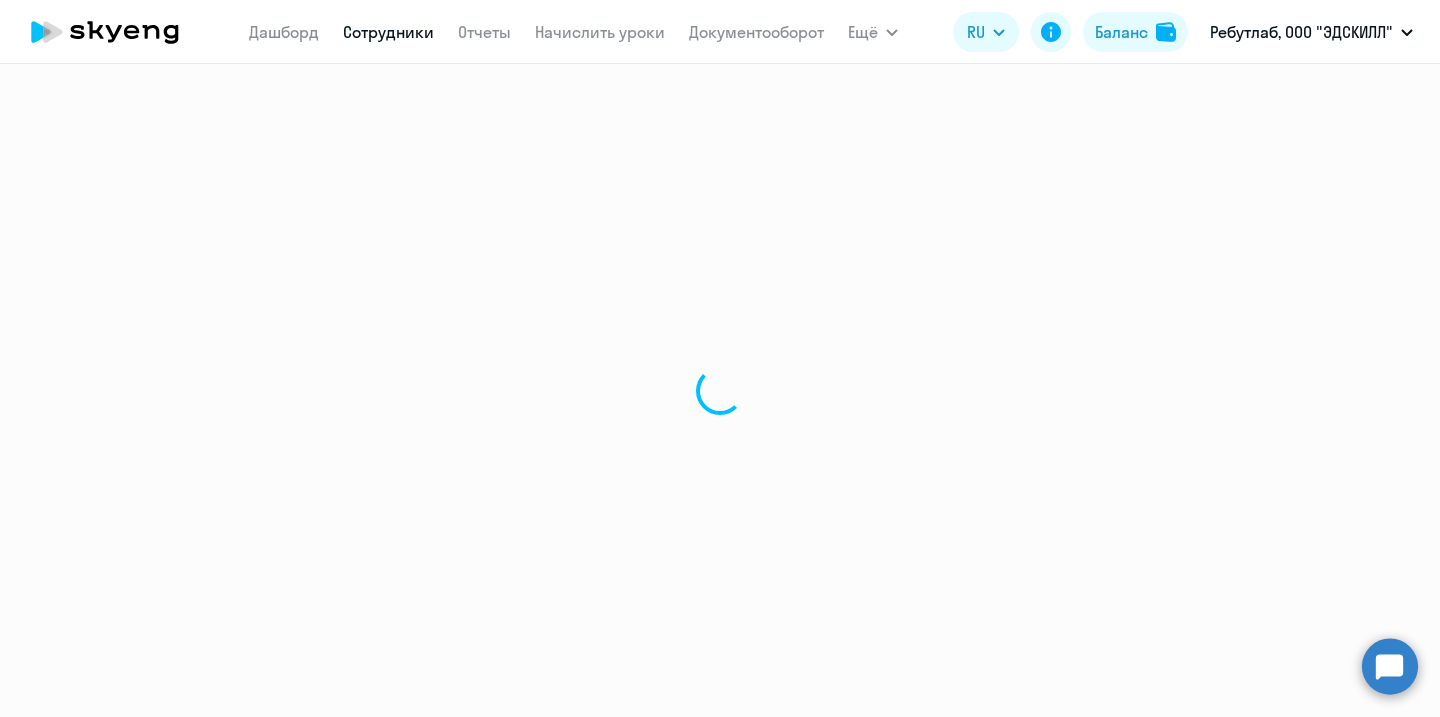 select on "30" 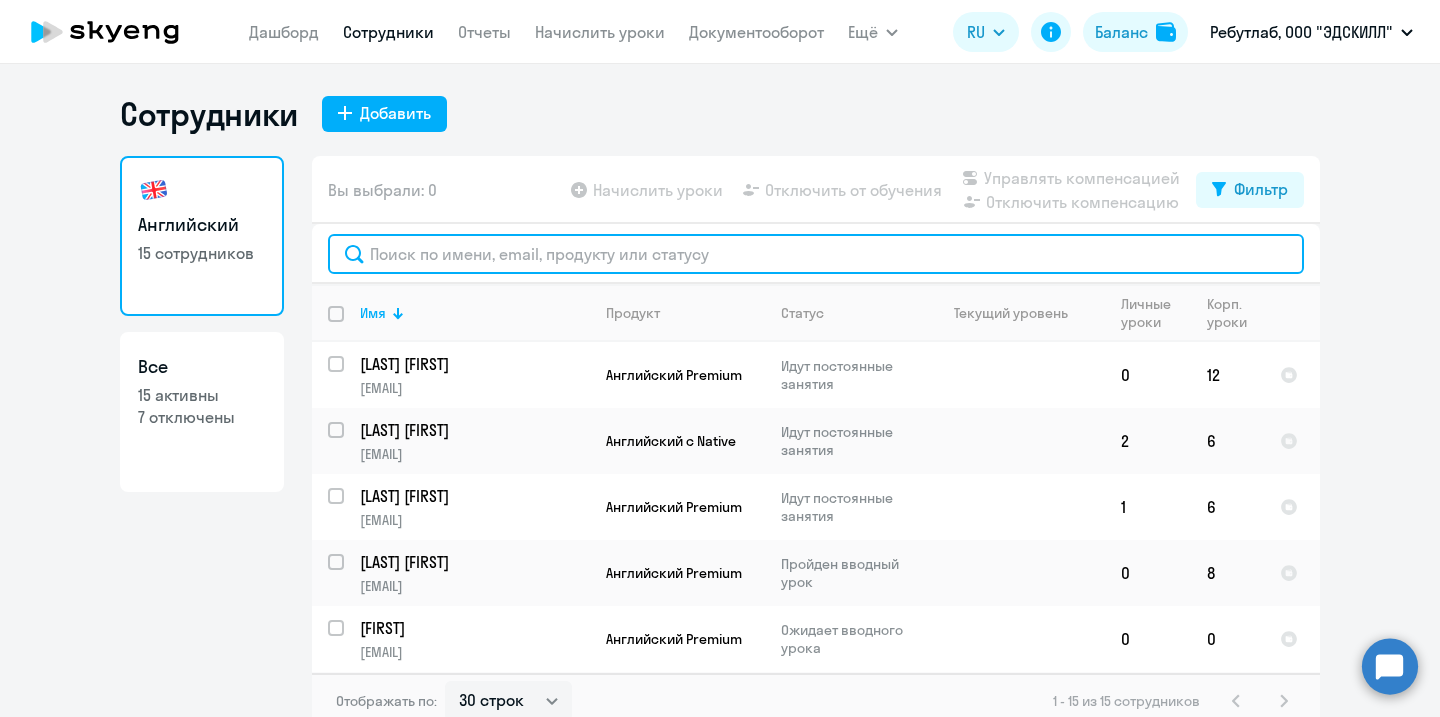 click 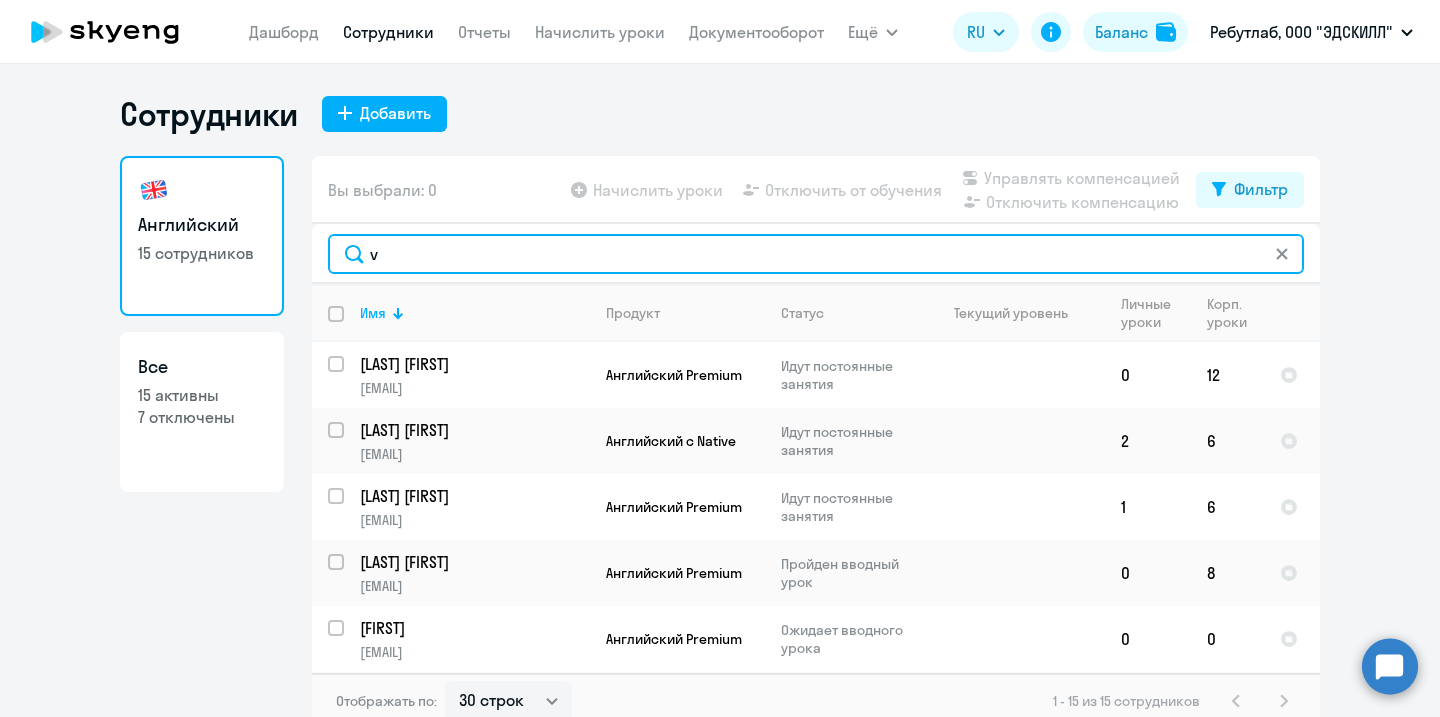 type on "va" 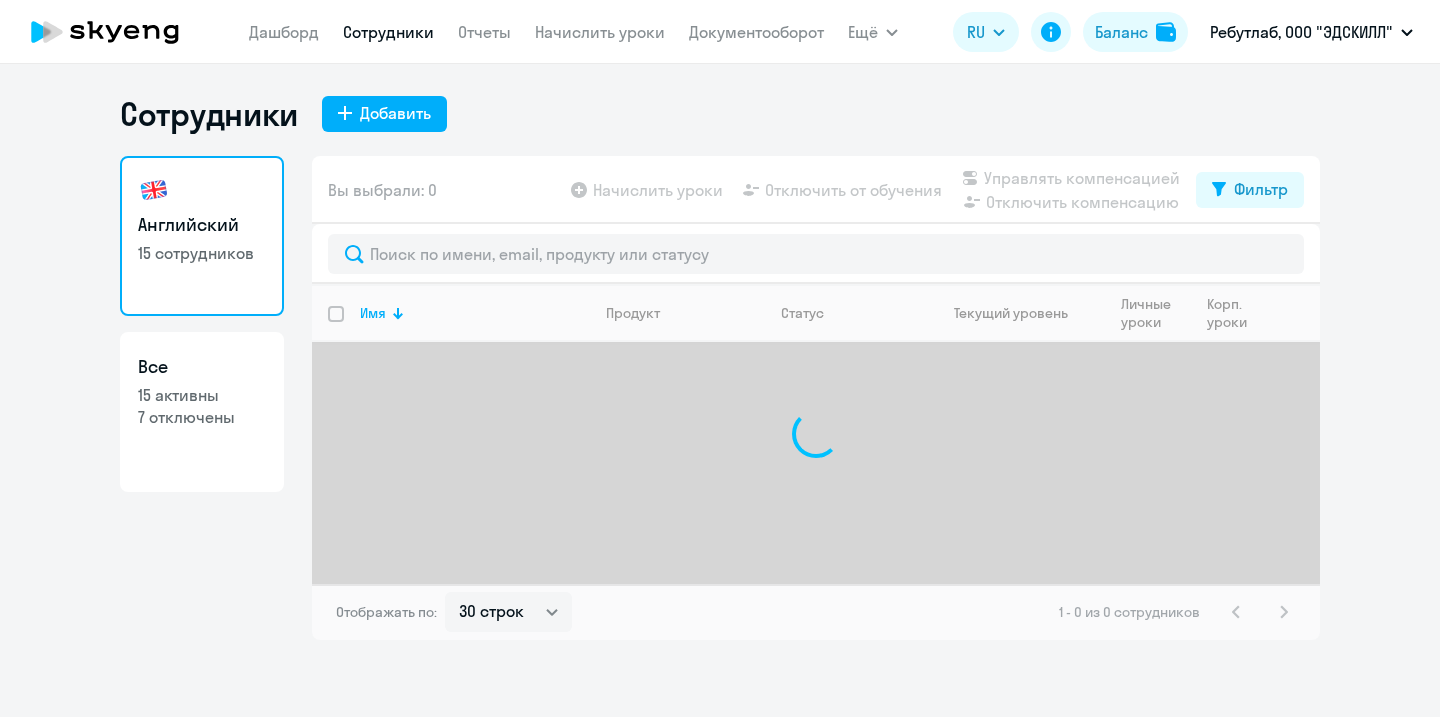 select on "30" 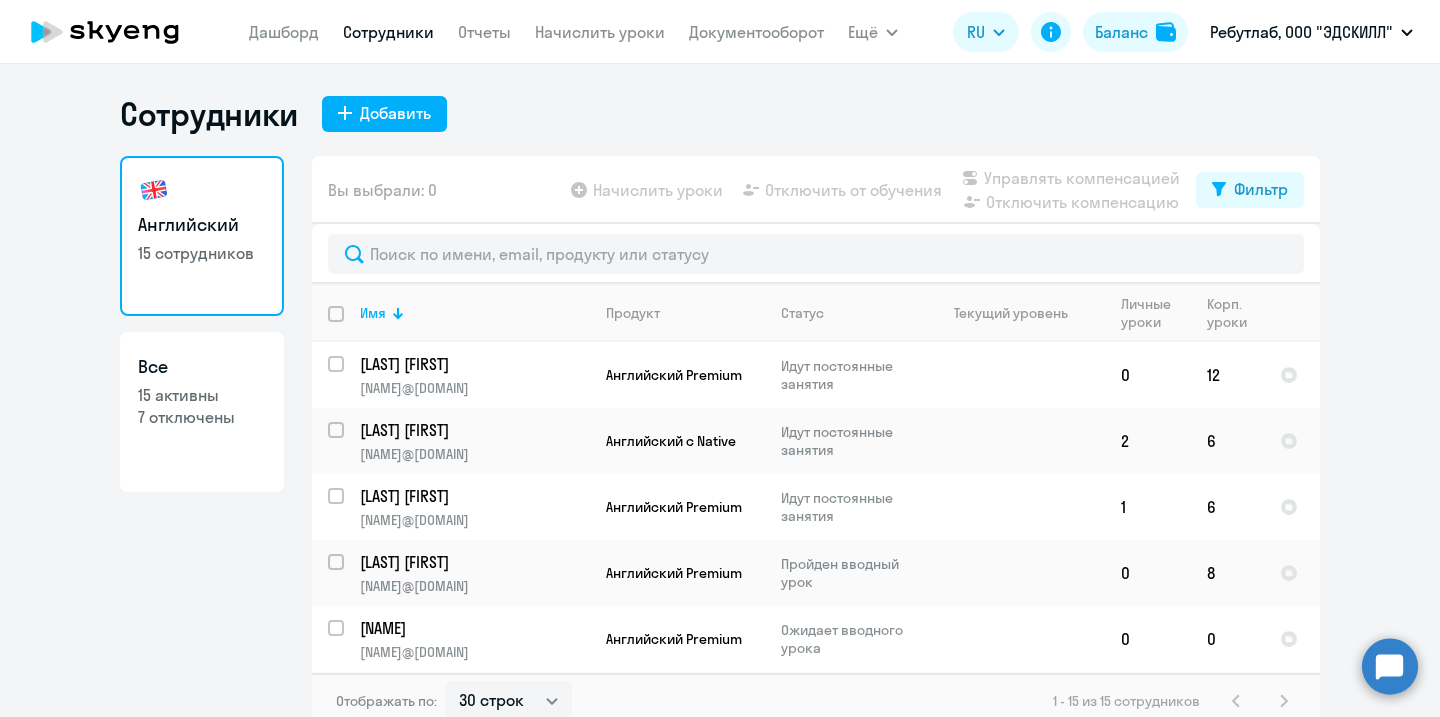 click 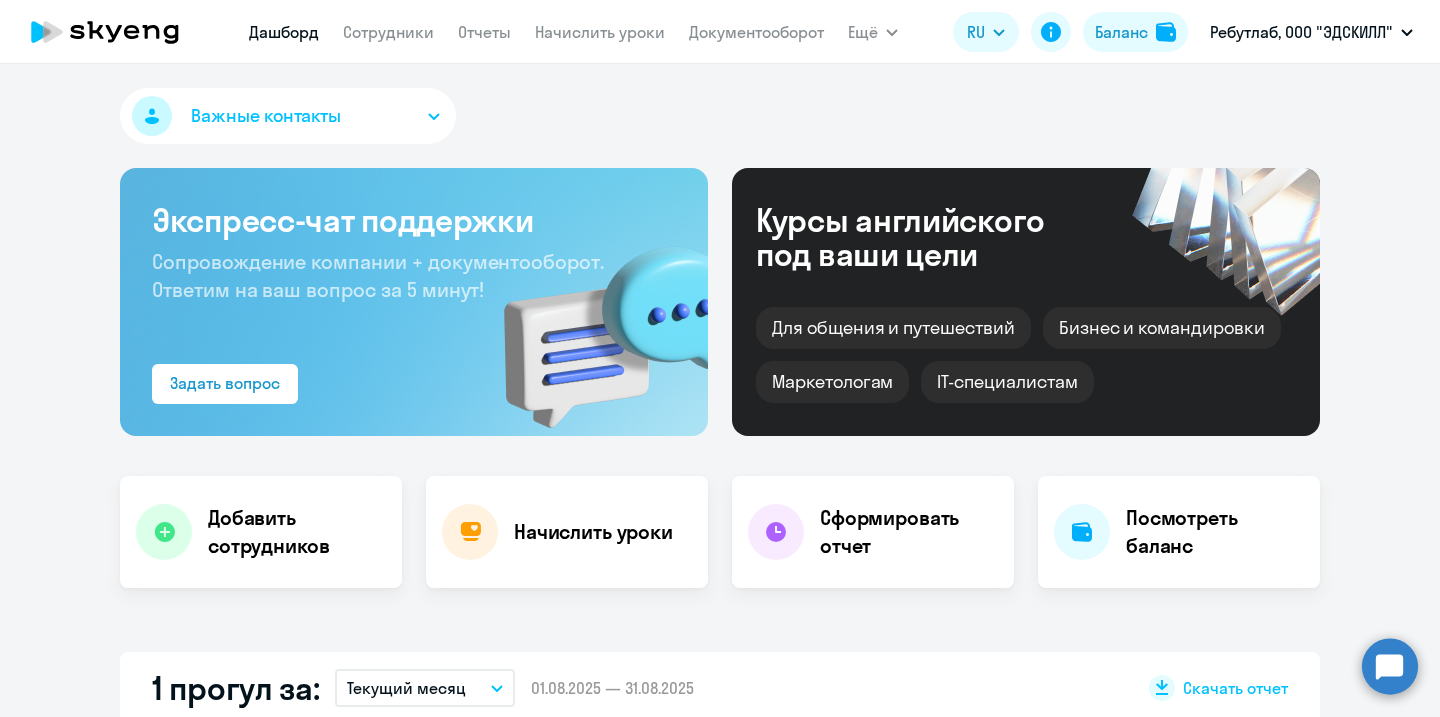 select on "30" 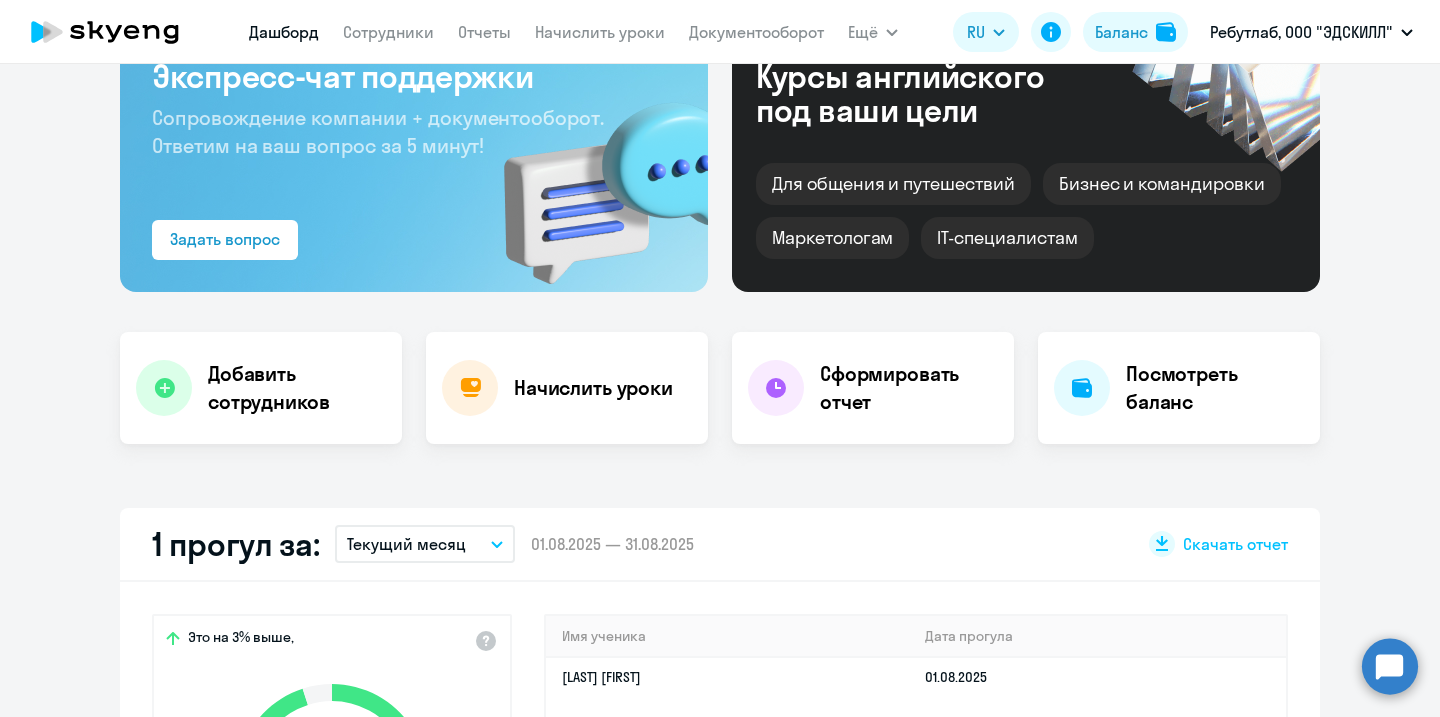 scroll, scrollTop: 0, scrollLeft: 0, axis: both 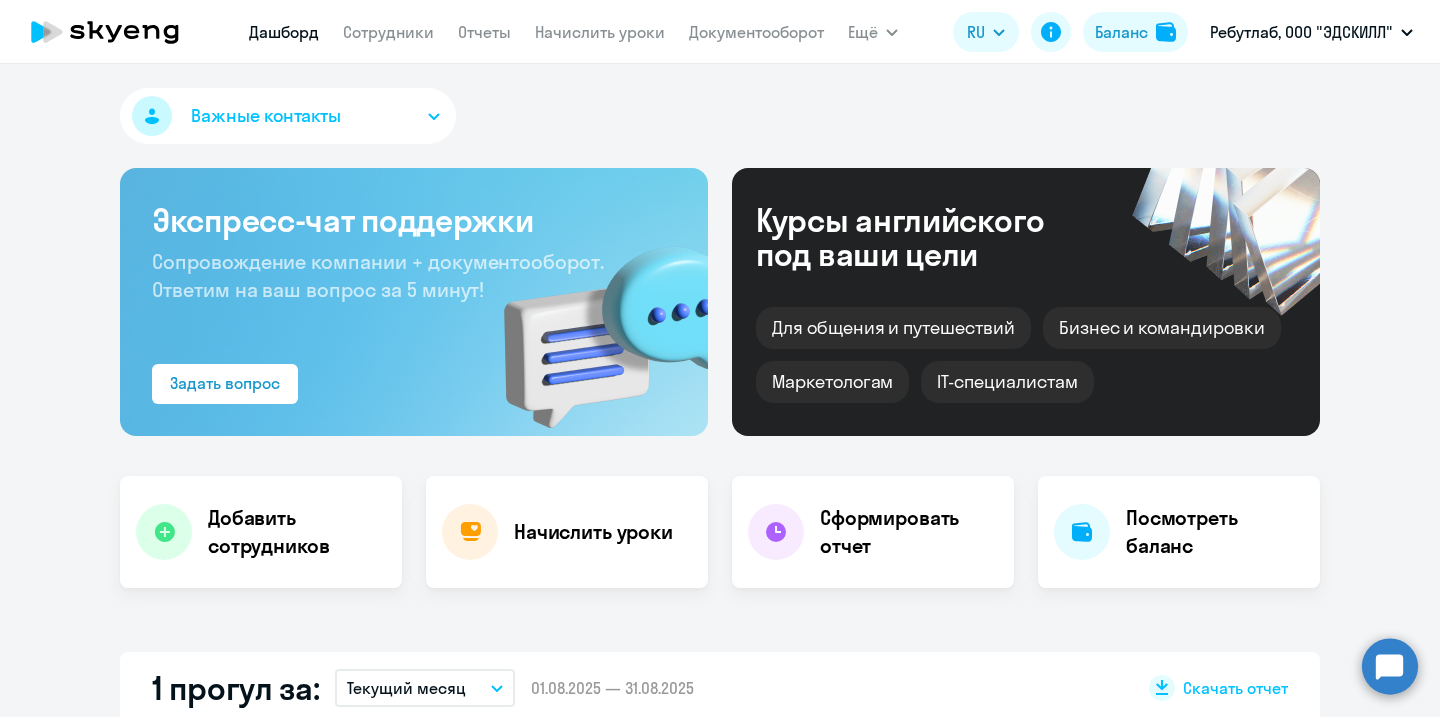 click on "Сотрудники" at bounding box center [388, 32] 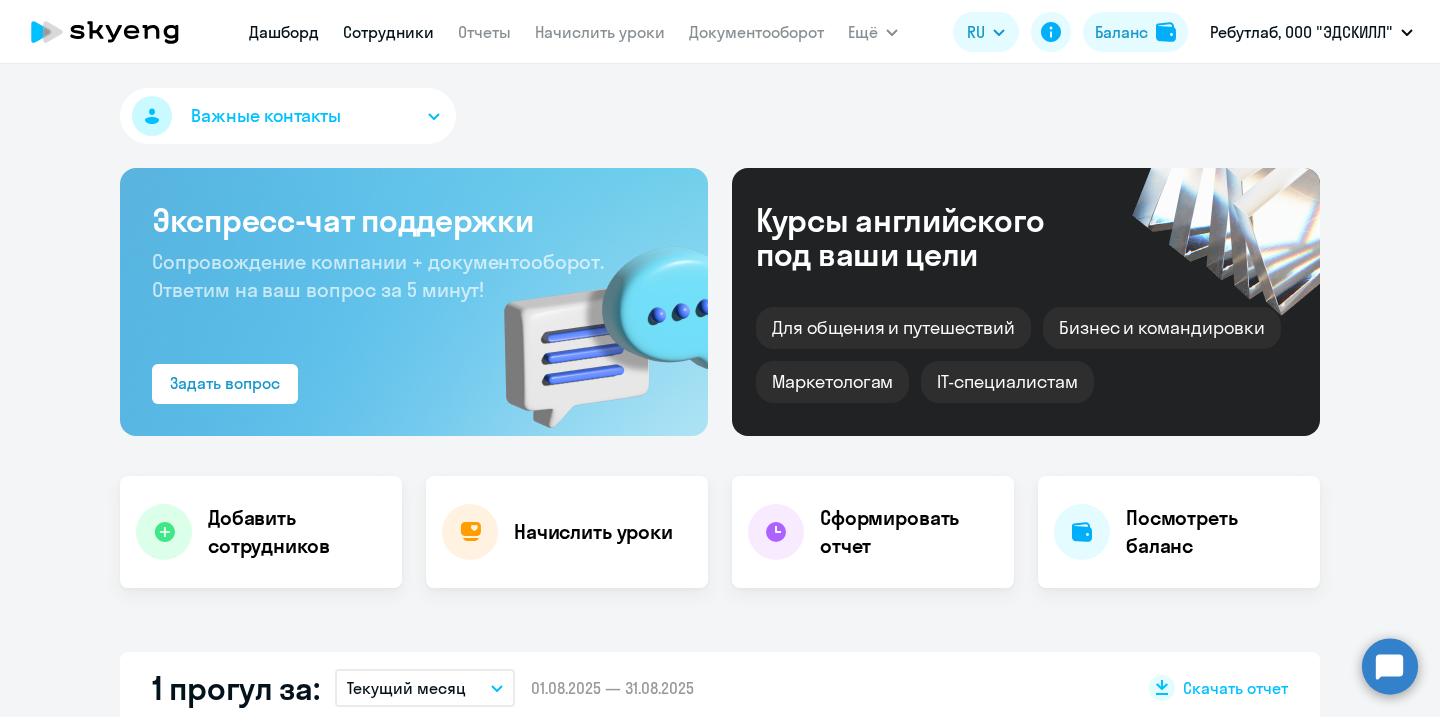 click on "Сотрудники" at bounding box center (388, 32) 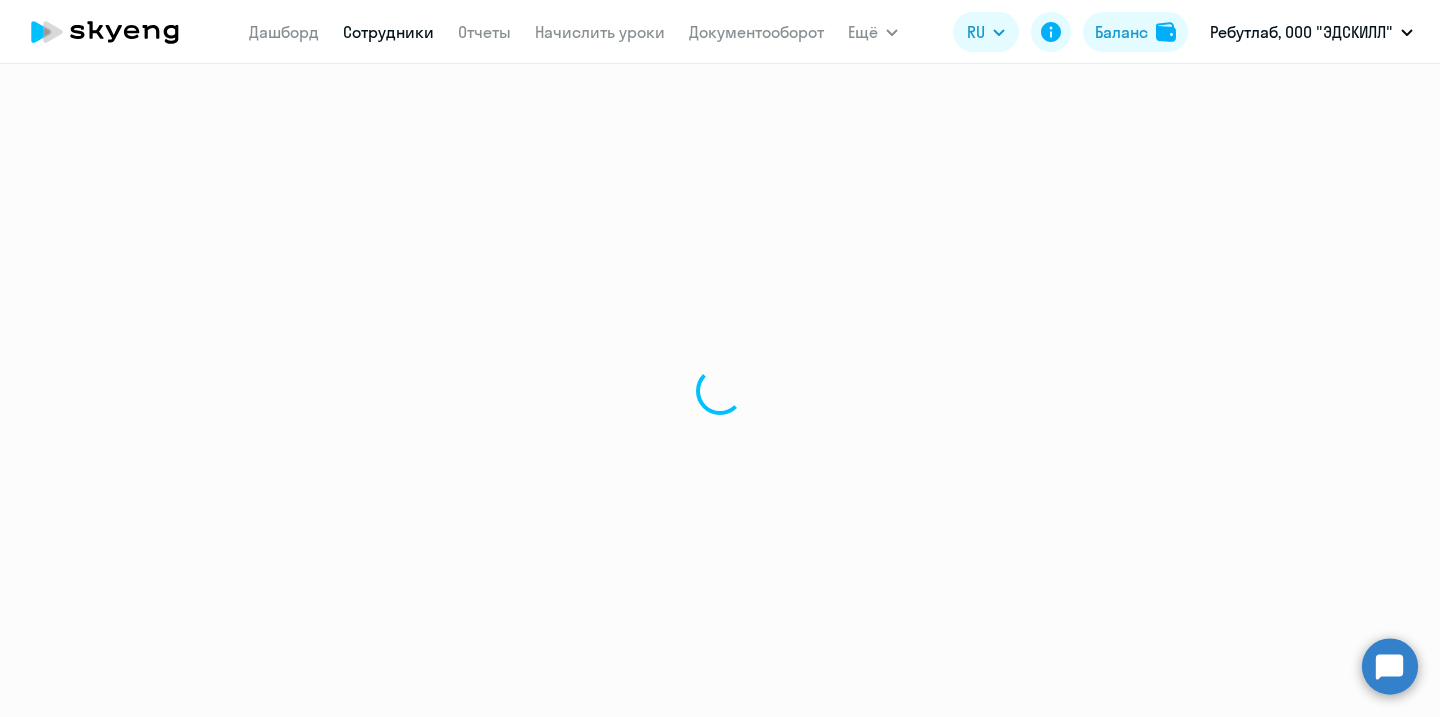 select on "30" 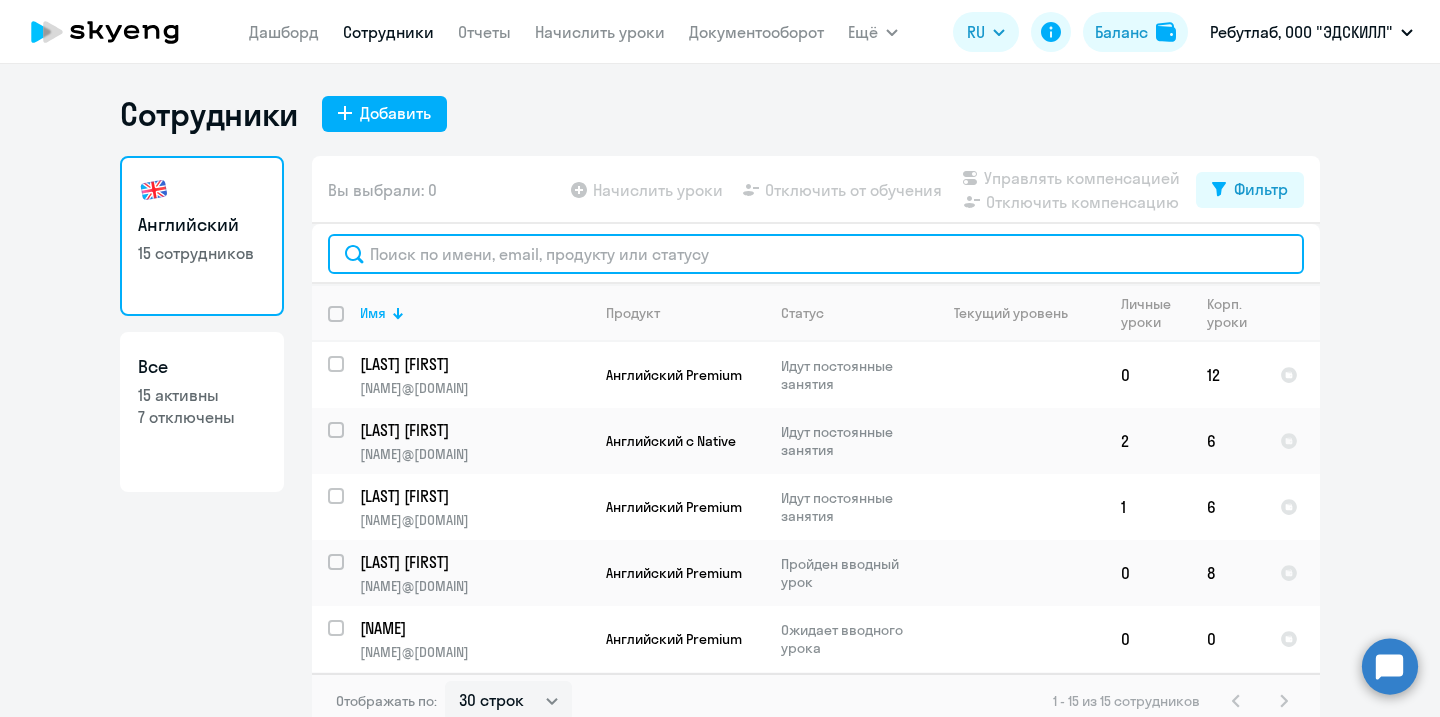 click 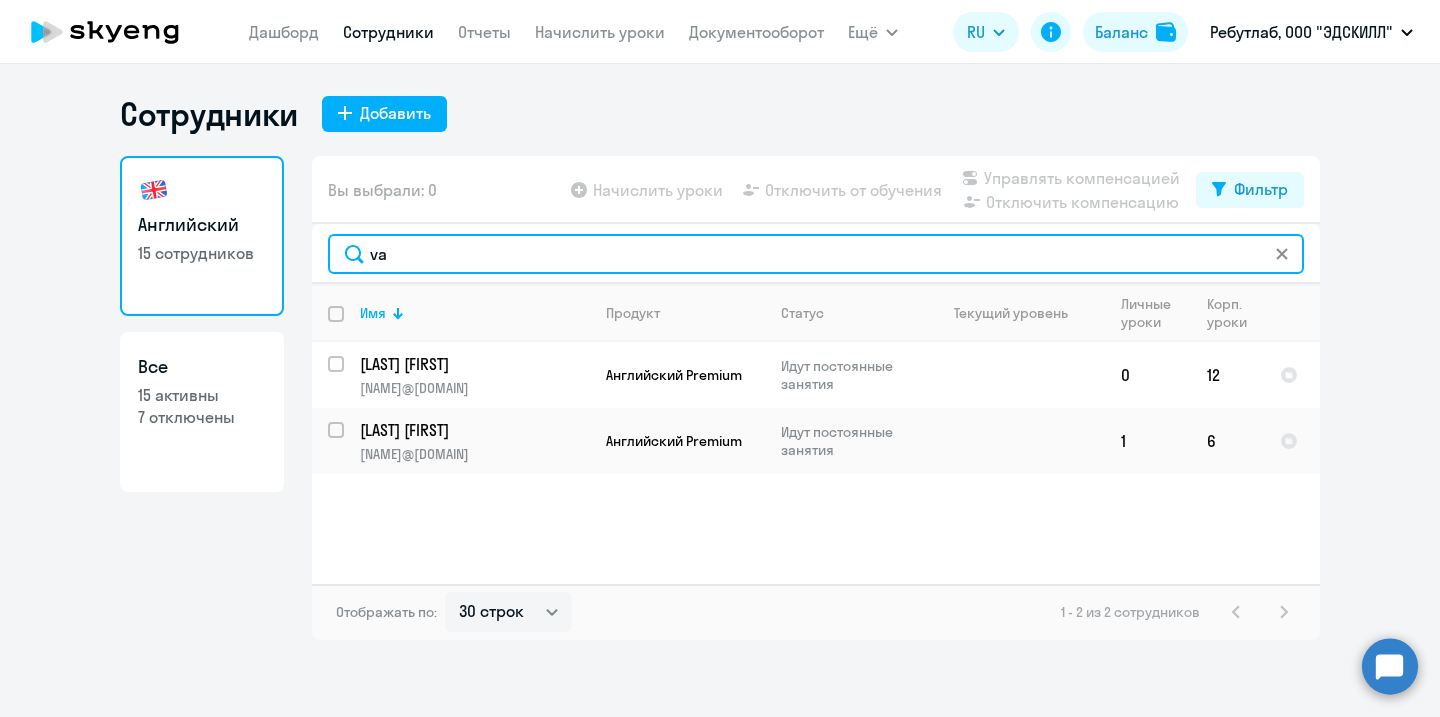 type on "v" 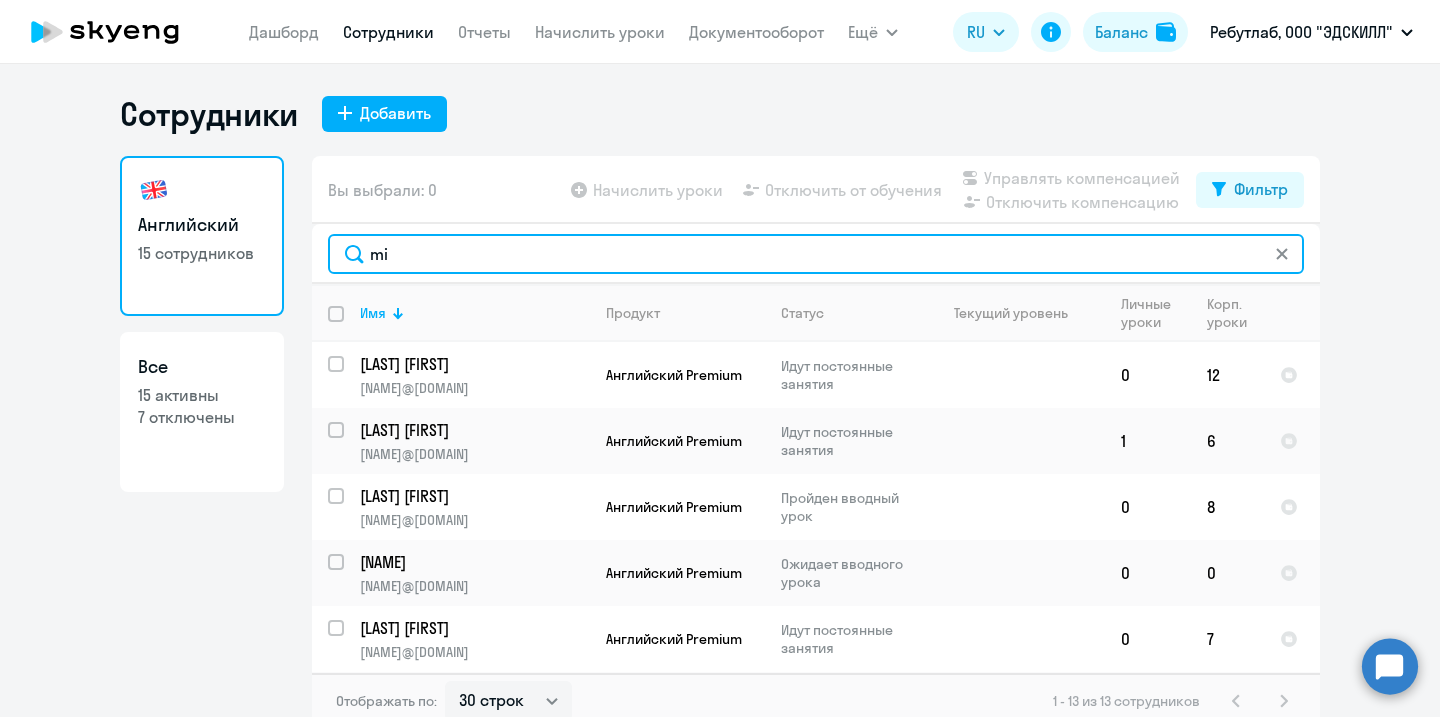 type on "m" 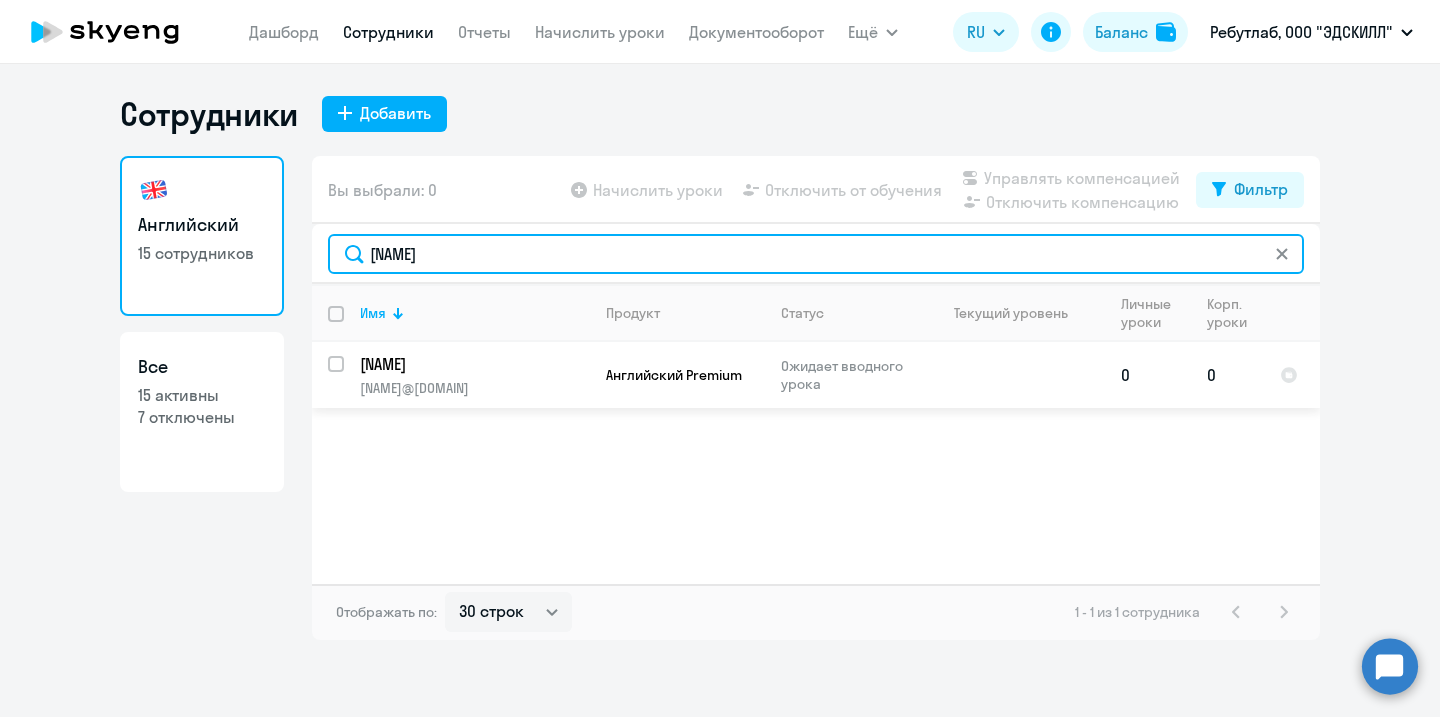 type on "[NAME]" 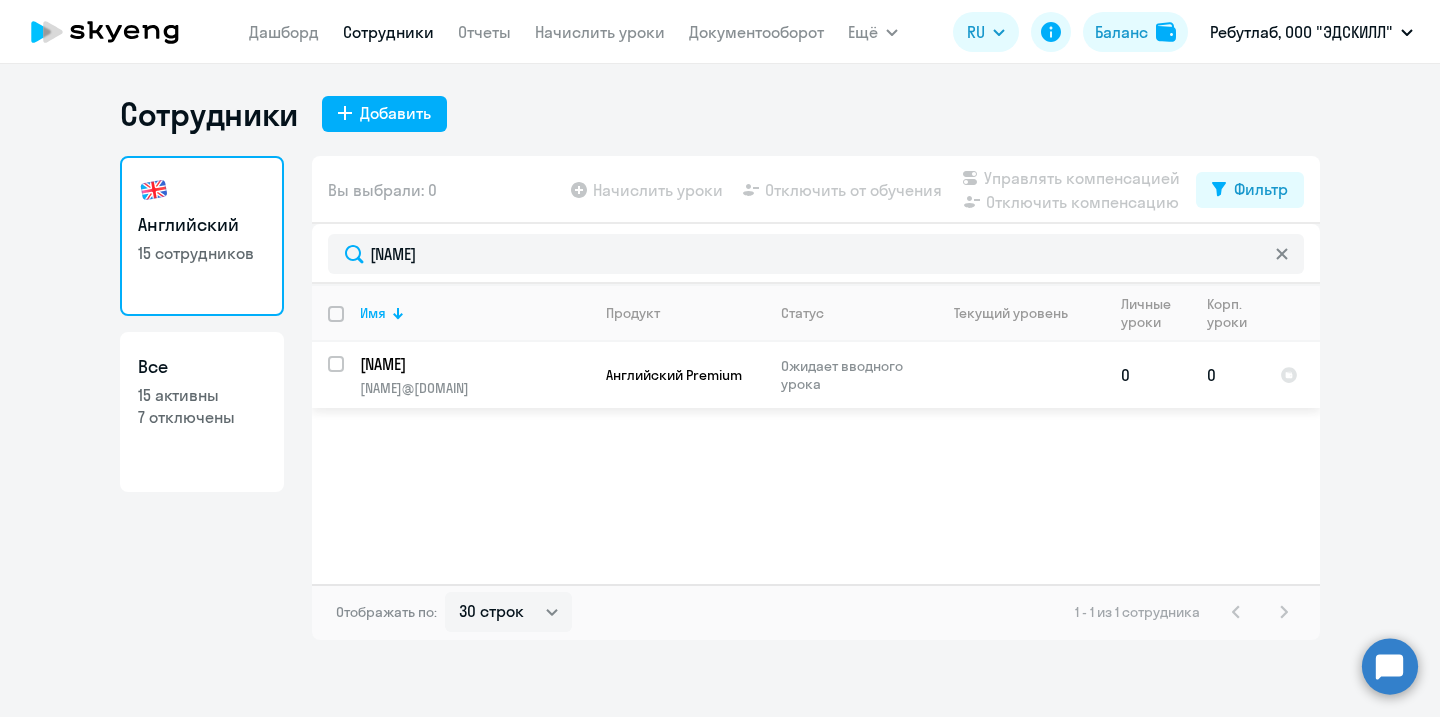 click on "[NAME]" 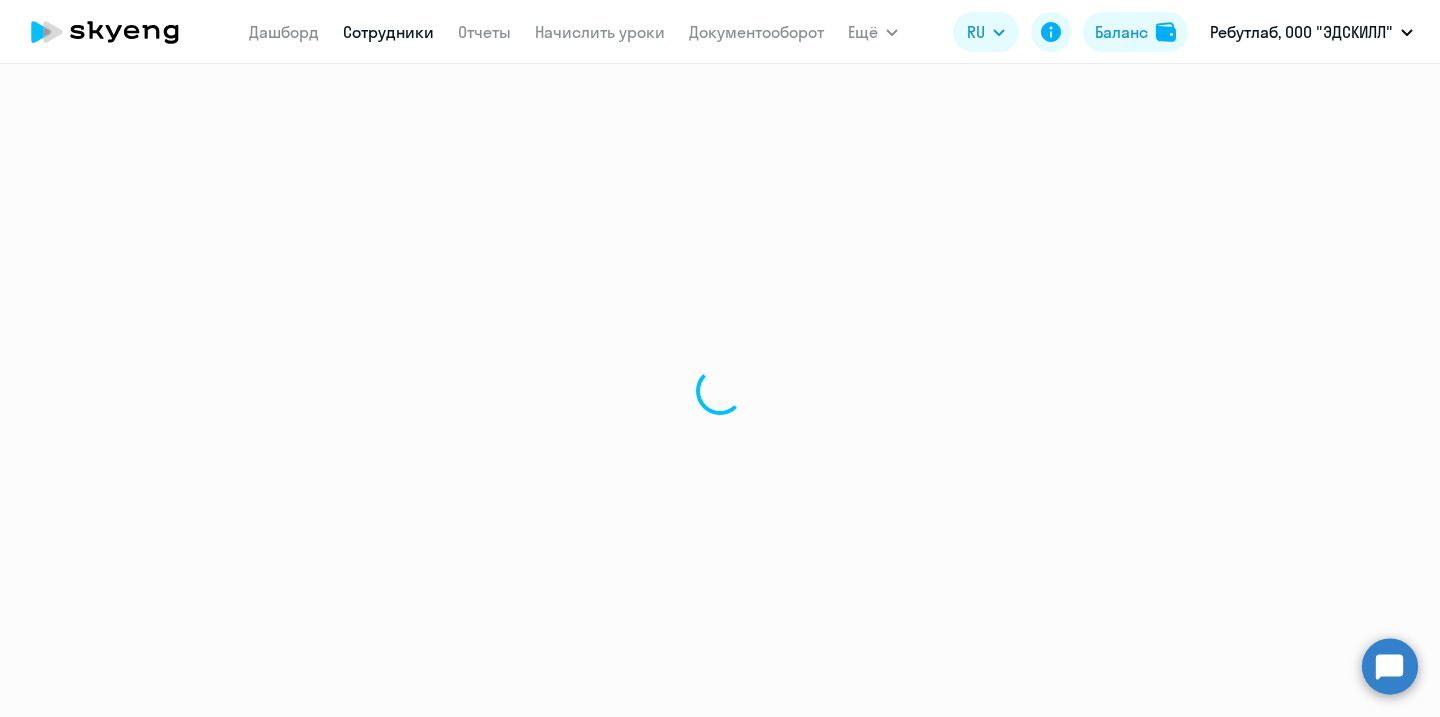 select on "english" 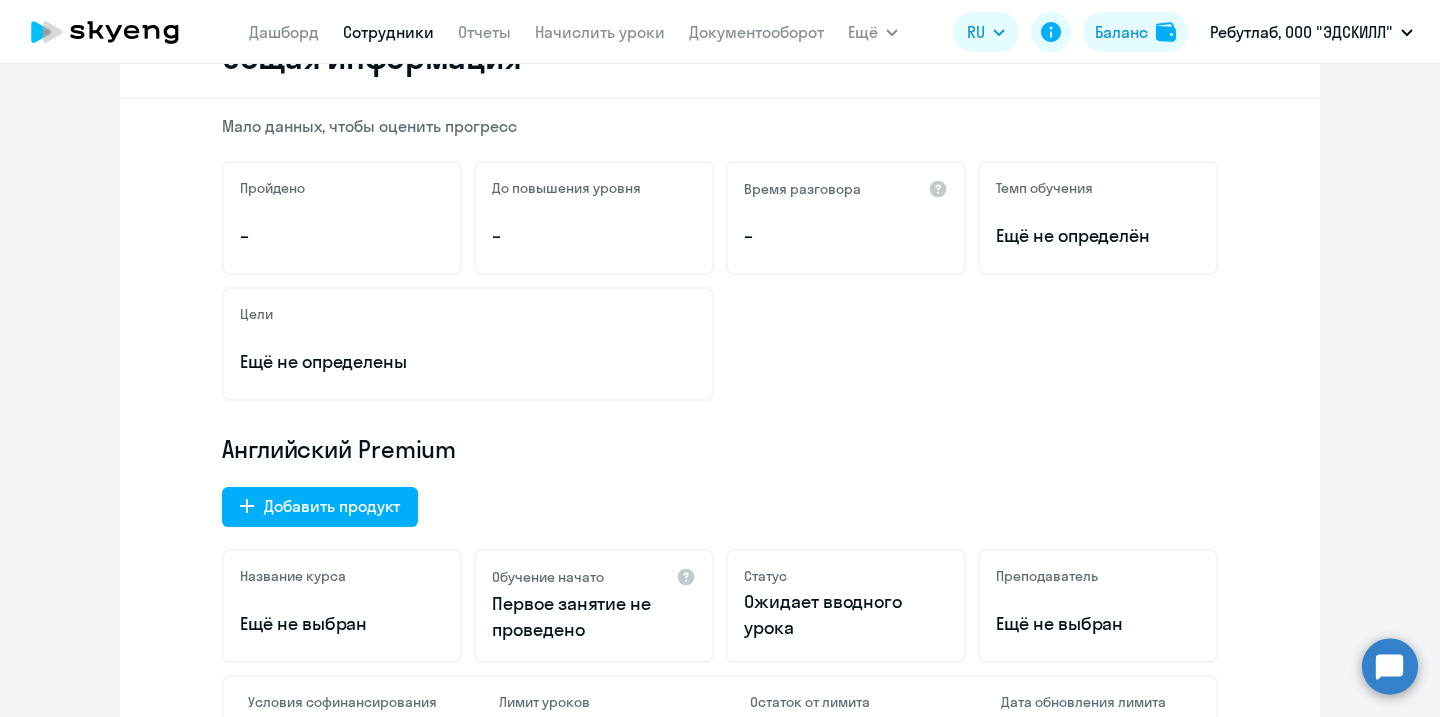 scroll, scrollTop: 0, scrollLeft: 0, axis: both 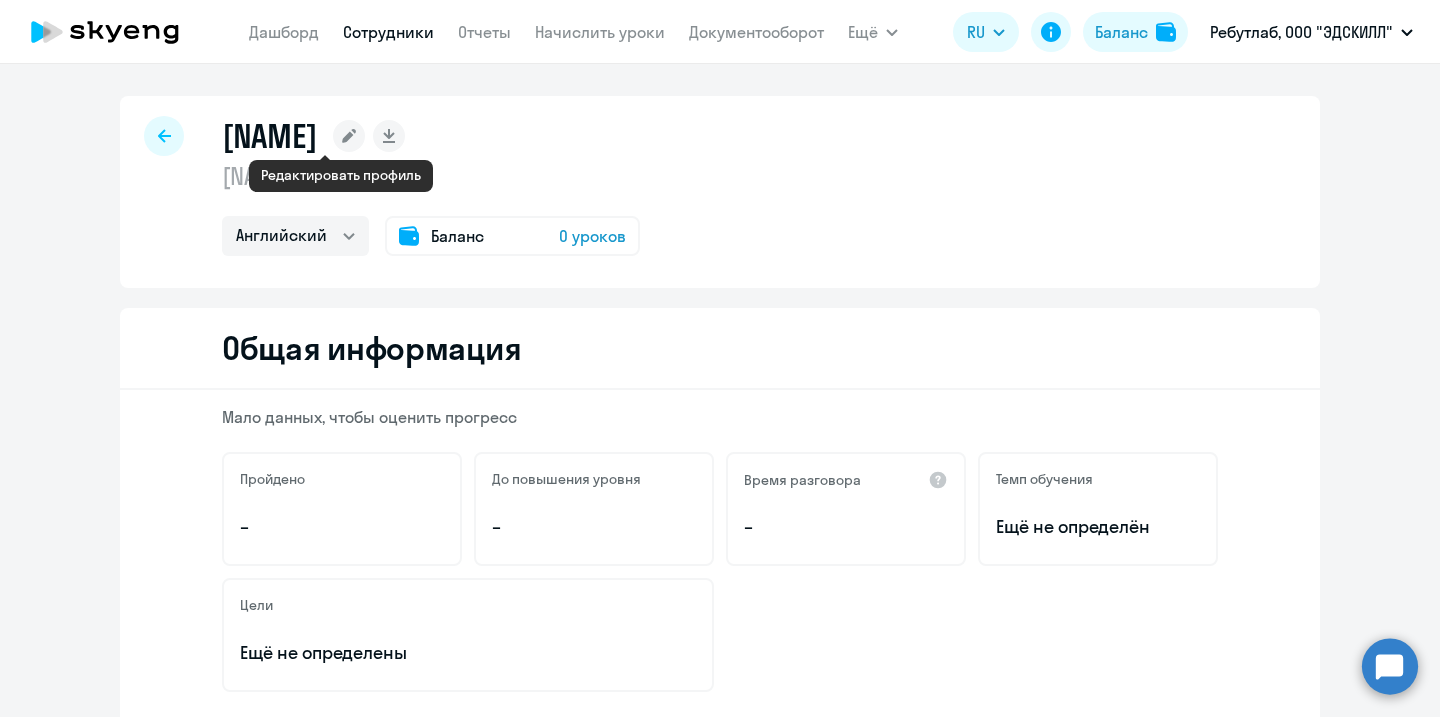 click 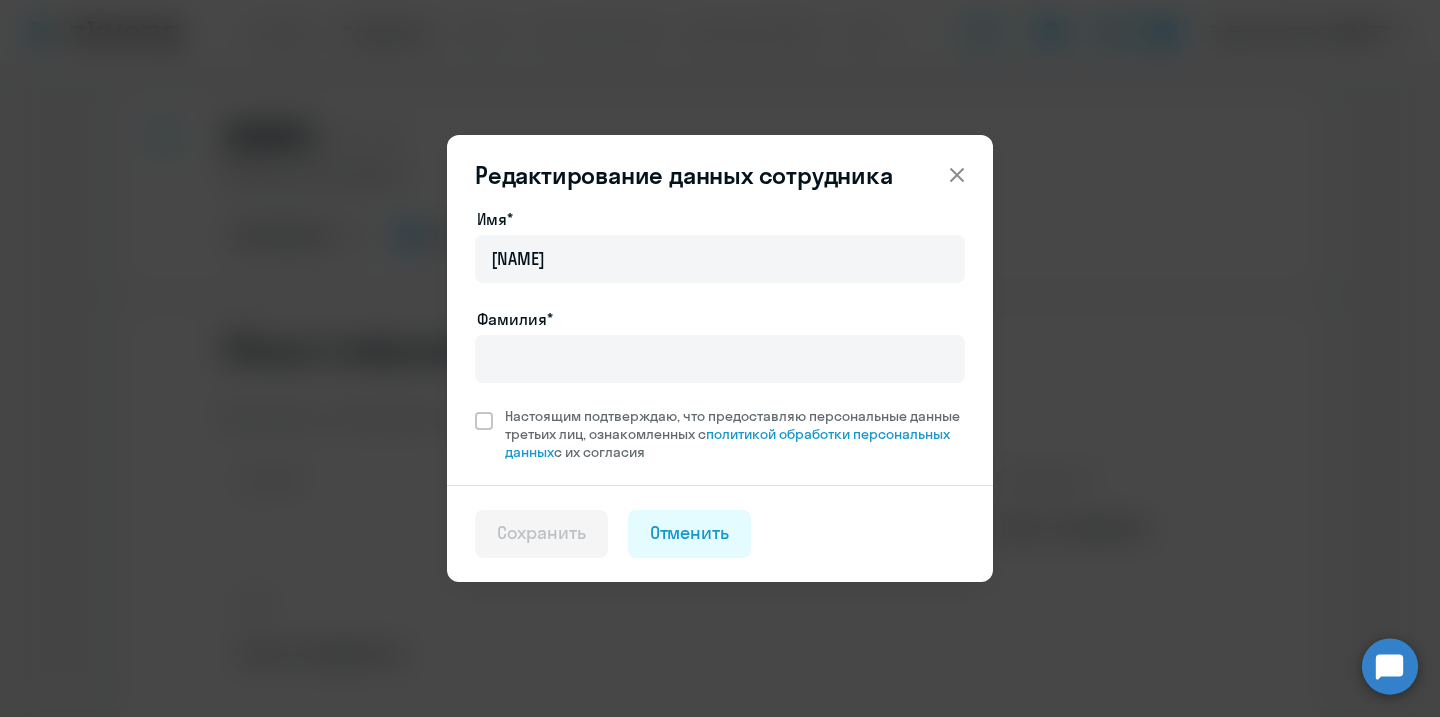 click 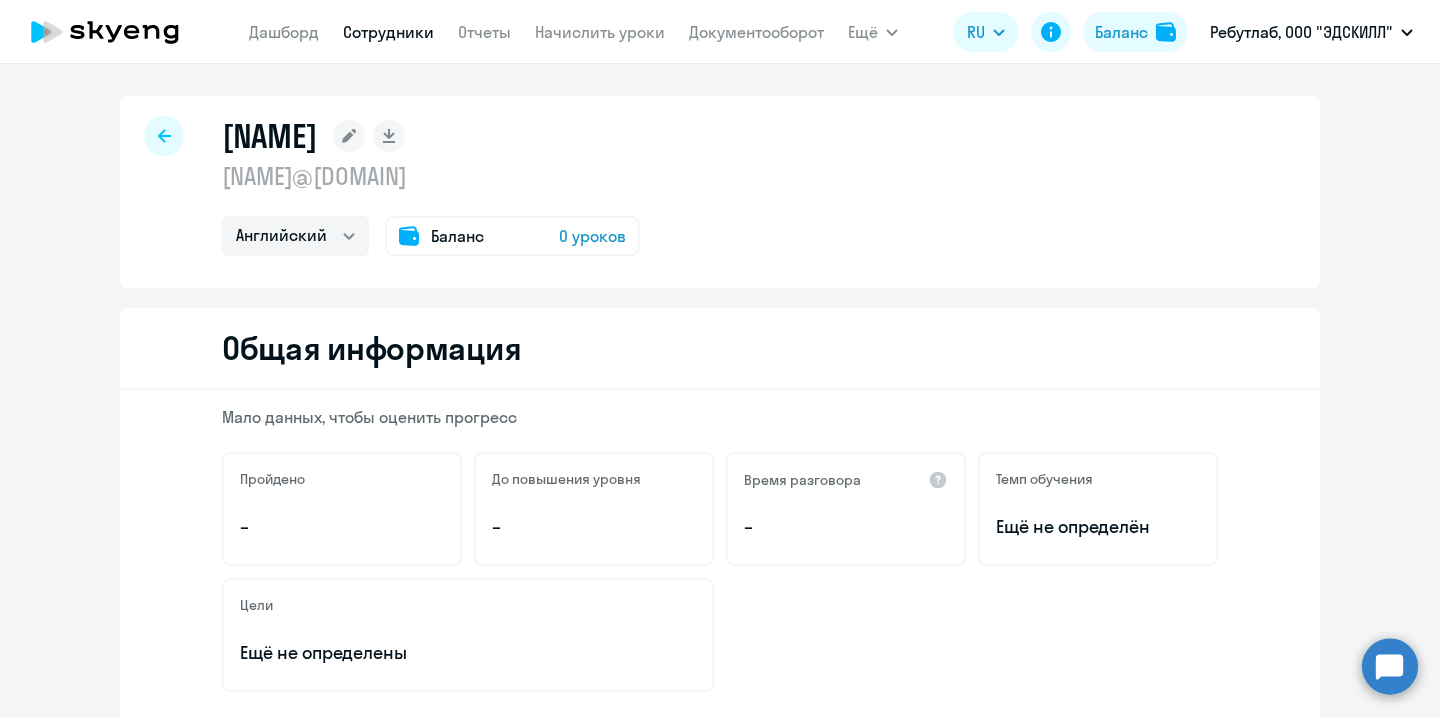 click on "[NAME]@[DOMAIN]" 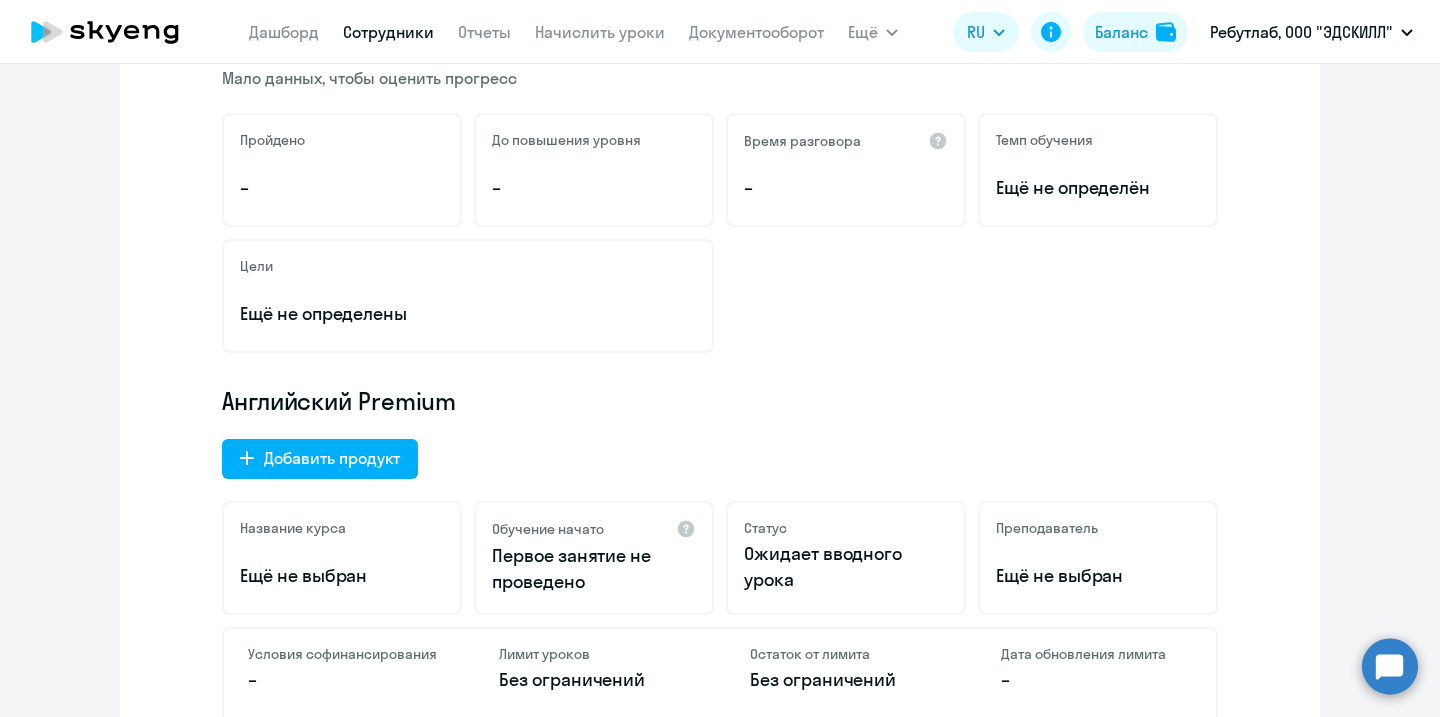 scroll, scrollTop: 0, scrollLeft: 0, axis: both 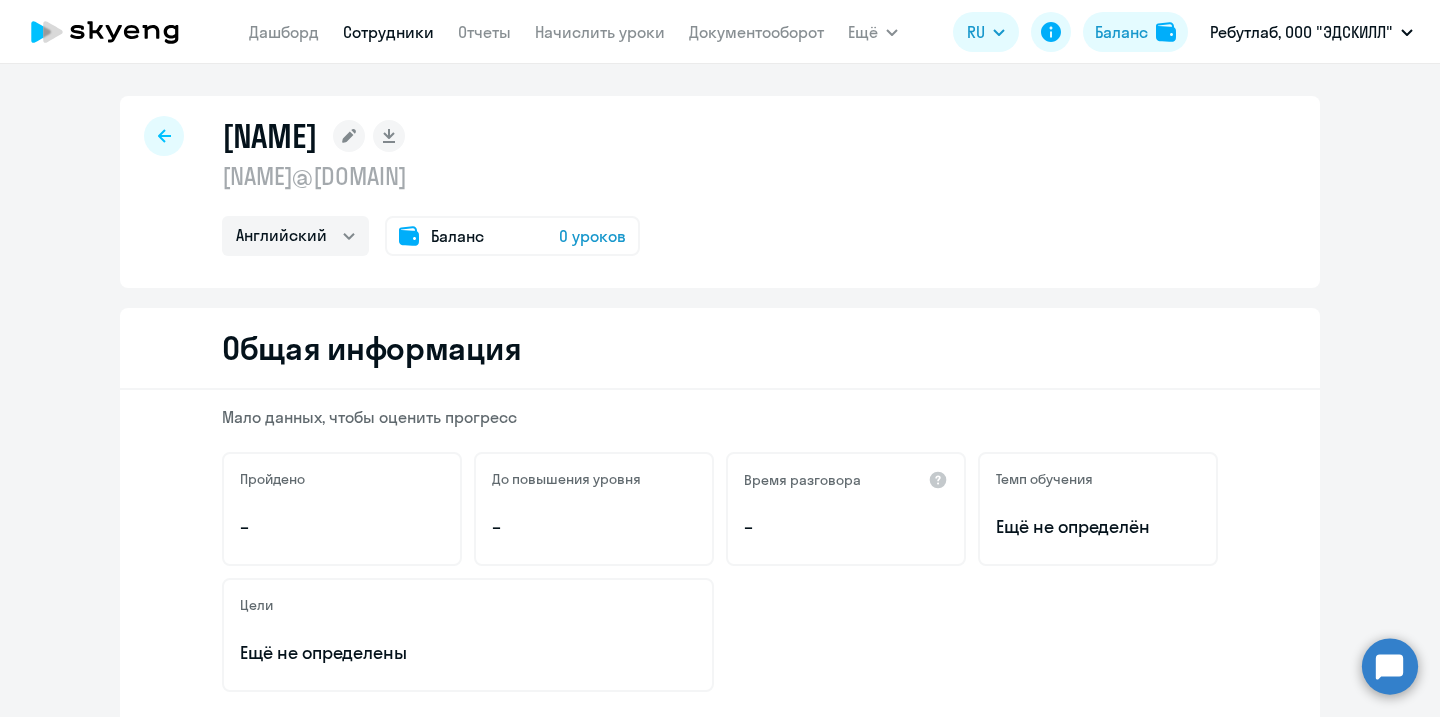 click on "Сотрудники" at bounding box center [388, 32] 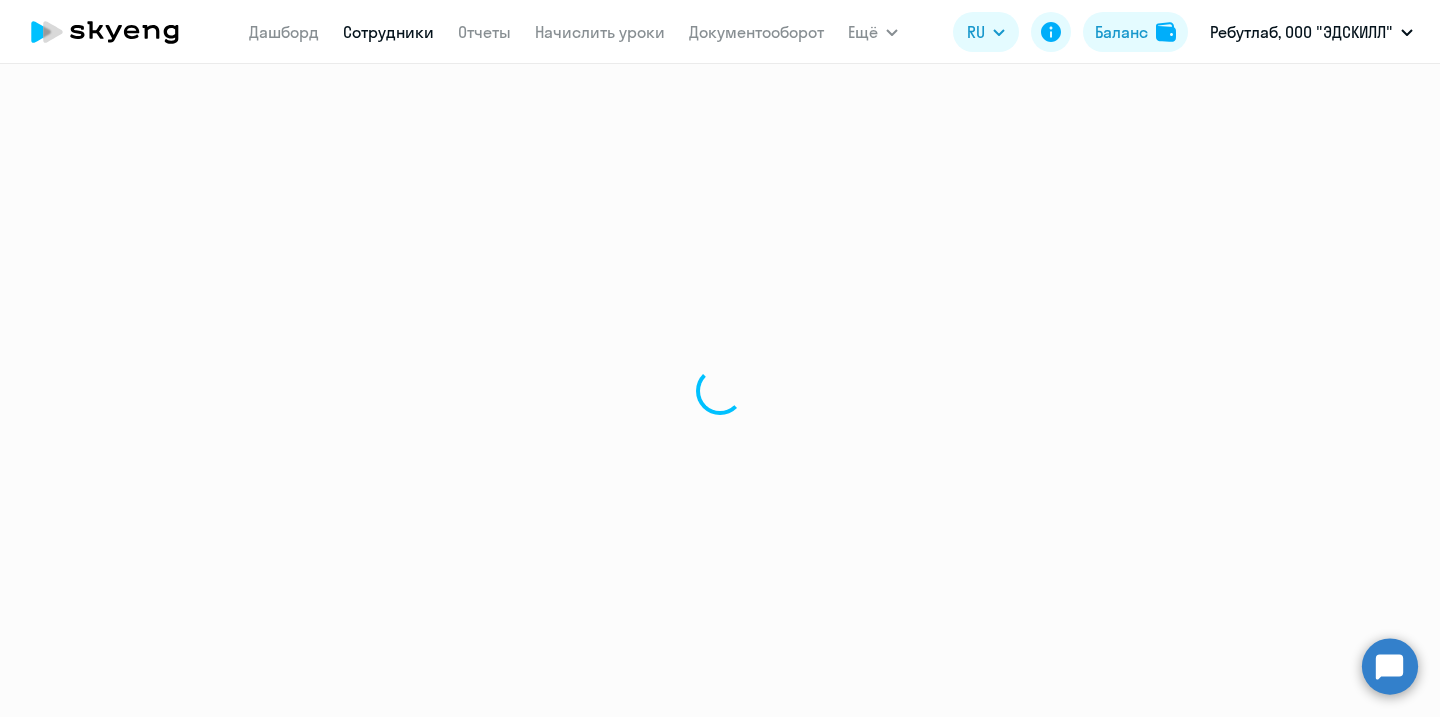 select on "30" 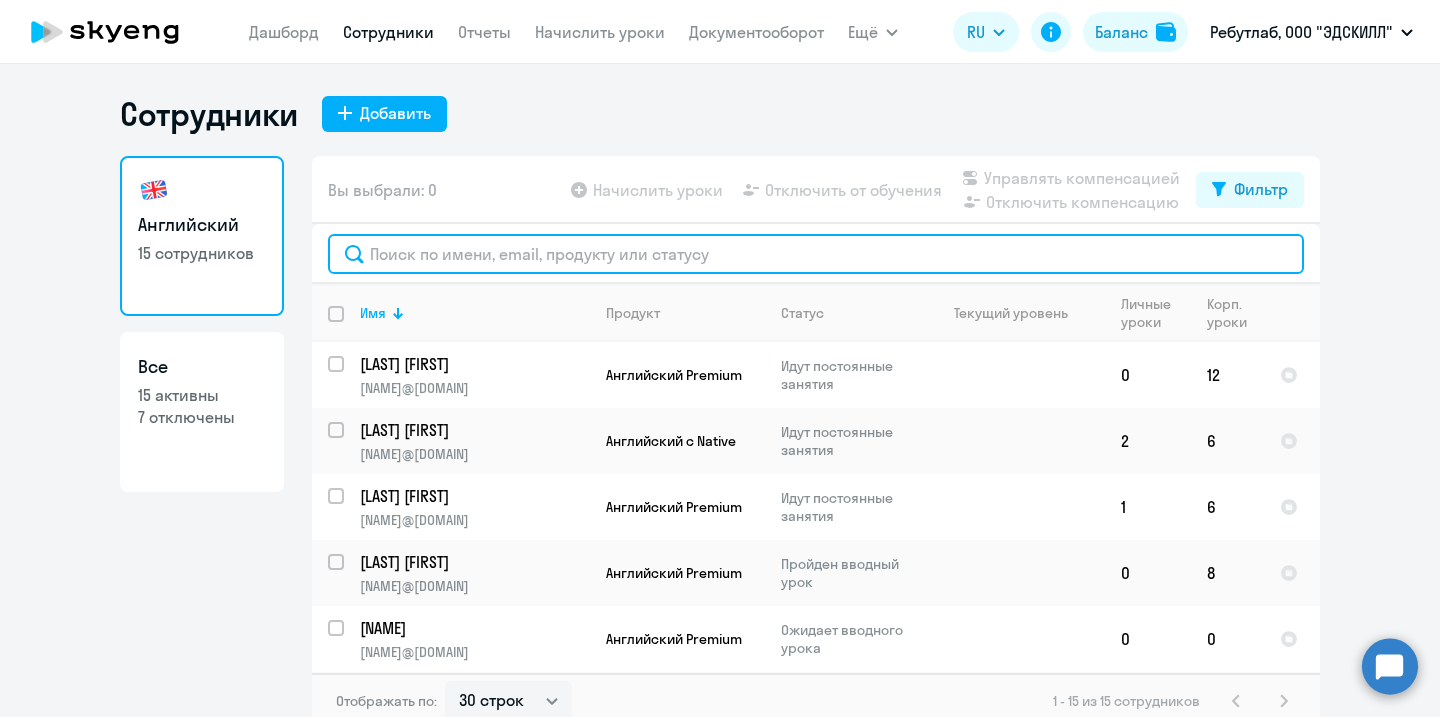click 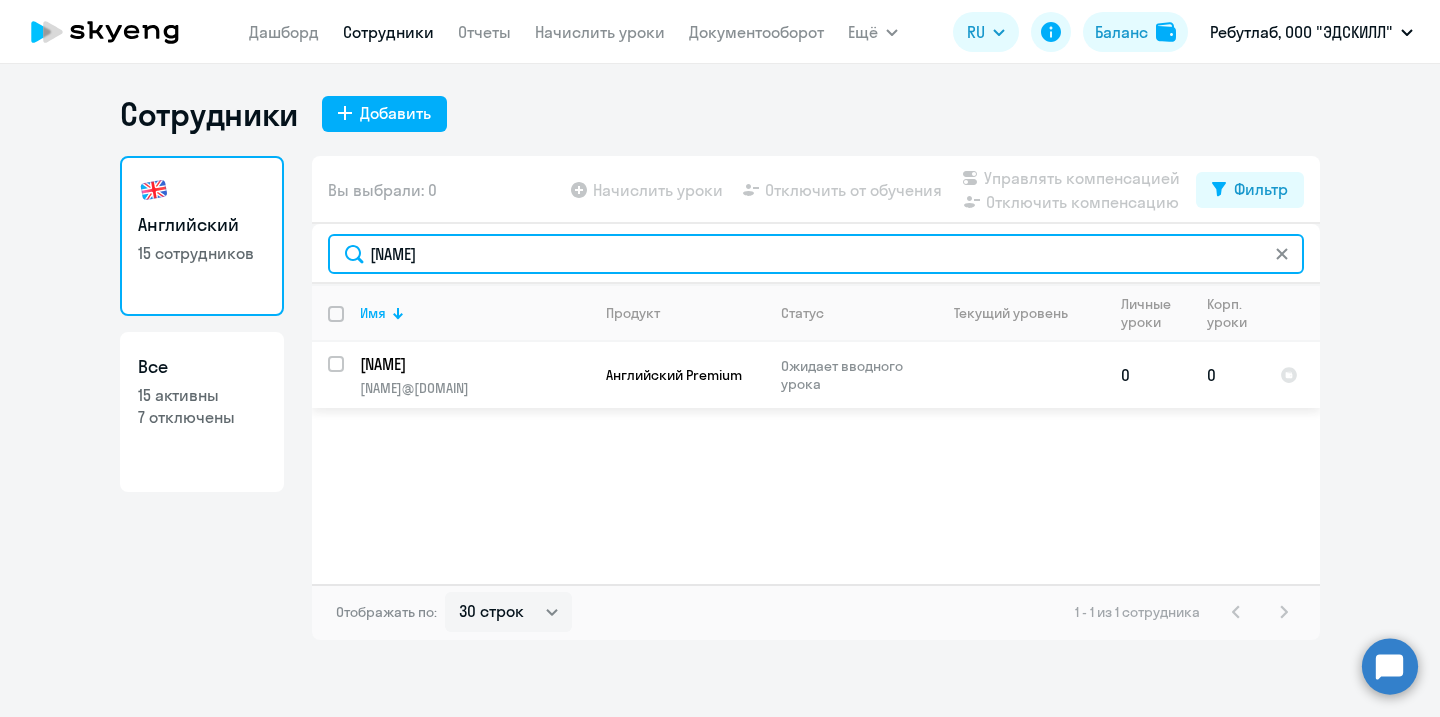 type on "[NAME]" 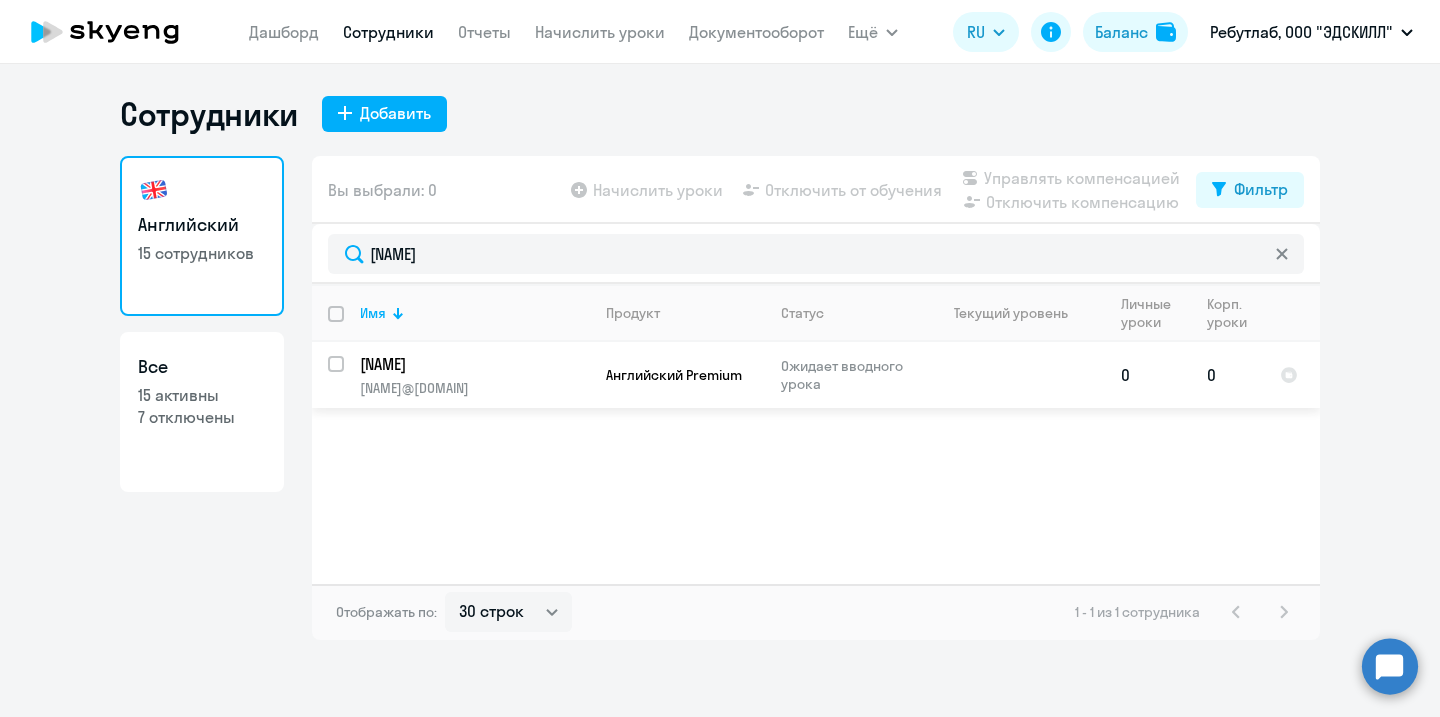 click on "[NAME]@[DOMAIN]" 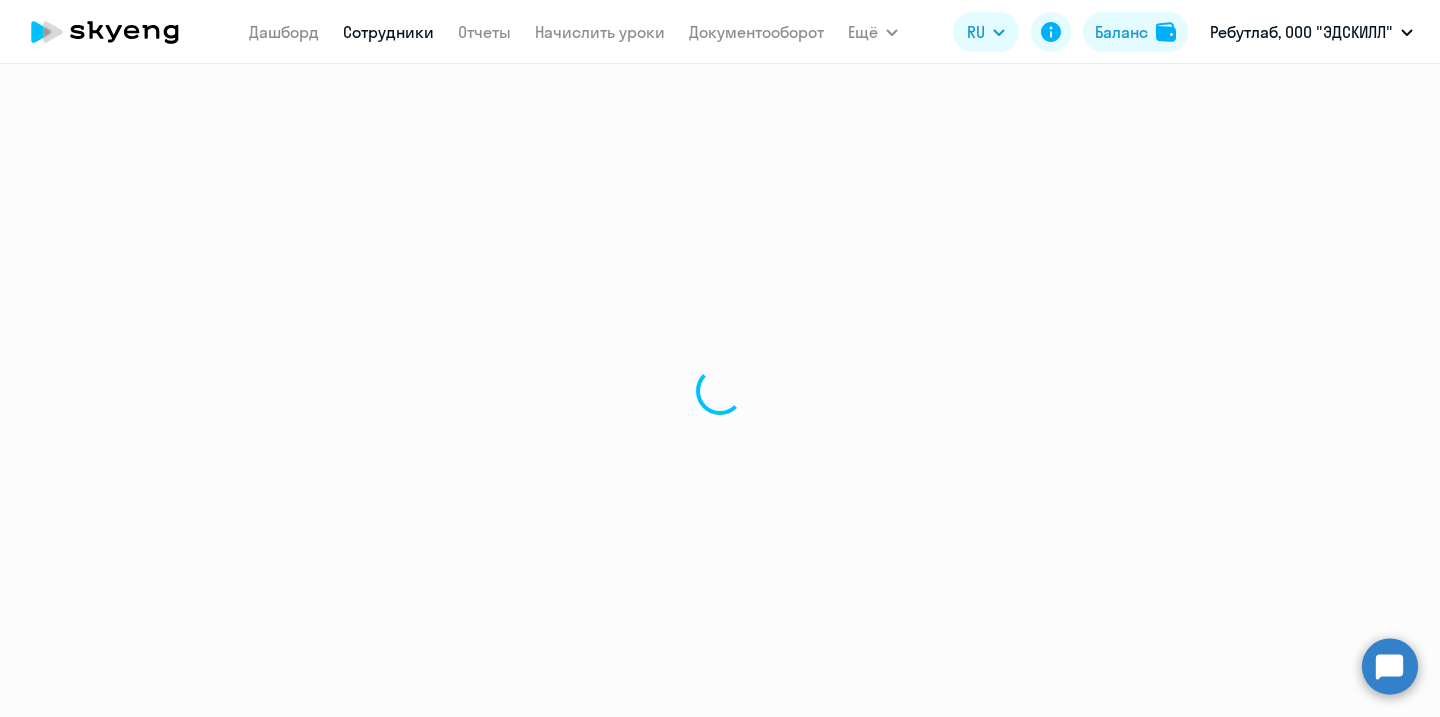select on "english" 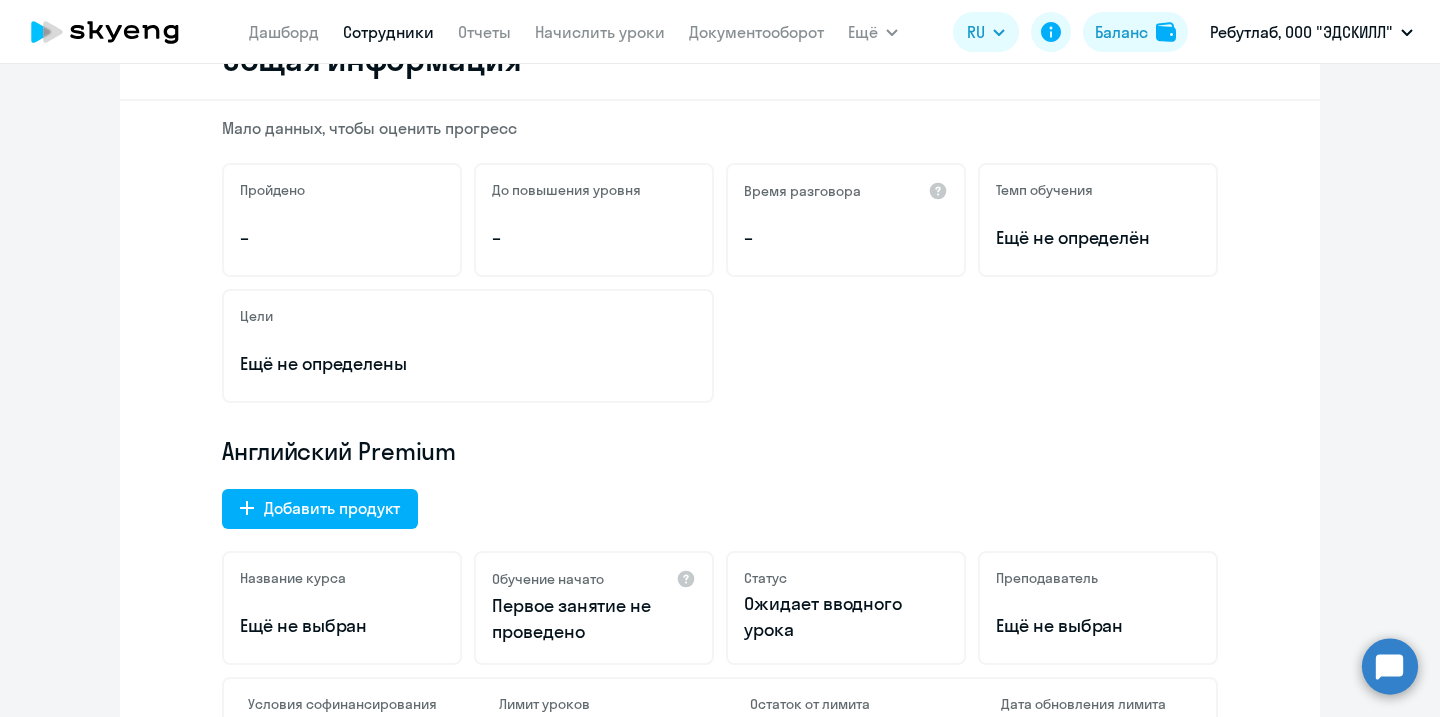 scroll, scrollTop: 0, scrollLeft: 0, axis: both 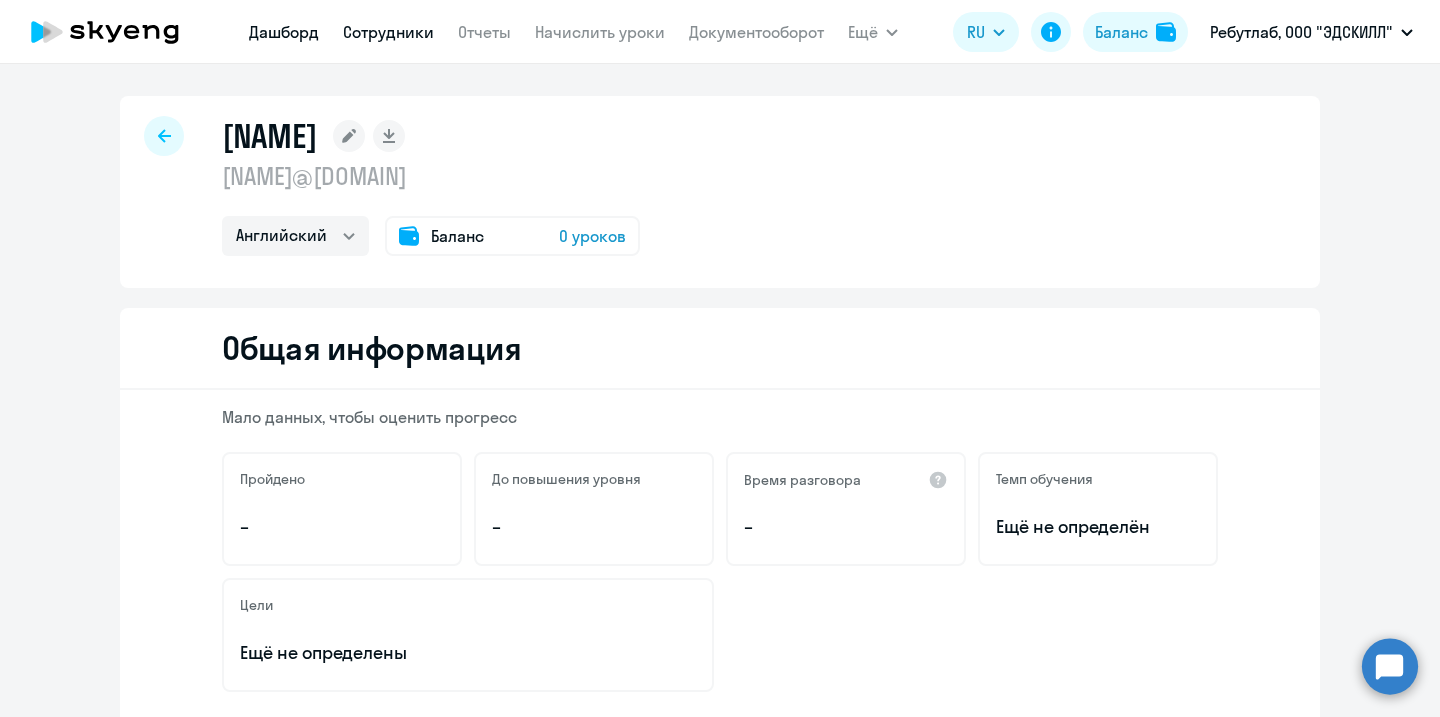 click on "Дашборд" at bounding box center [284, 32] 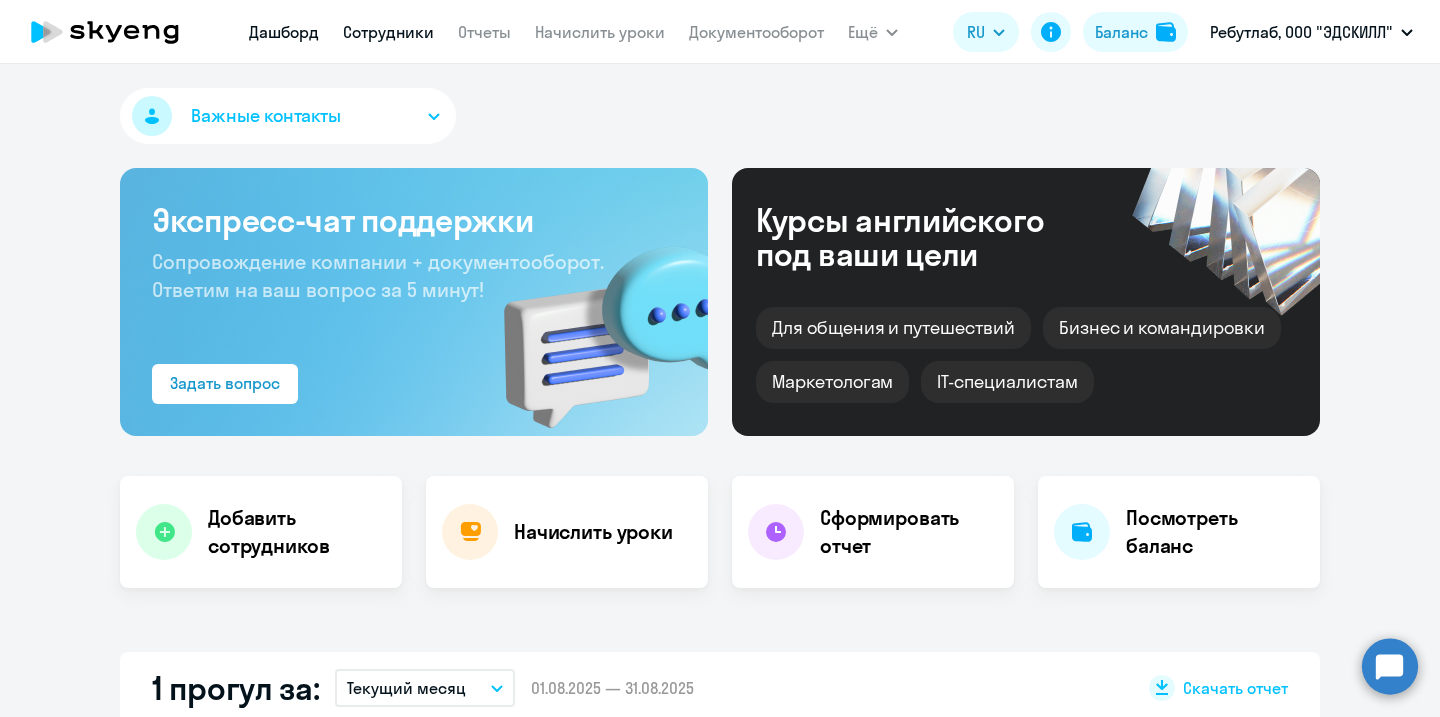 select on "30" 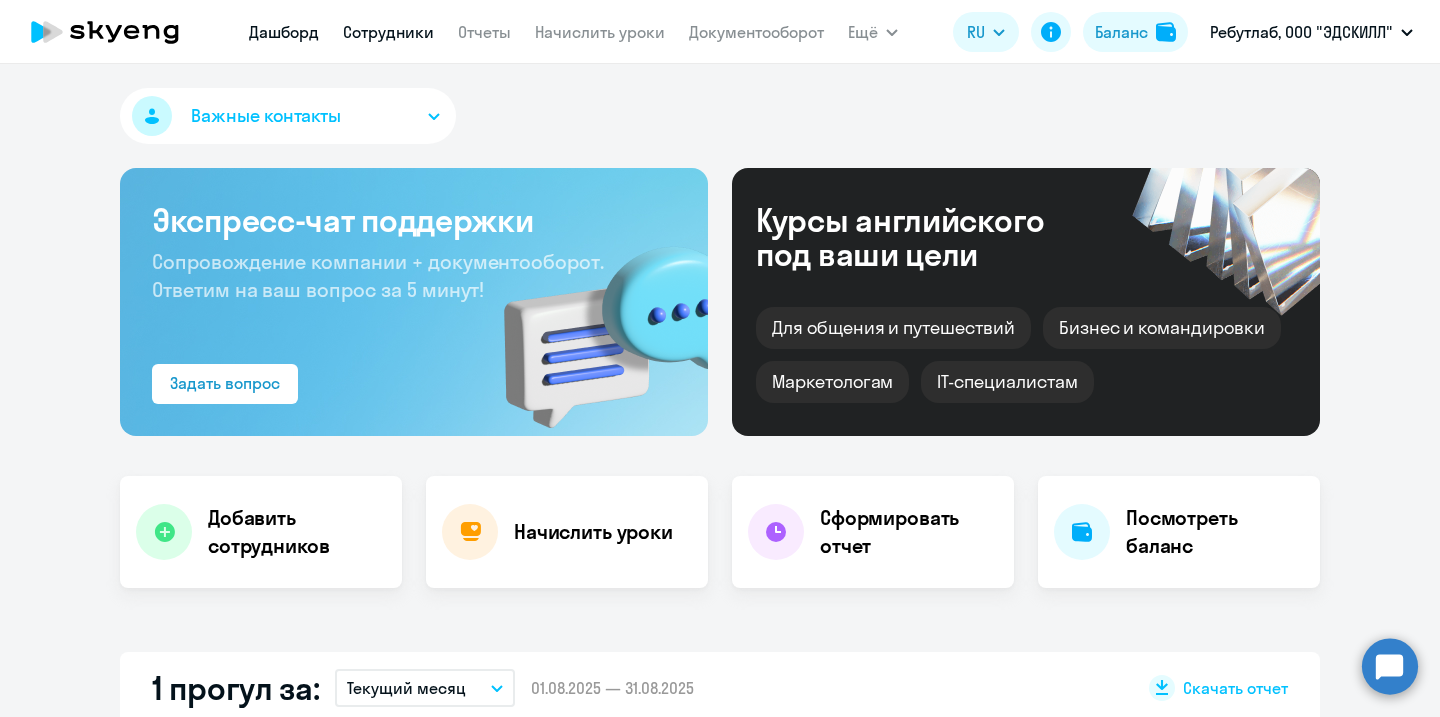 click on "Сотрудники" at bounding box center [388, 32] 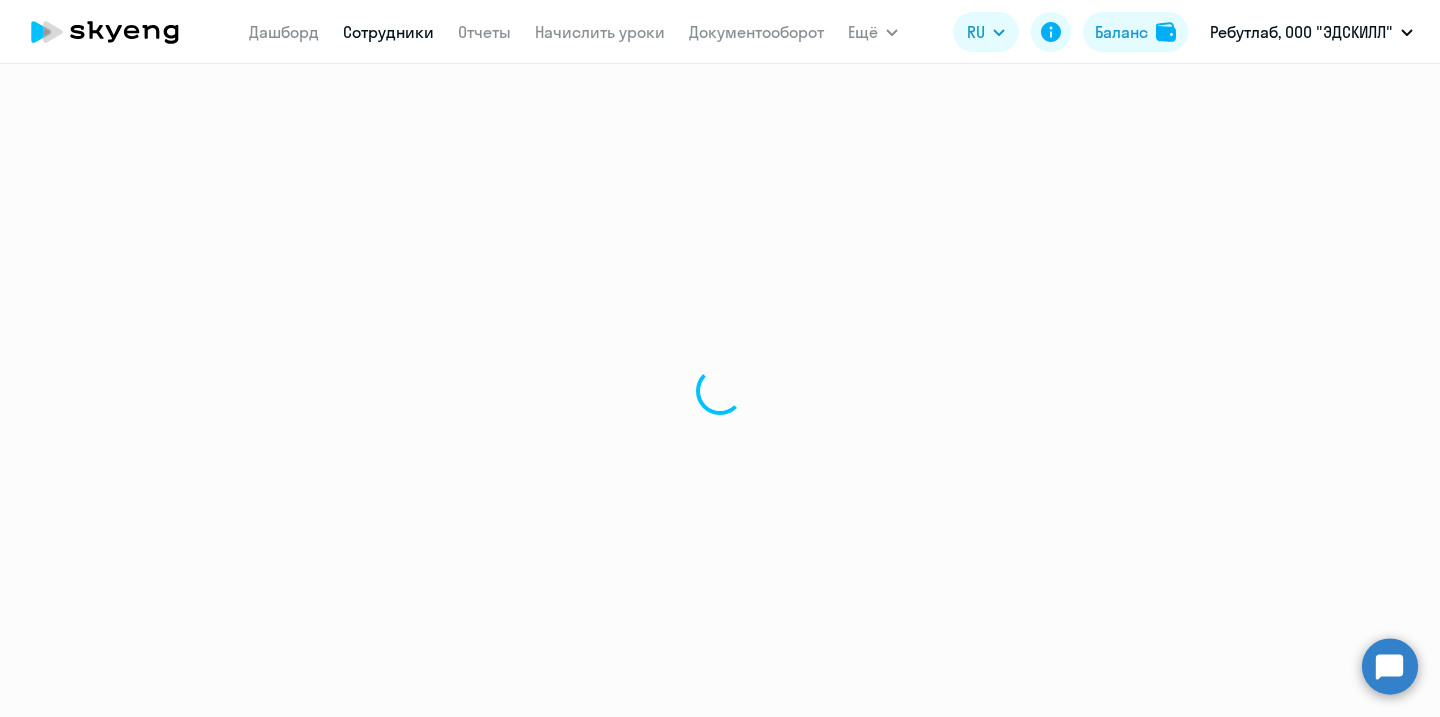 select on "30" 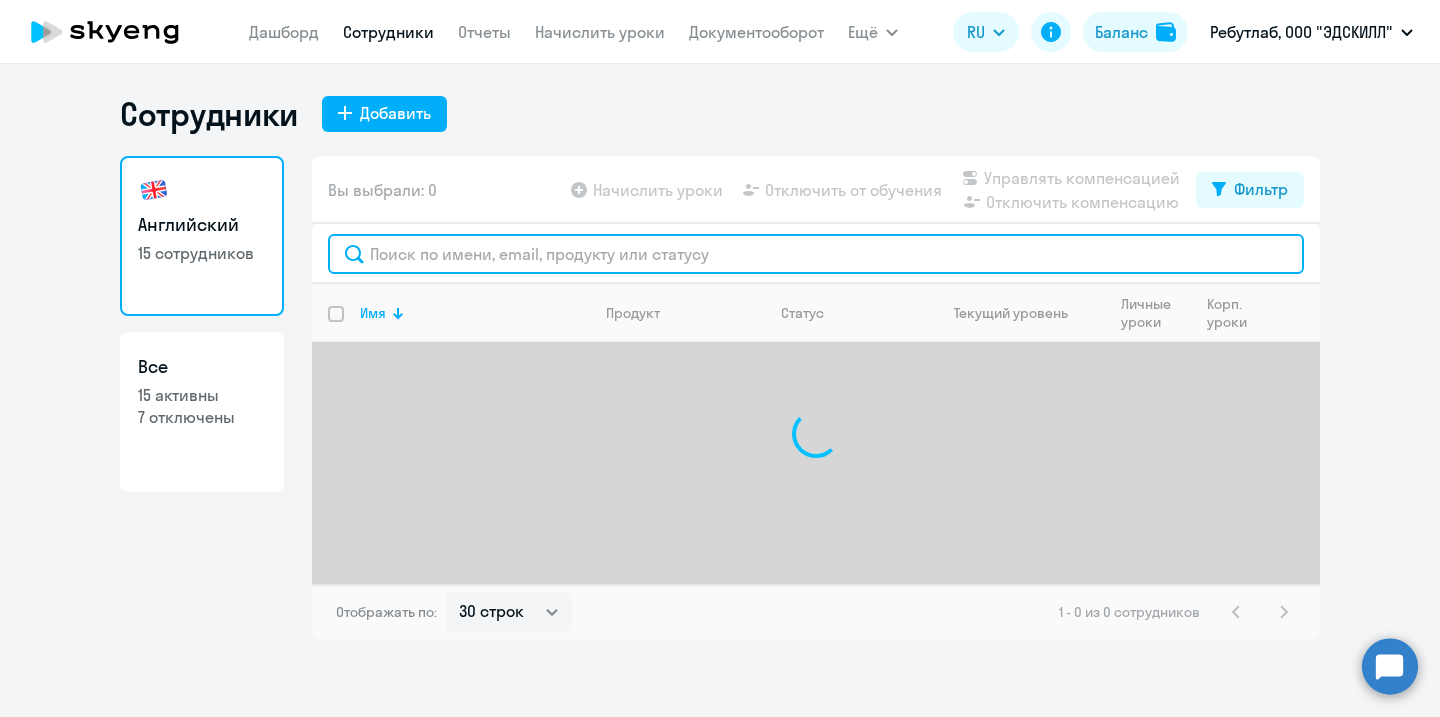 click 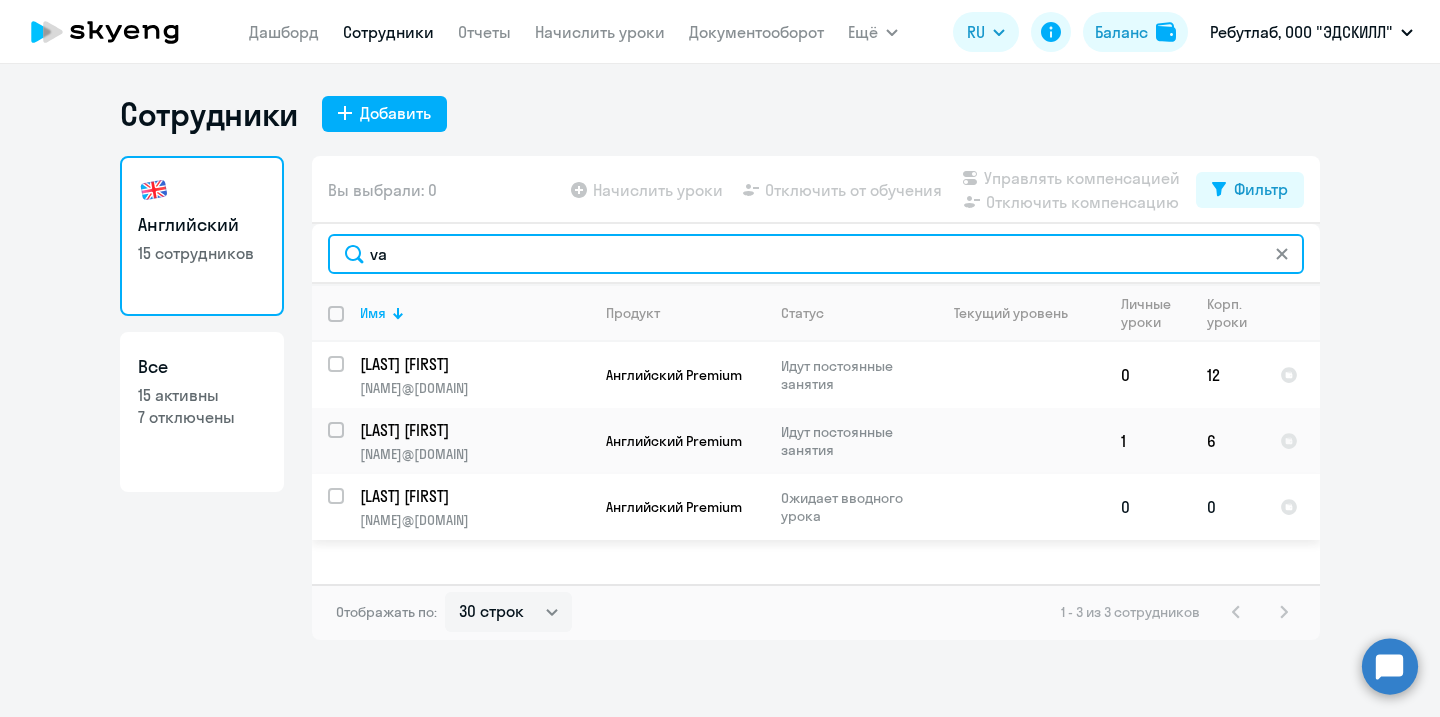 type on "va" 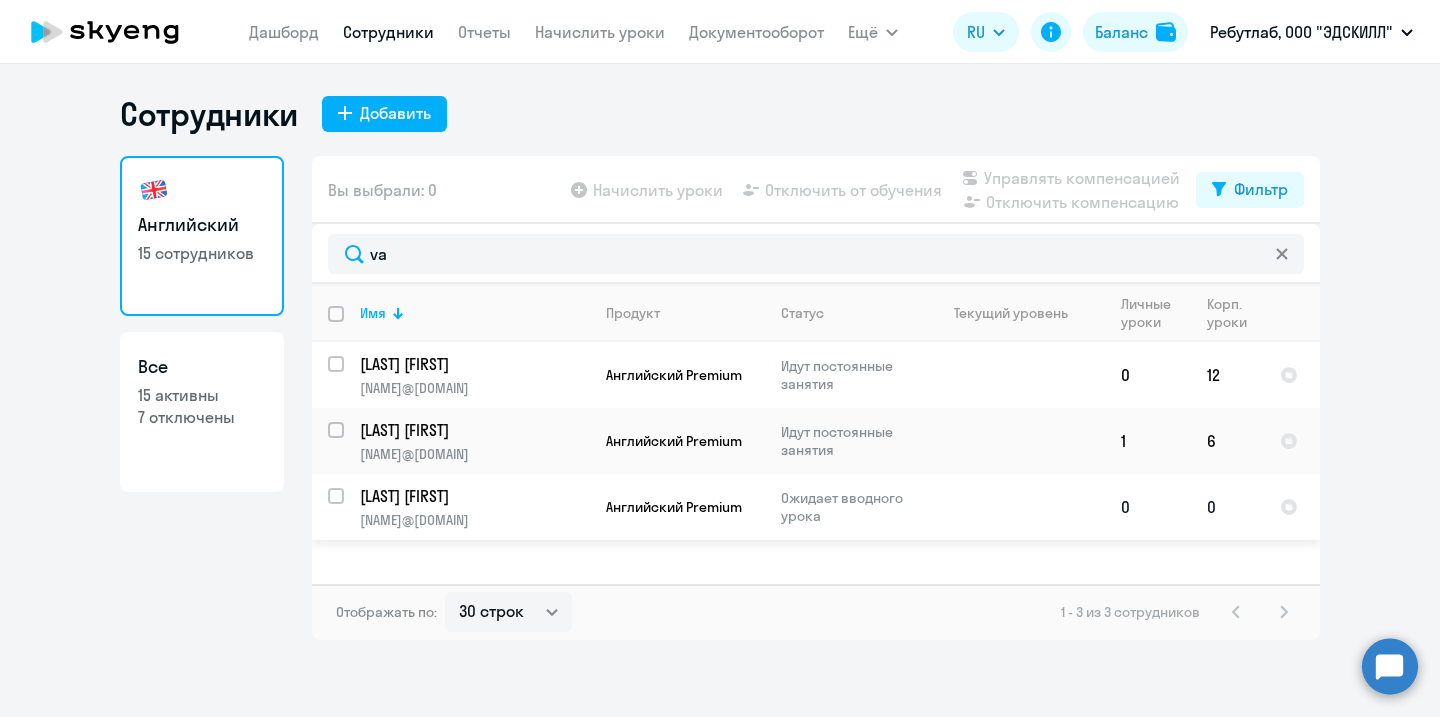 click on "[LAST] [FIRST]" 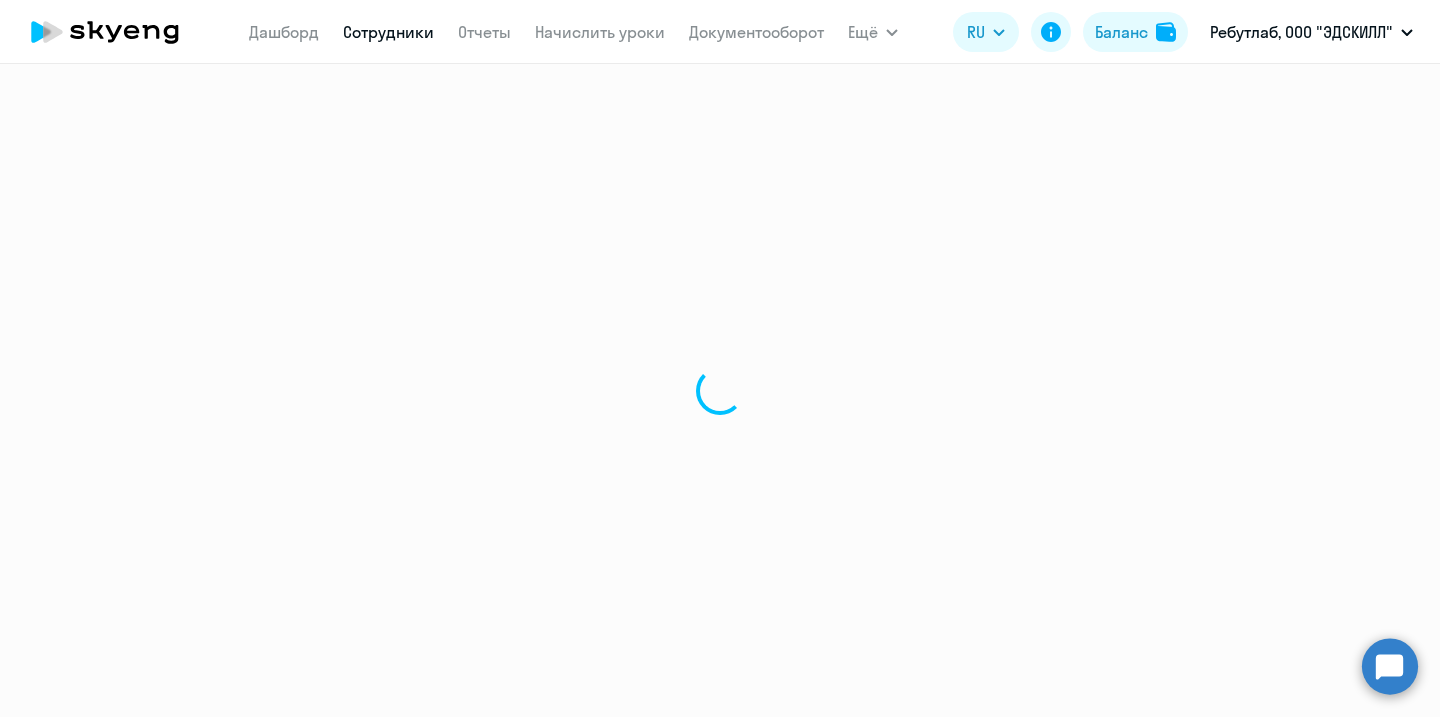 select on "english" 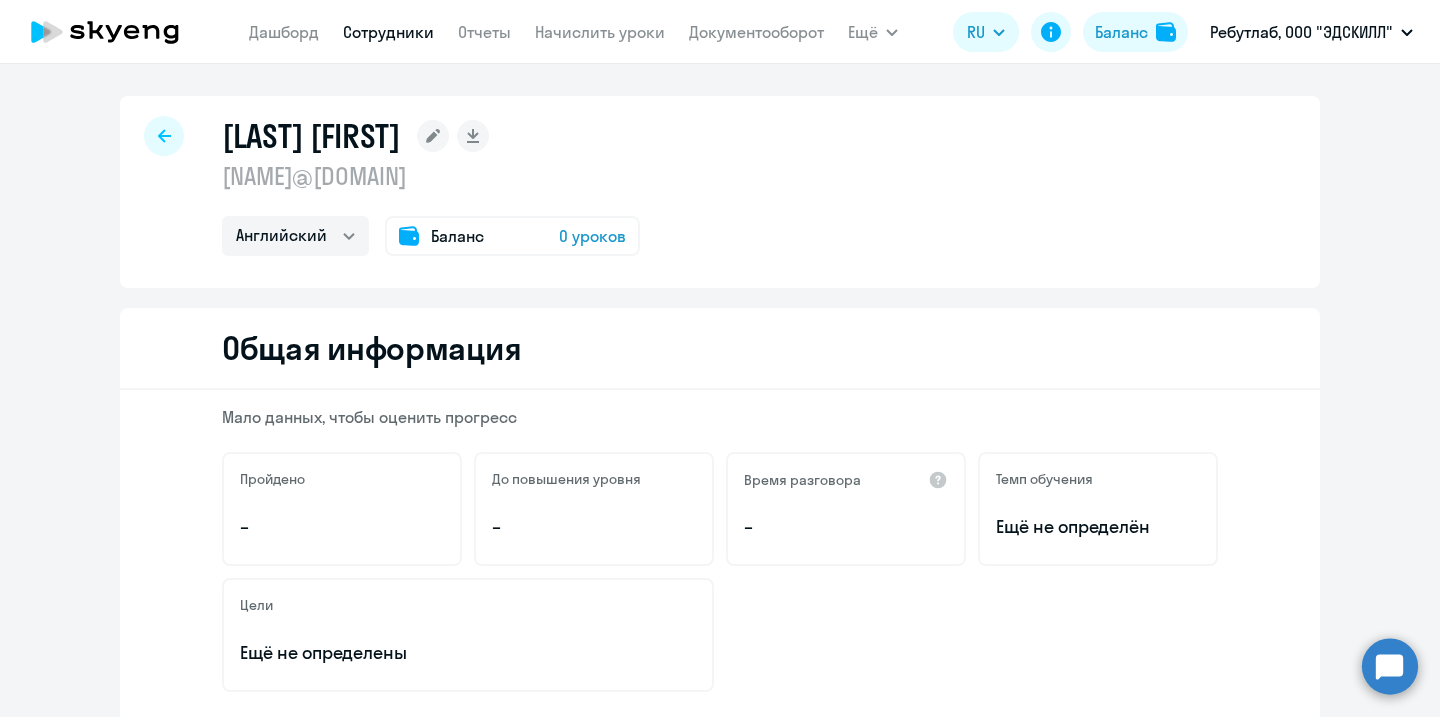click on "0 уроков" 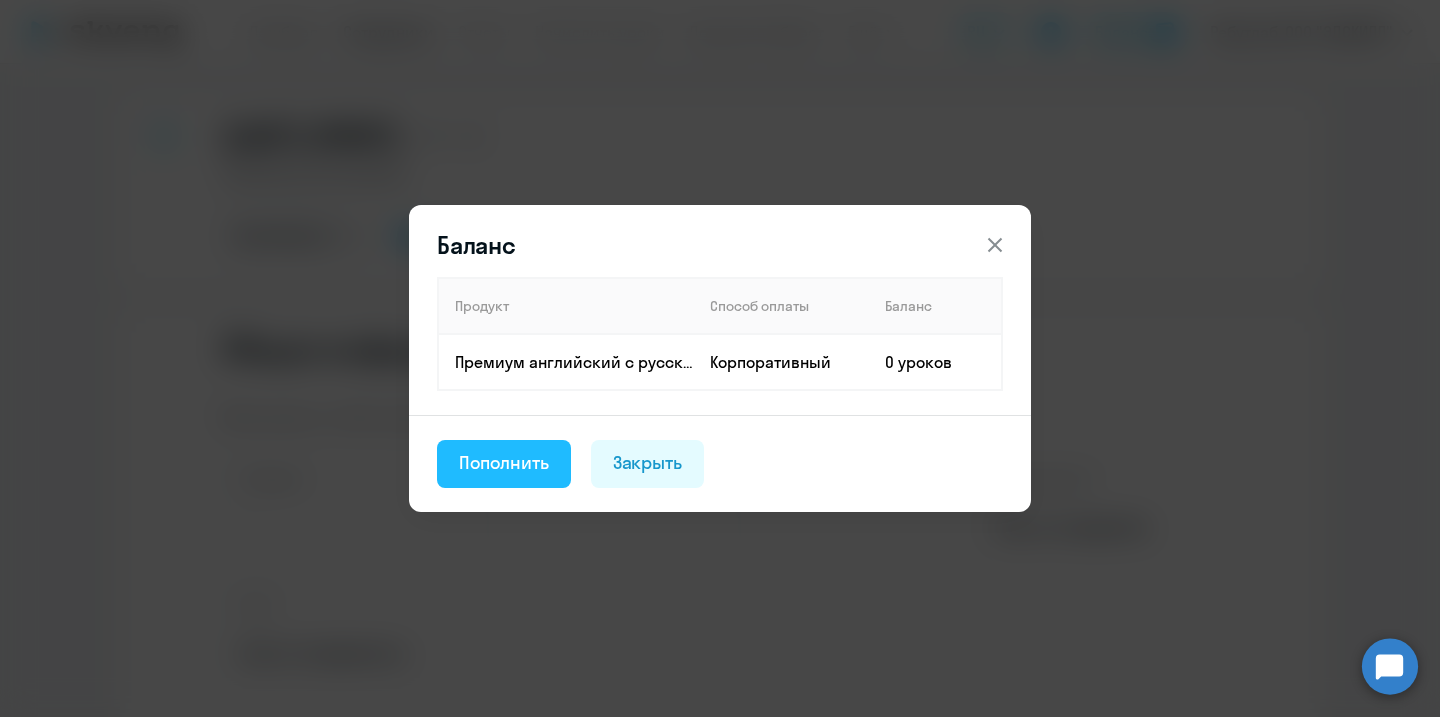 click on "Пополнить" at bounding box center (504, 463) 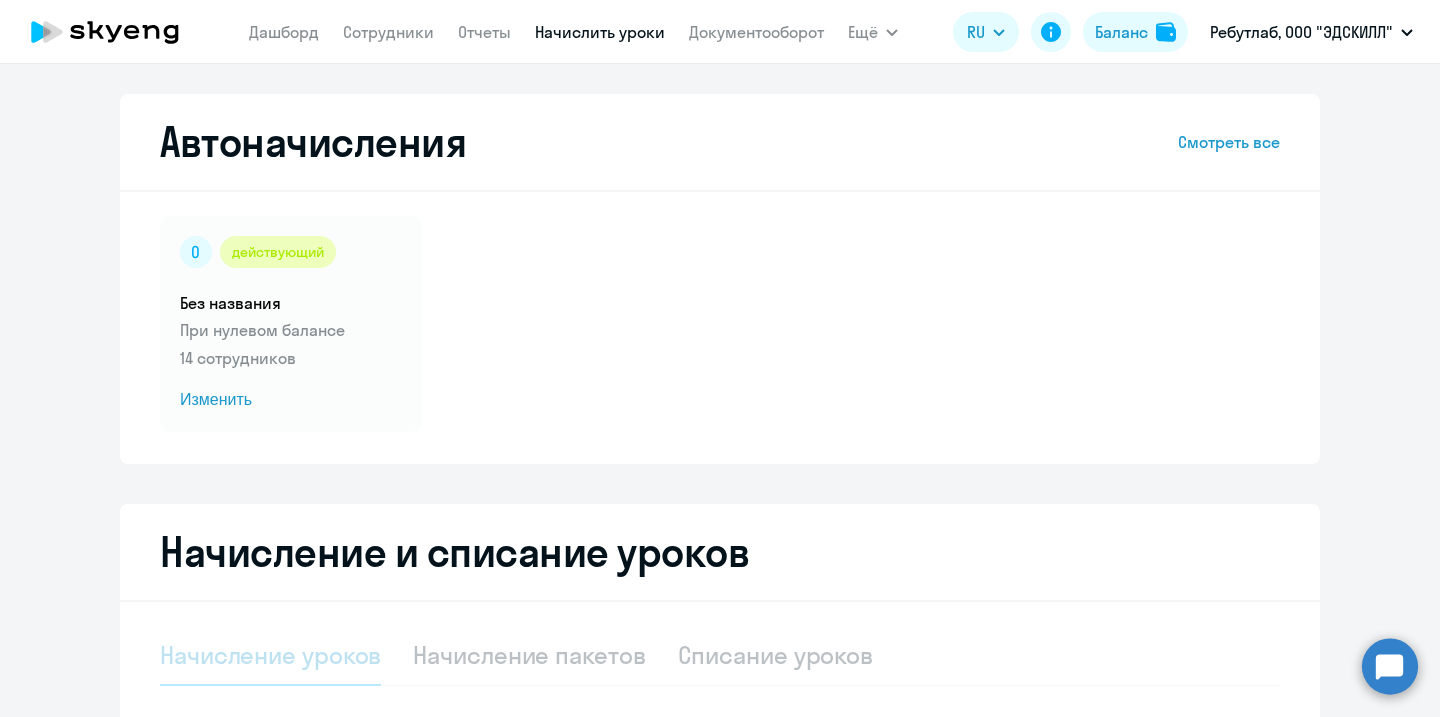 select on "10" 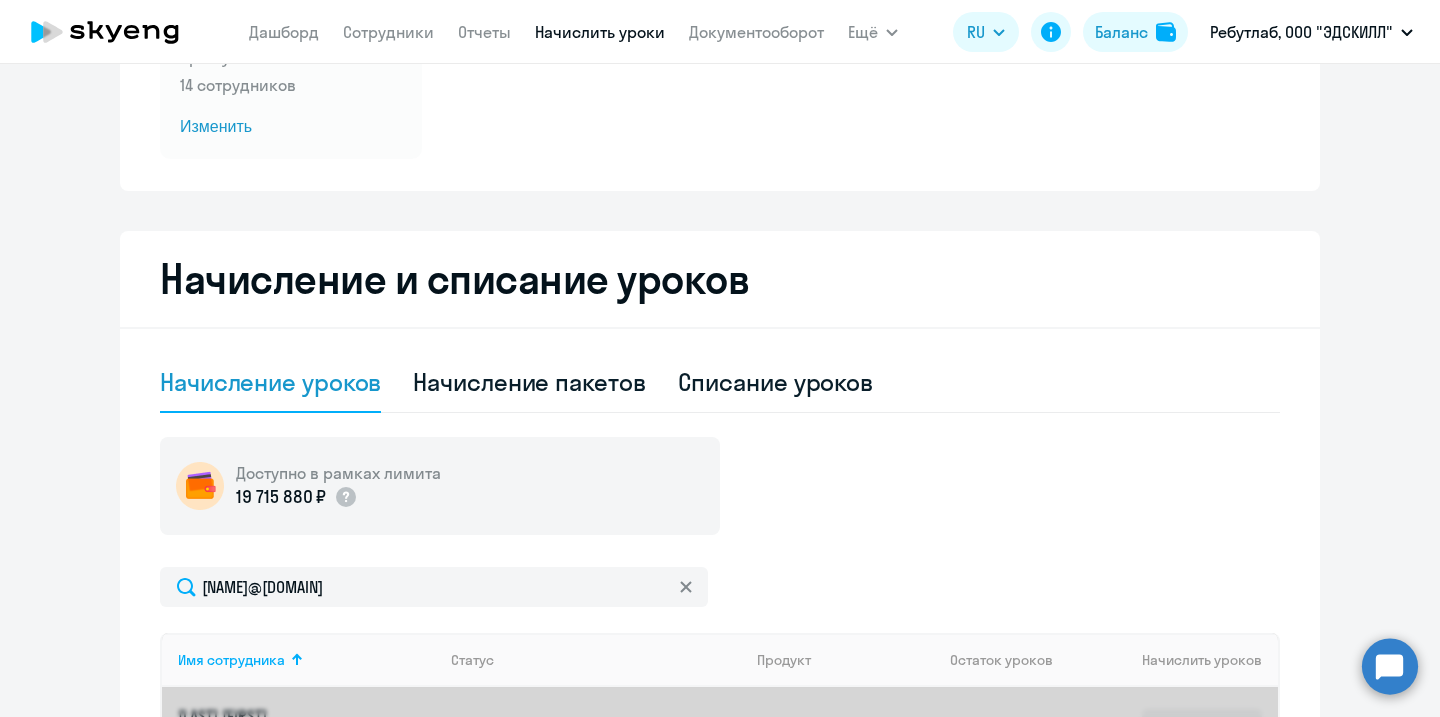 scroll, scrollTop: 318, scrollLeft: 0, axis: vertical 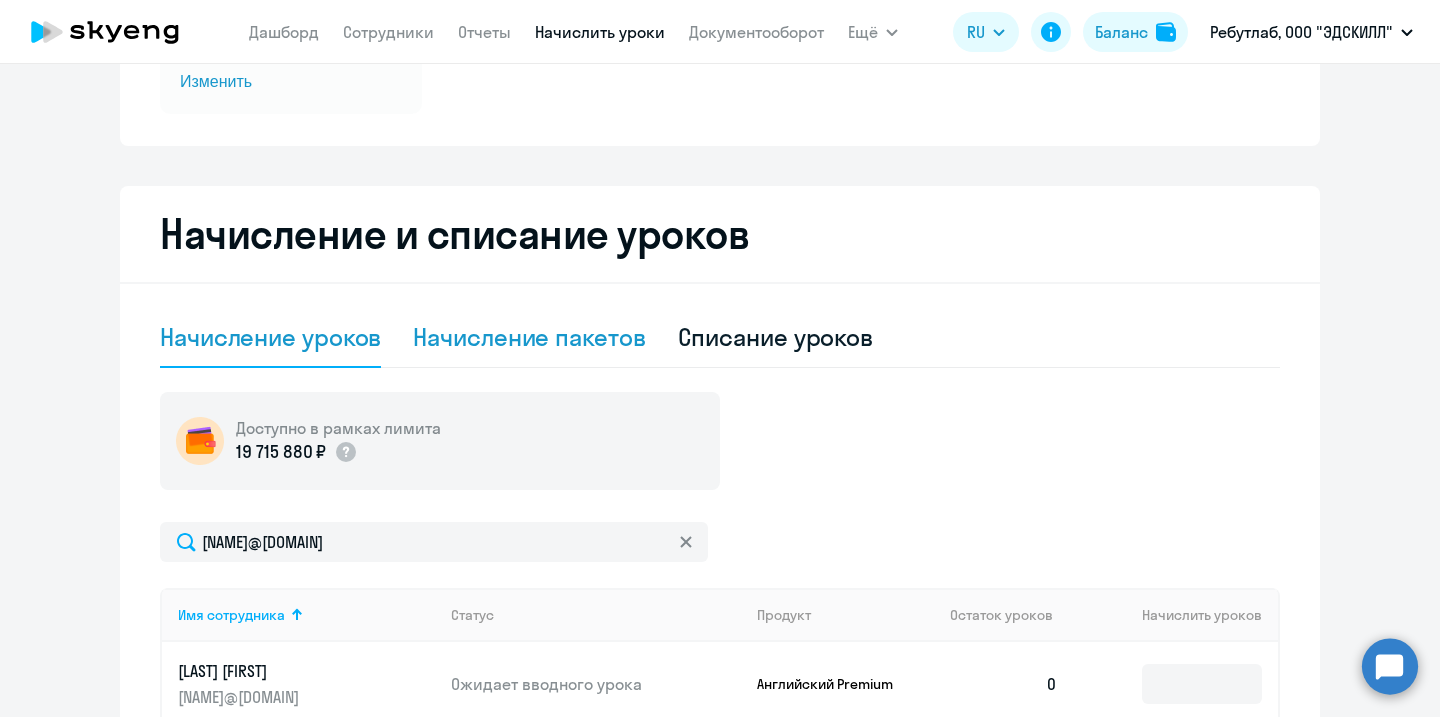 click on "Начисление пакетов" 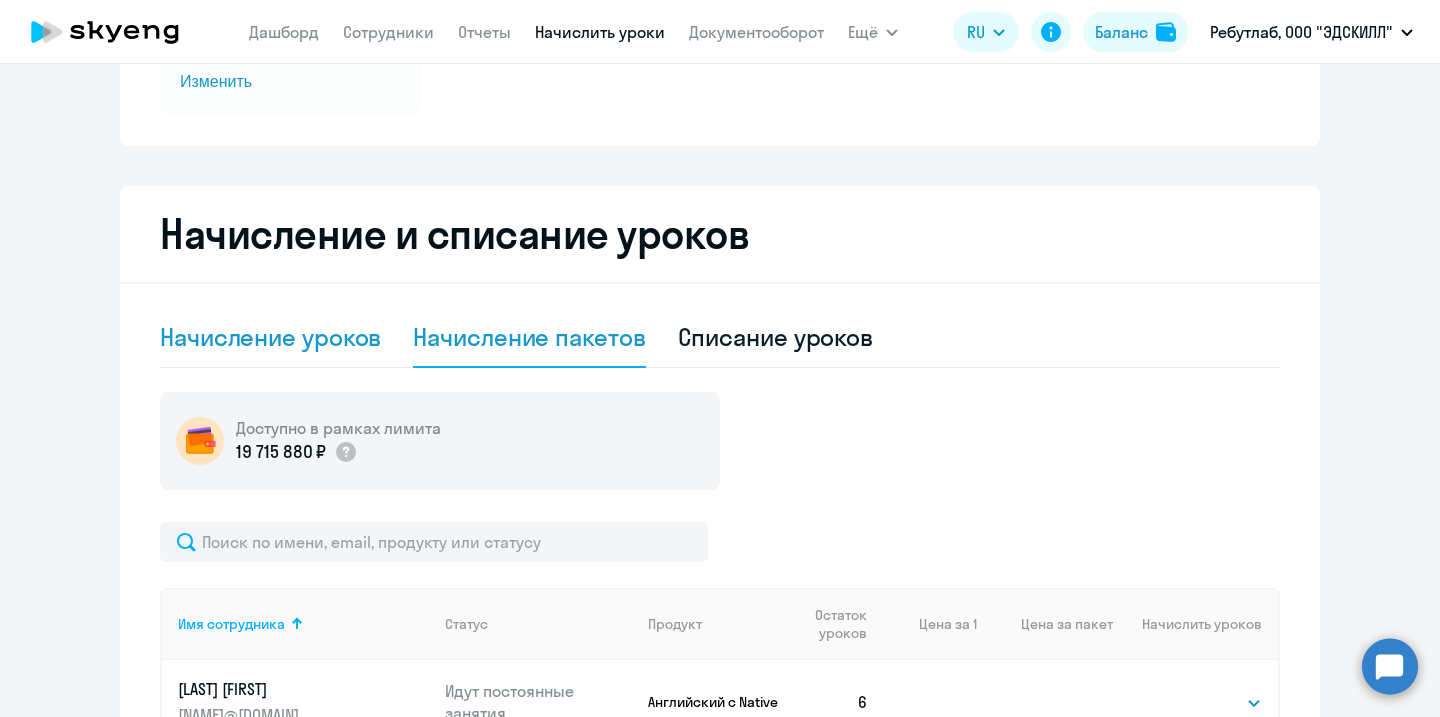 click on "Начисление уроков" 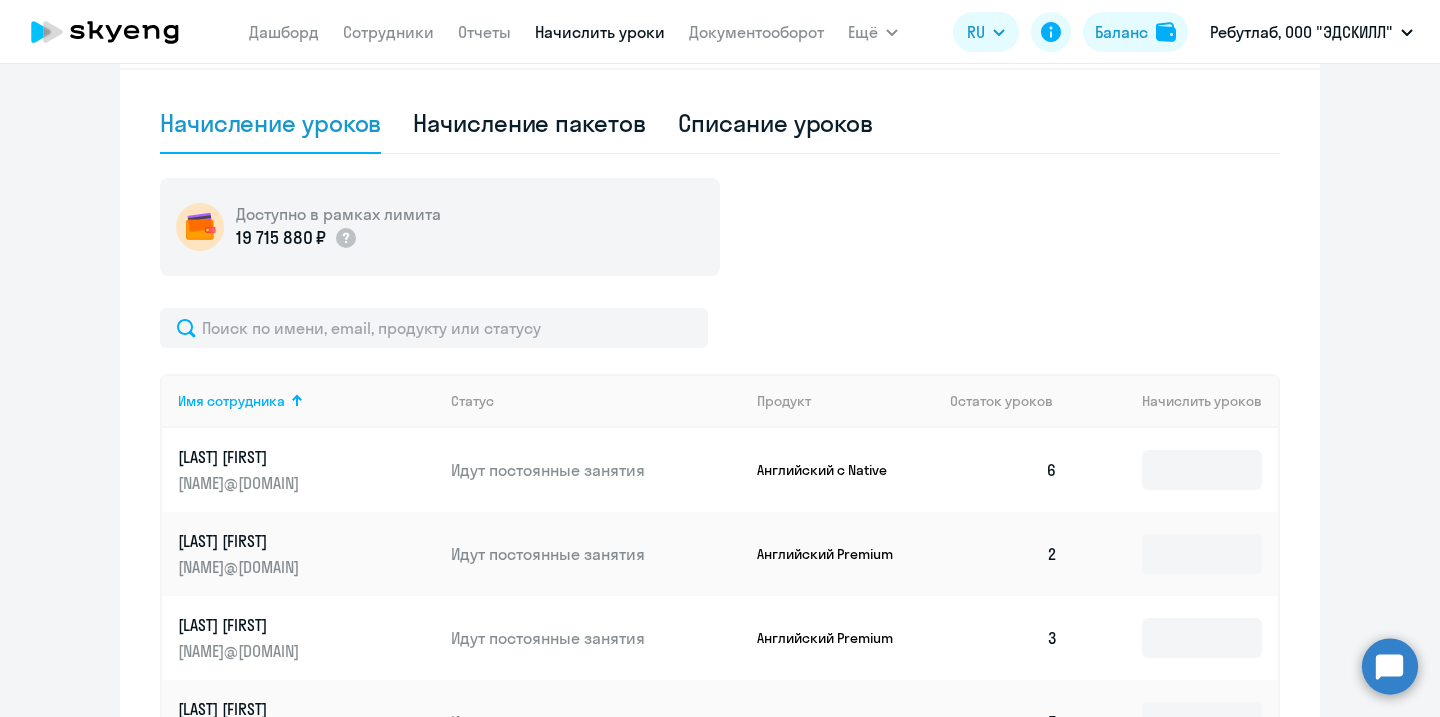 scroll, scrollTop: 598, scrollLeft: 0, axis: vertical 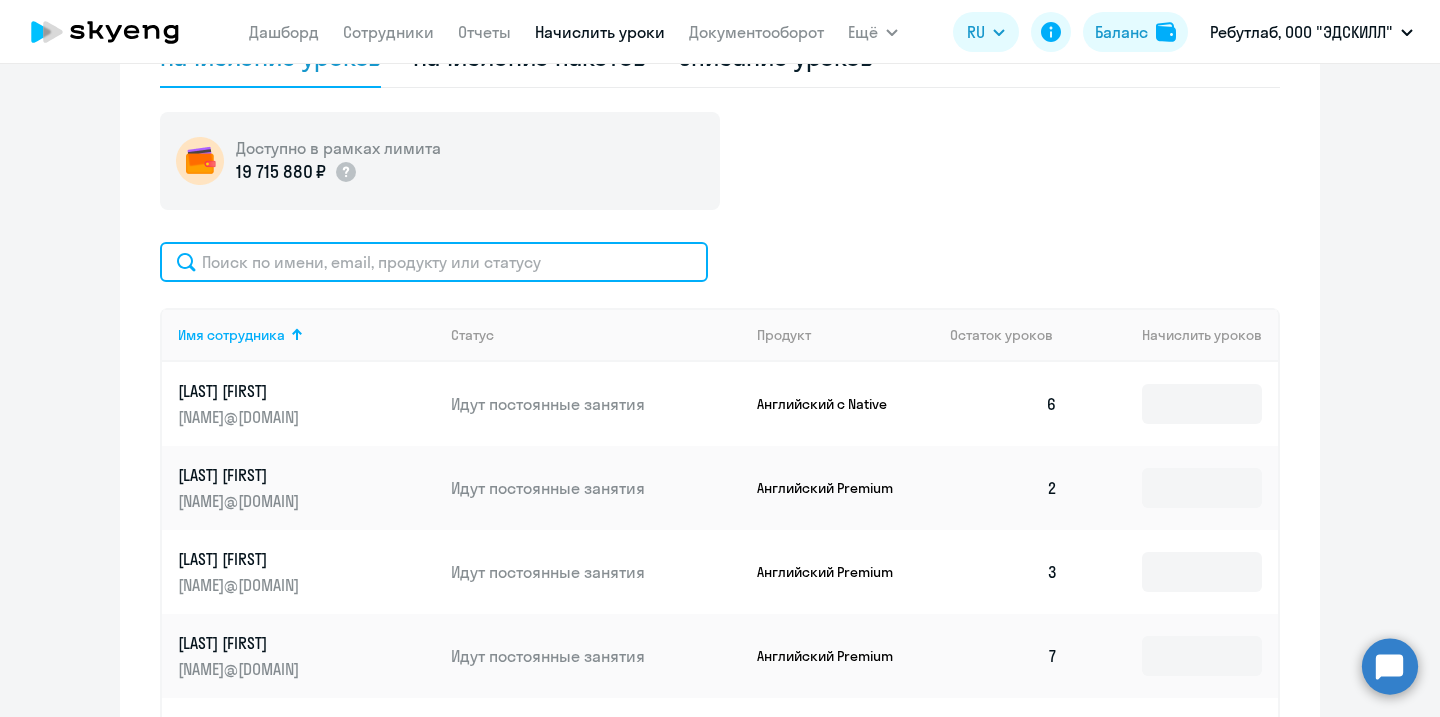 click 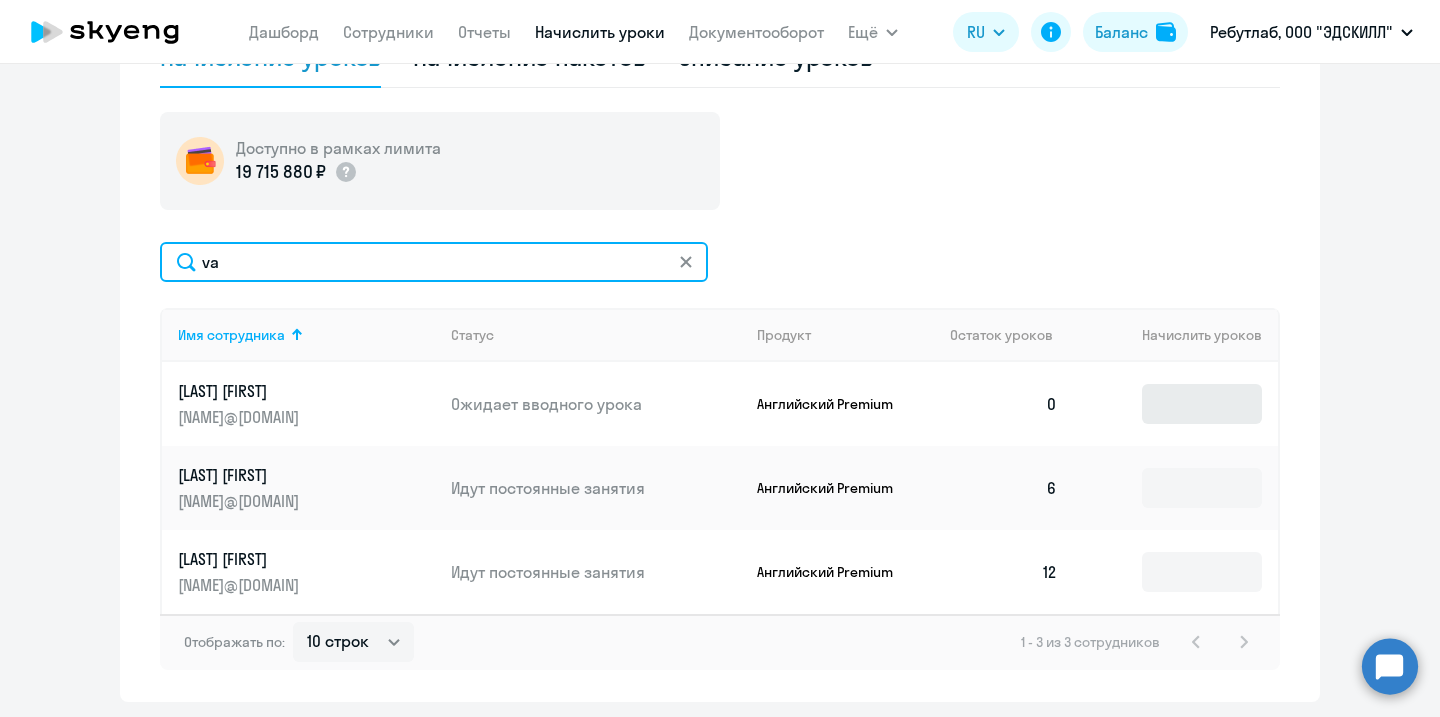 type on "va" 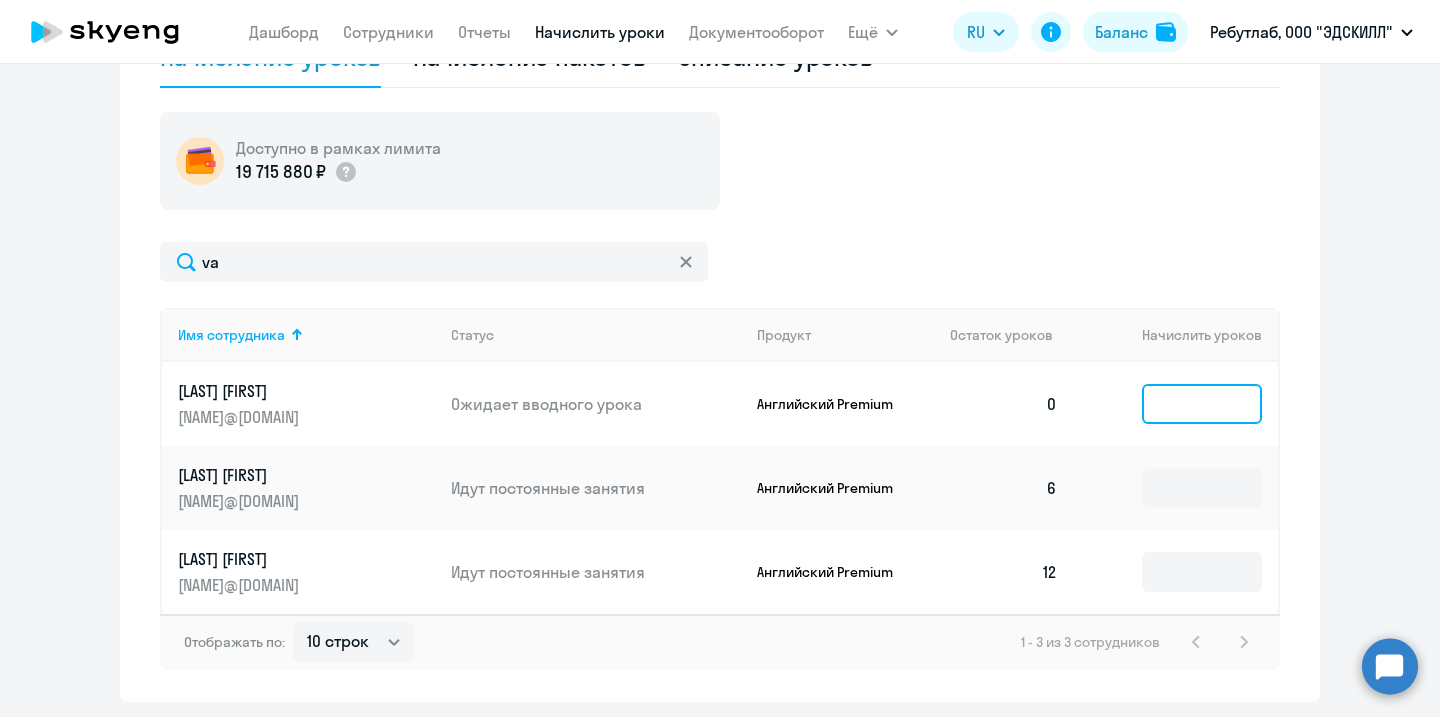 click 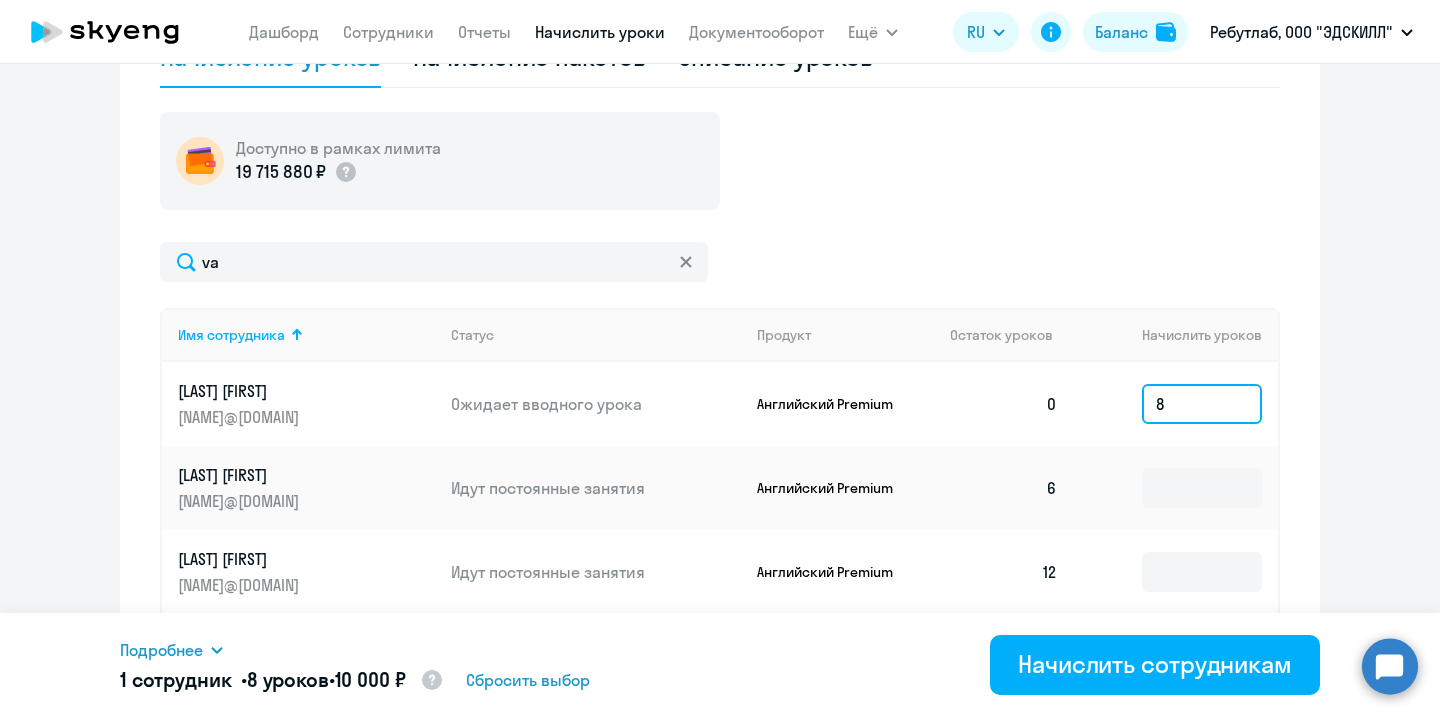 type on "8" 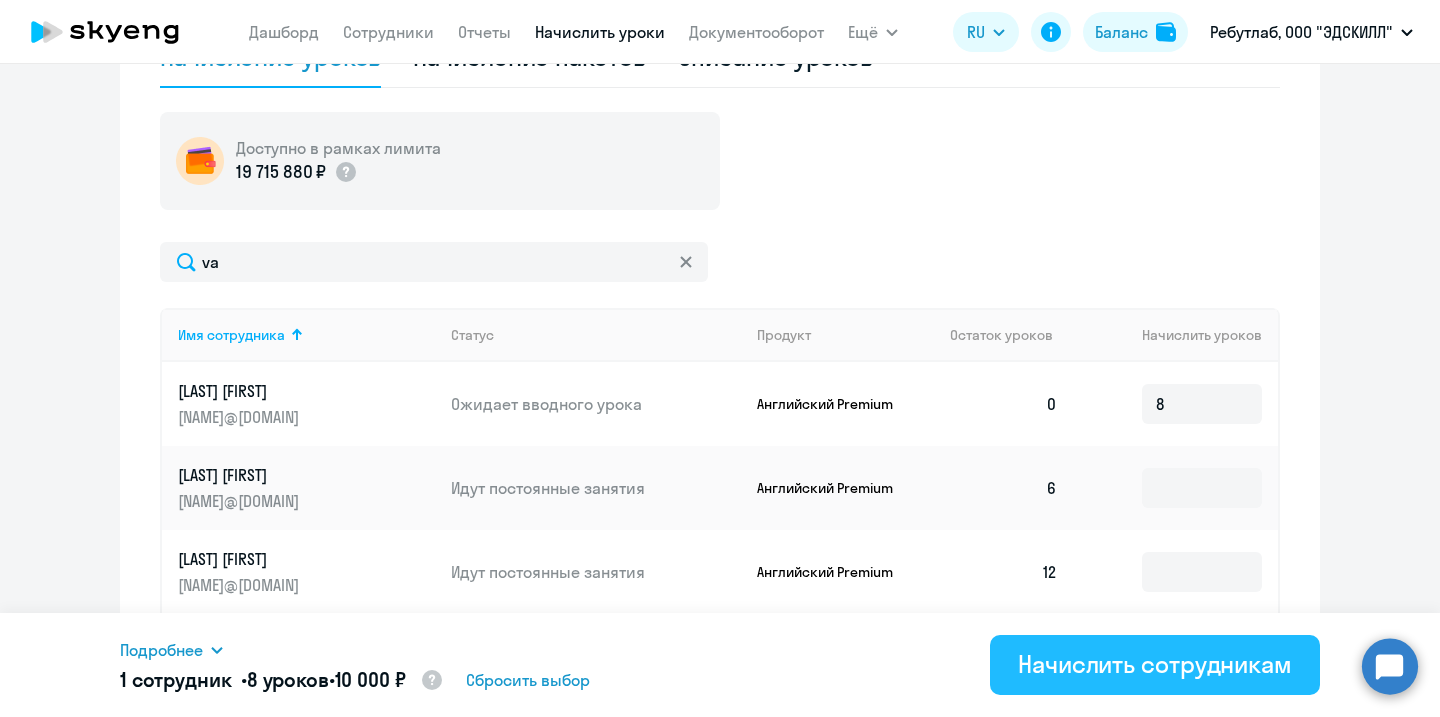 click on "Начислить сотрудникам" at bounding box center (1155, 664) 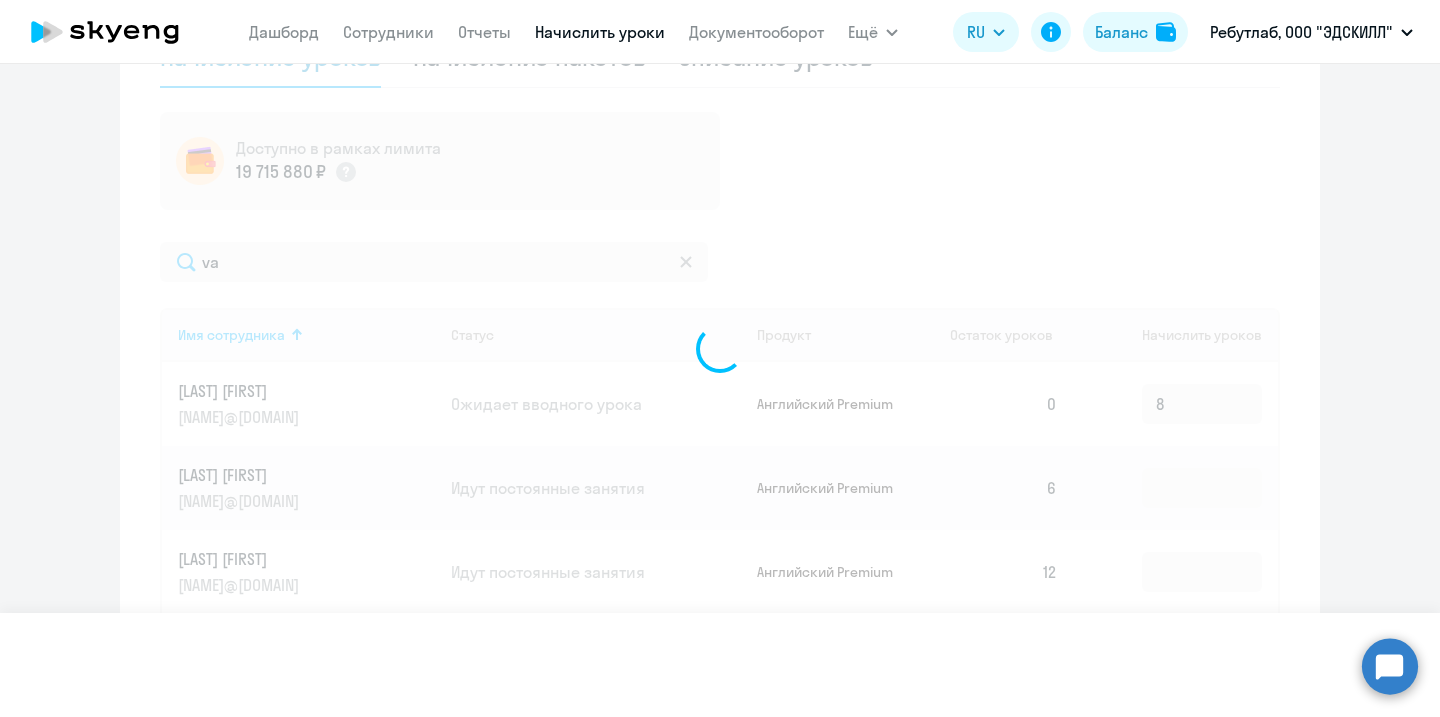 type 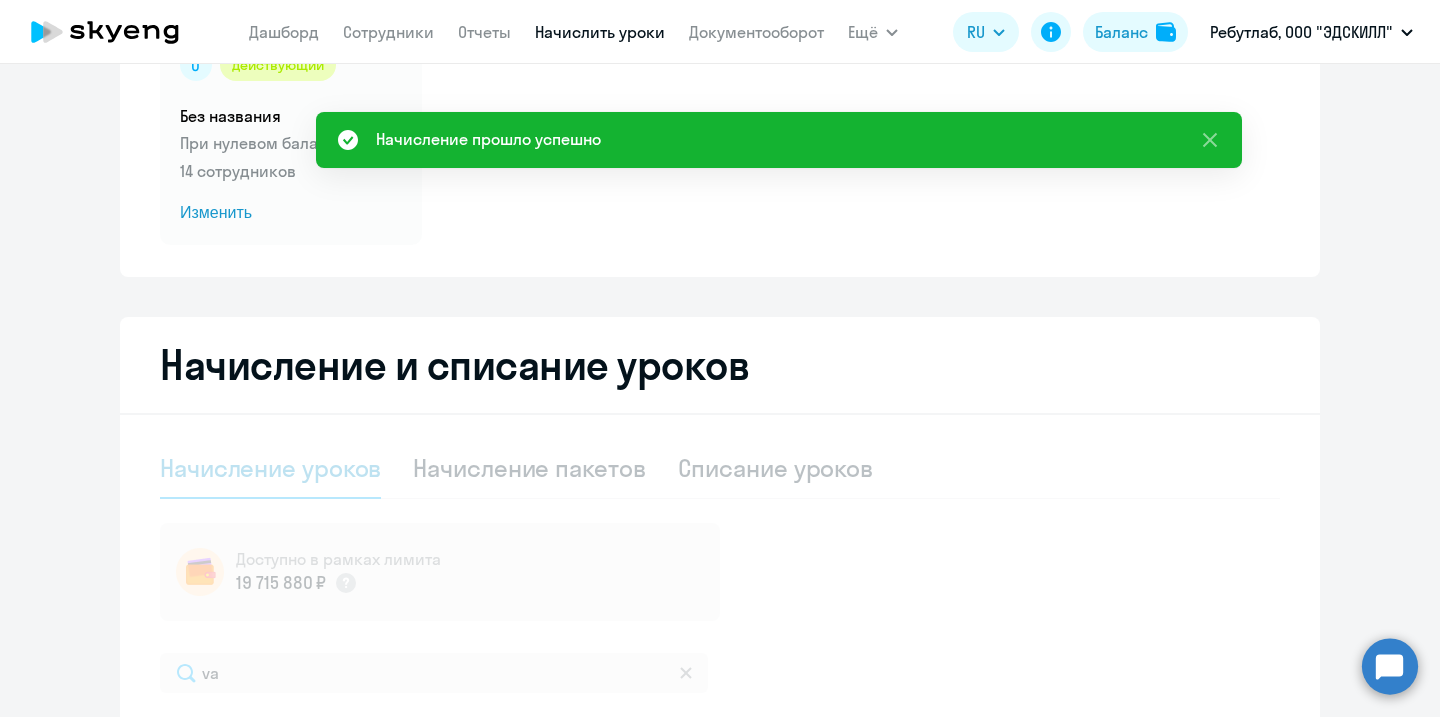 scroll, scrollTop: 0, scrollLeft: 0, axis: both 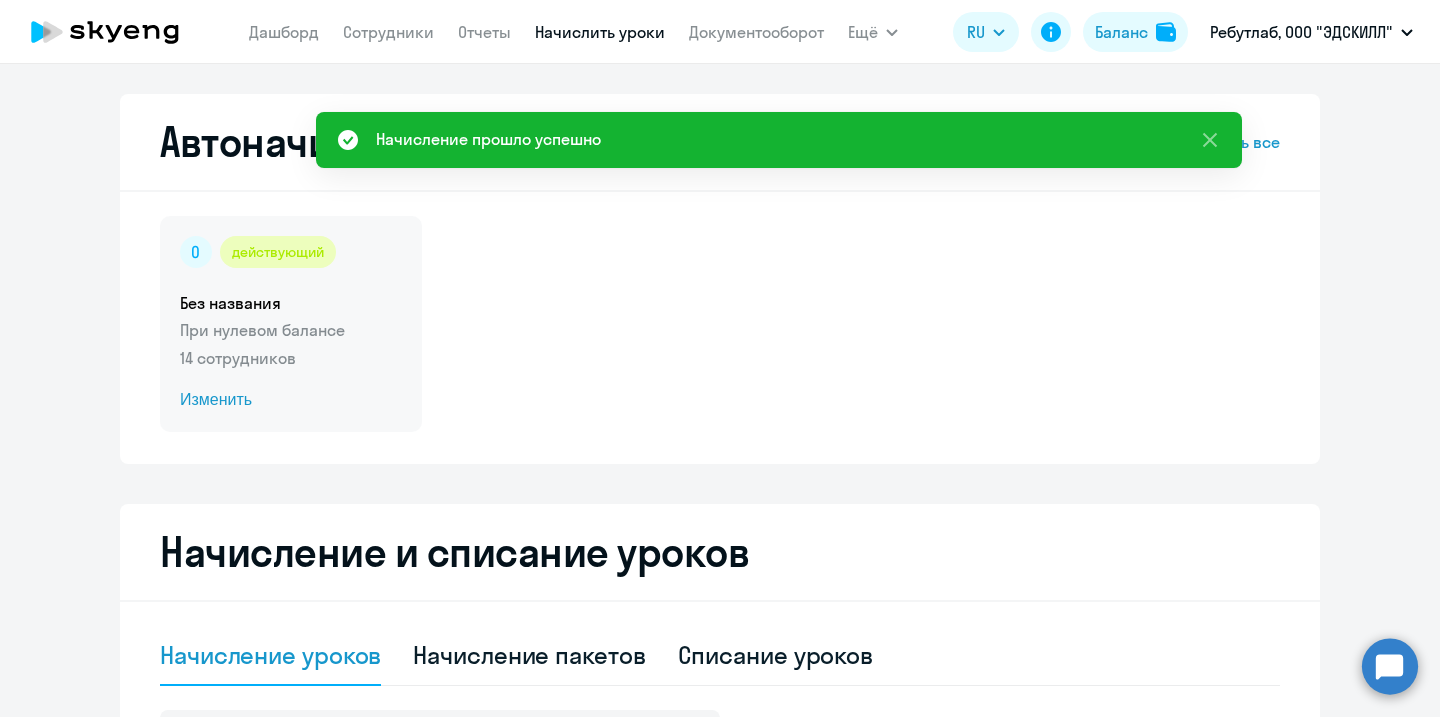 click on "Без названия" 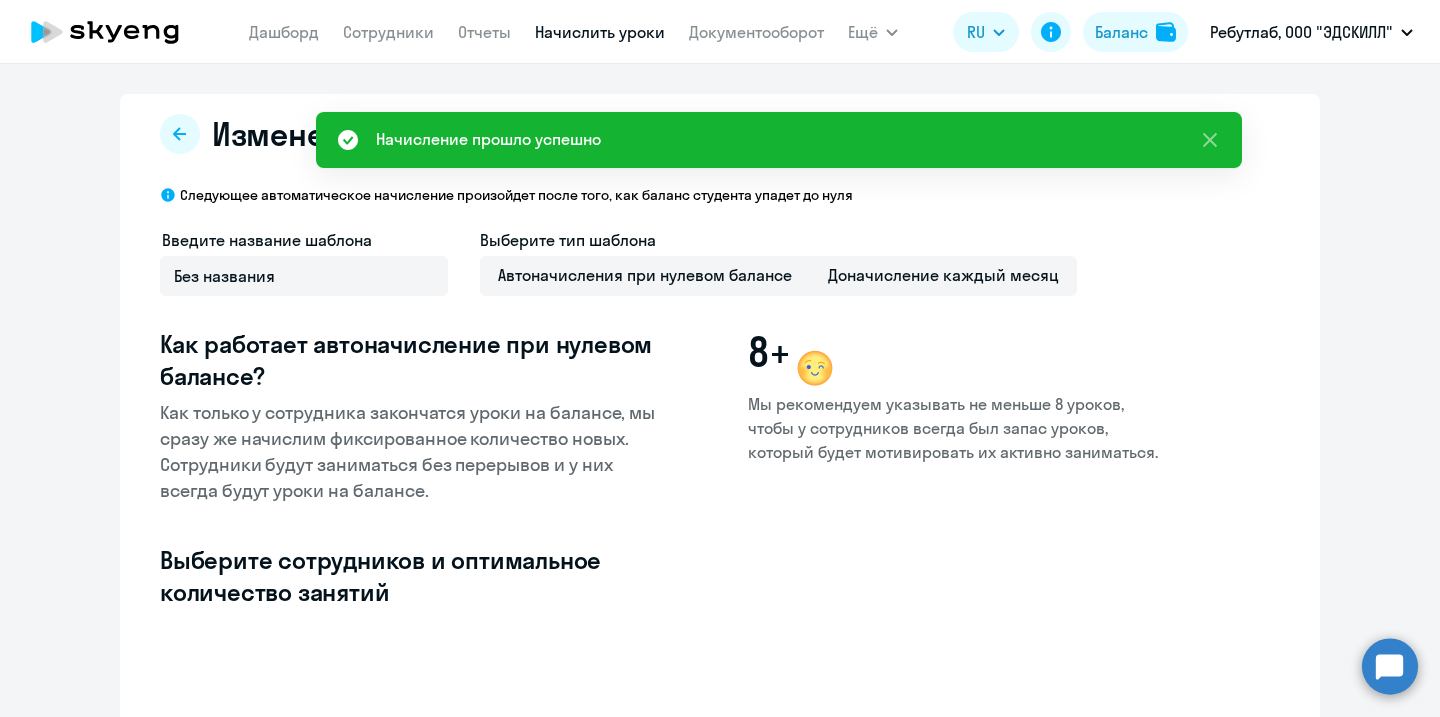 select on "10" 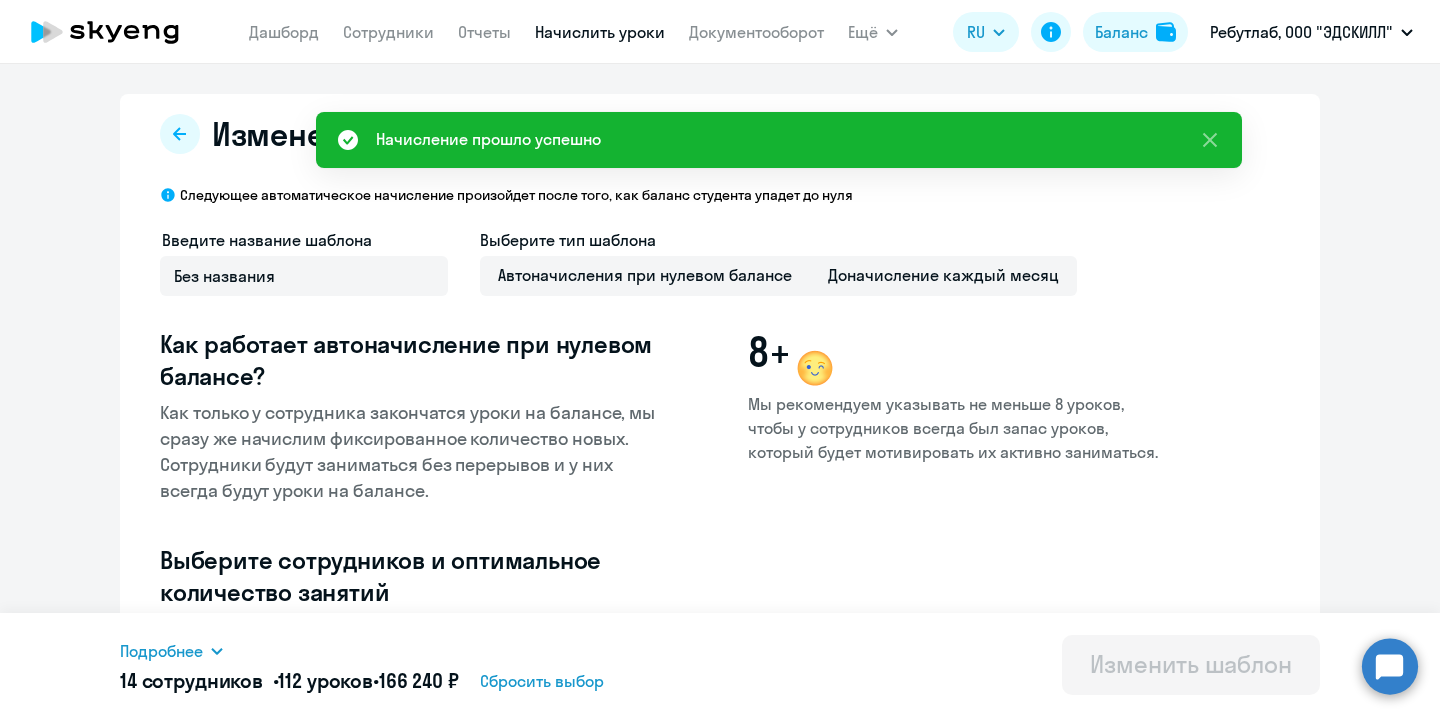 scroll, scrollTop: 102, scrollLeft: 0, axis: vertical 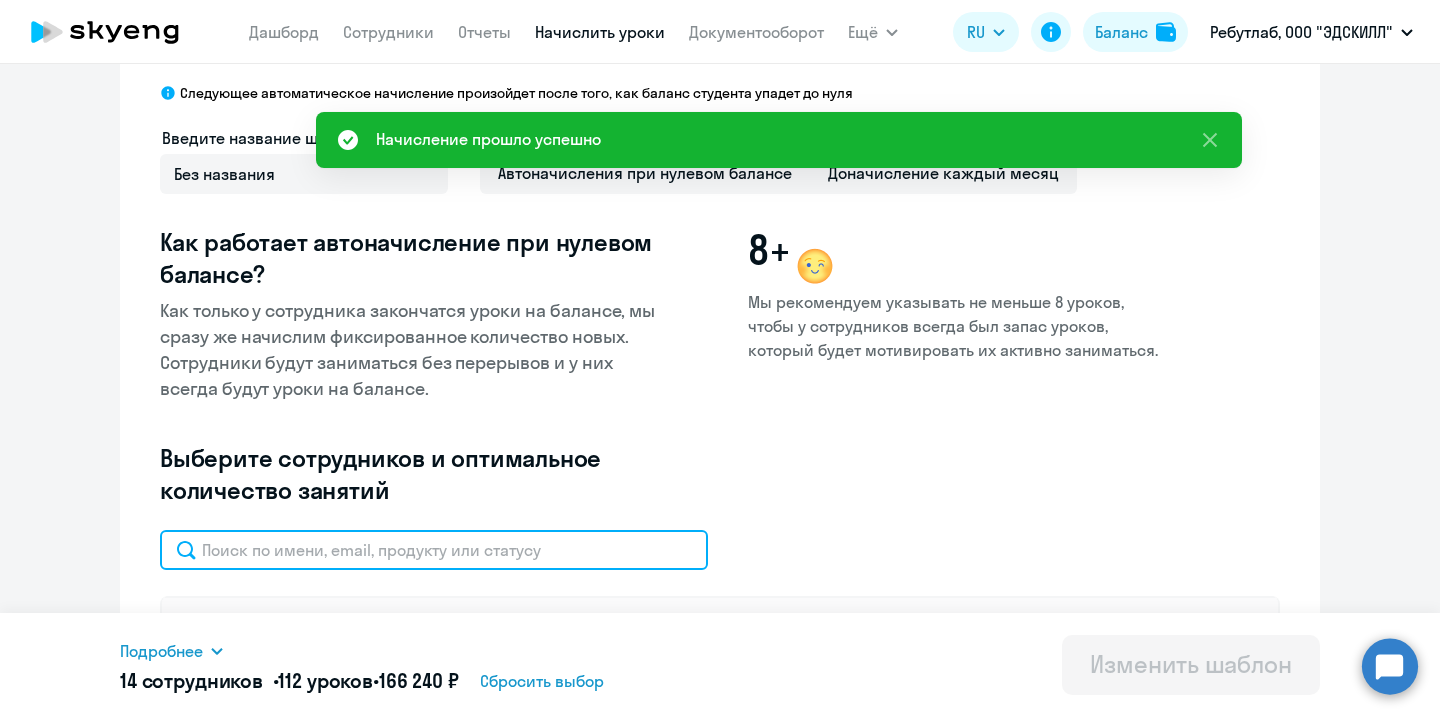 click 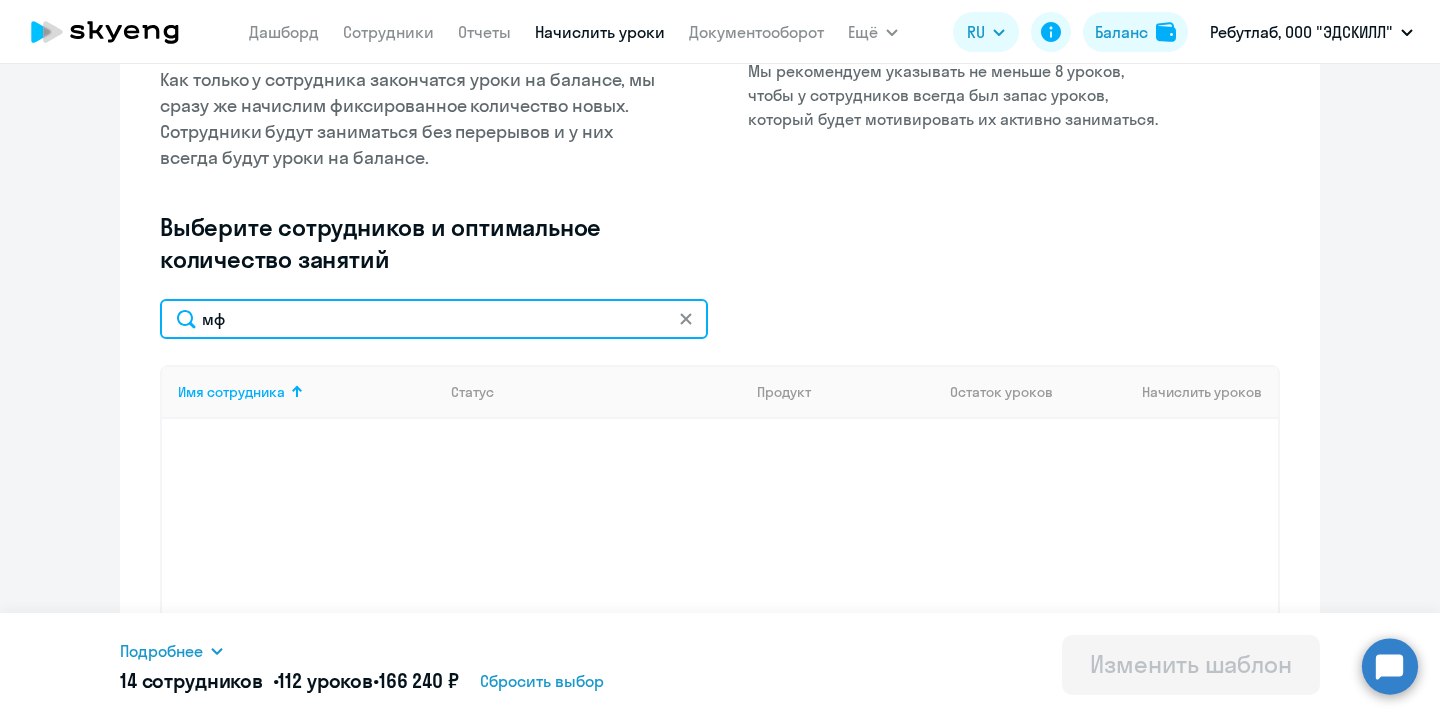 type on "м" 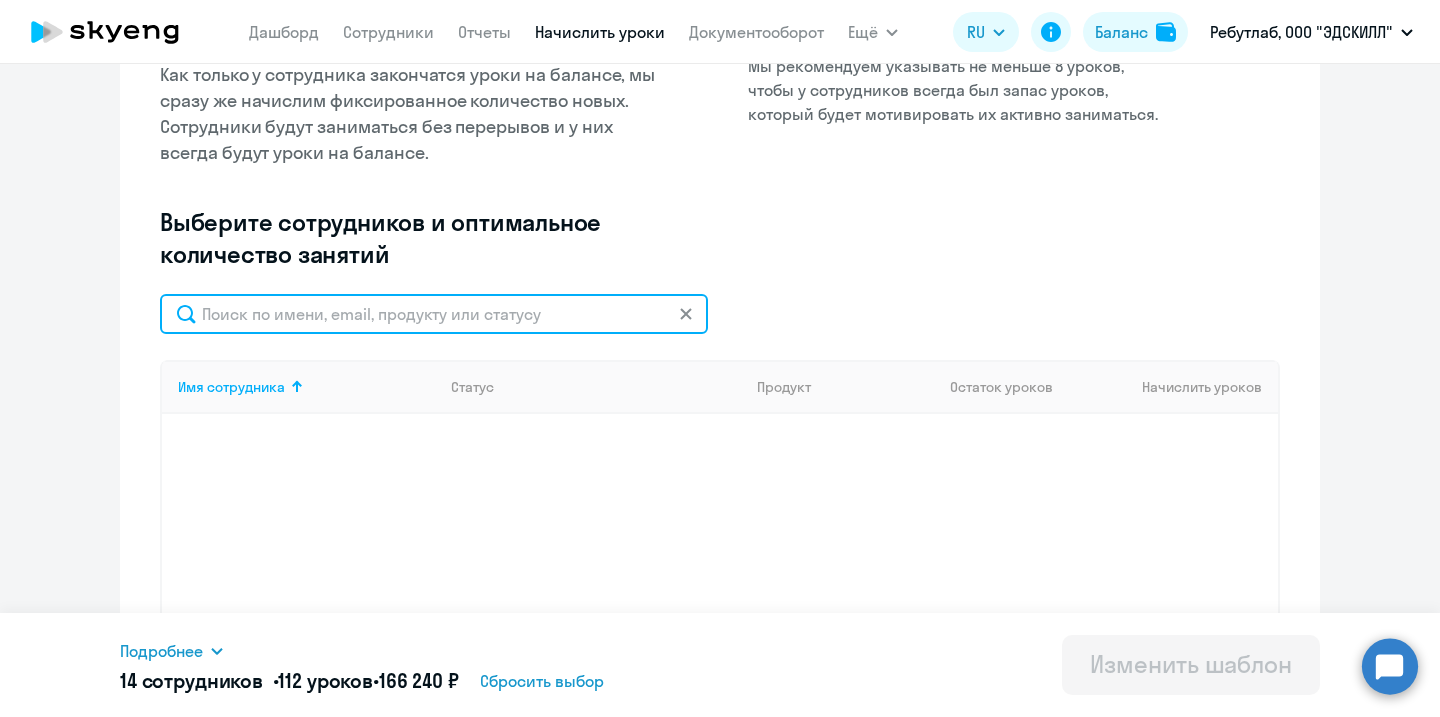 scroll, scrollTop: 343, scrollLeft: 0, axis: vertical 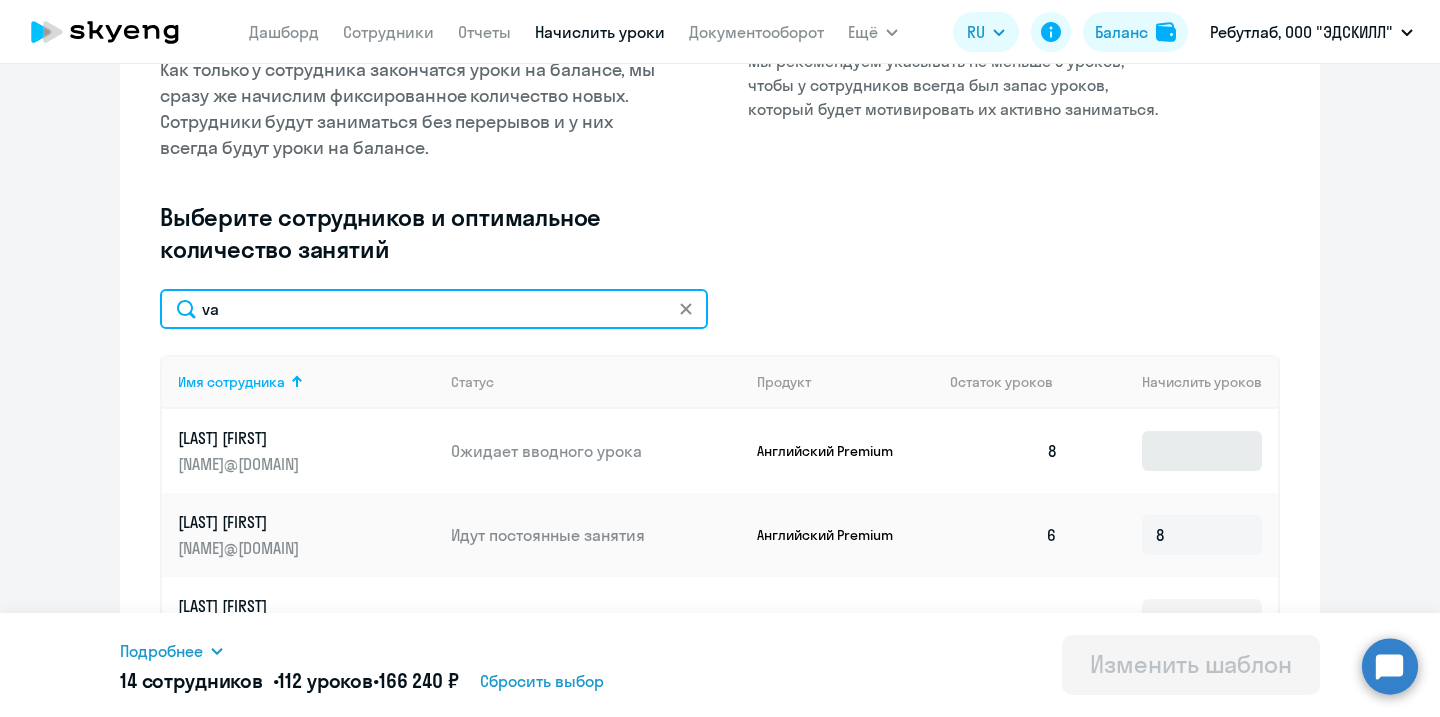 type on "va" 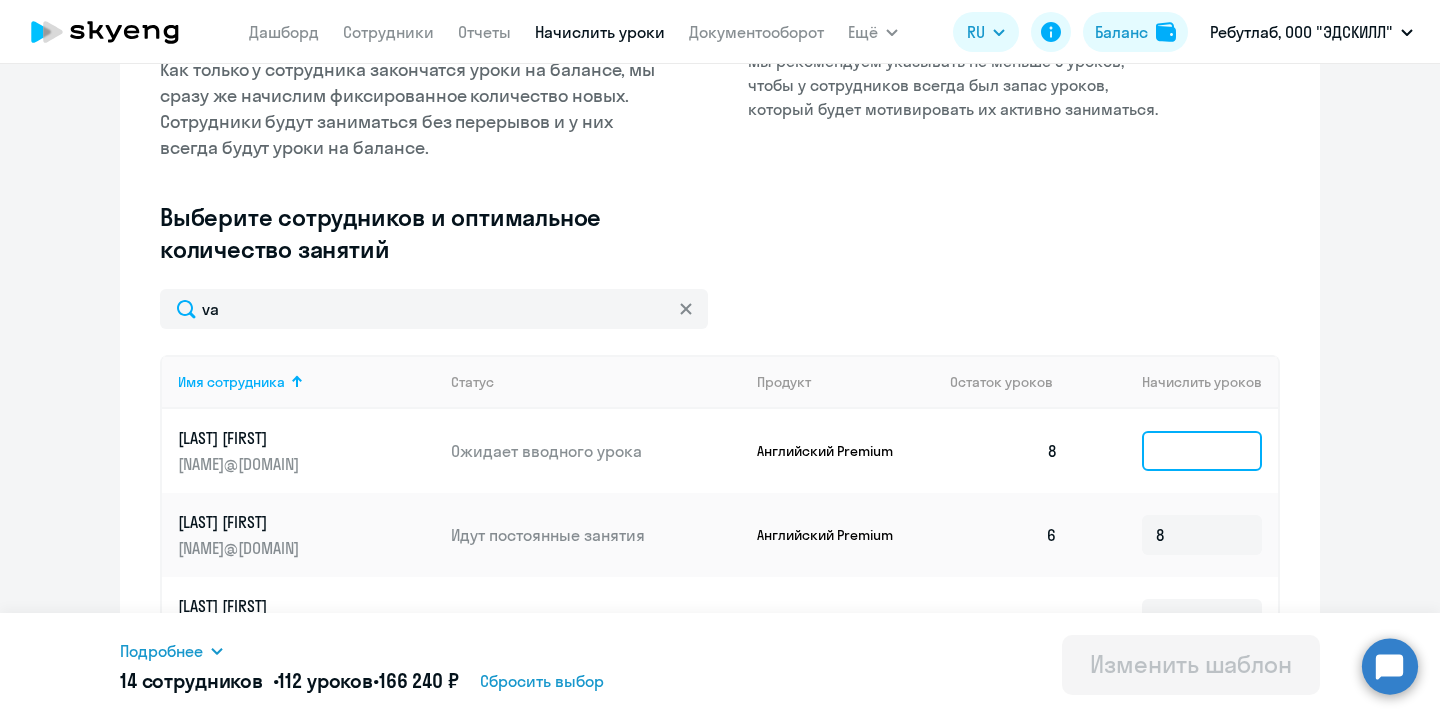 click 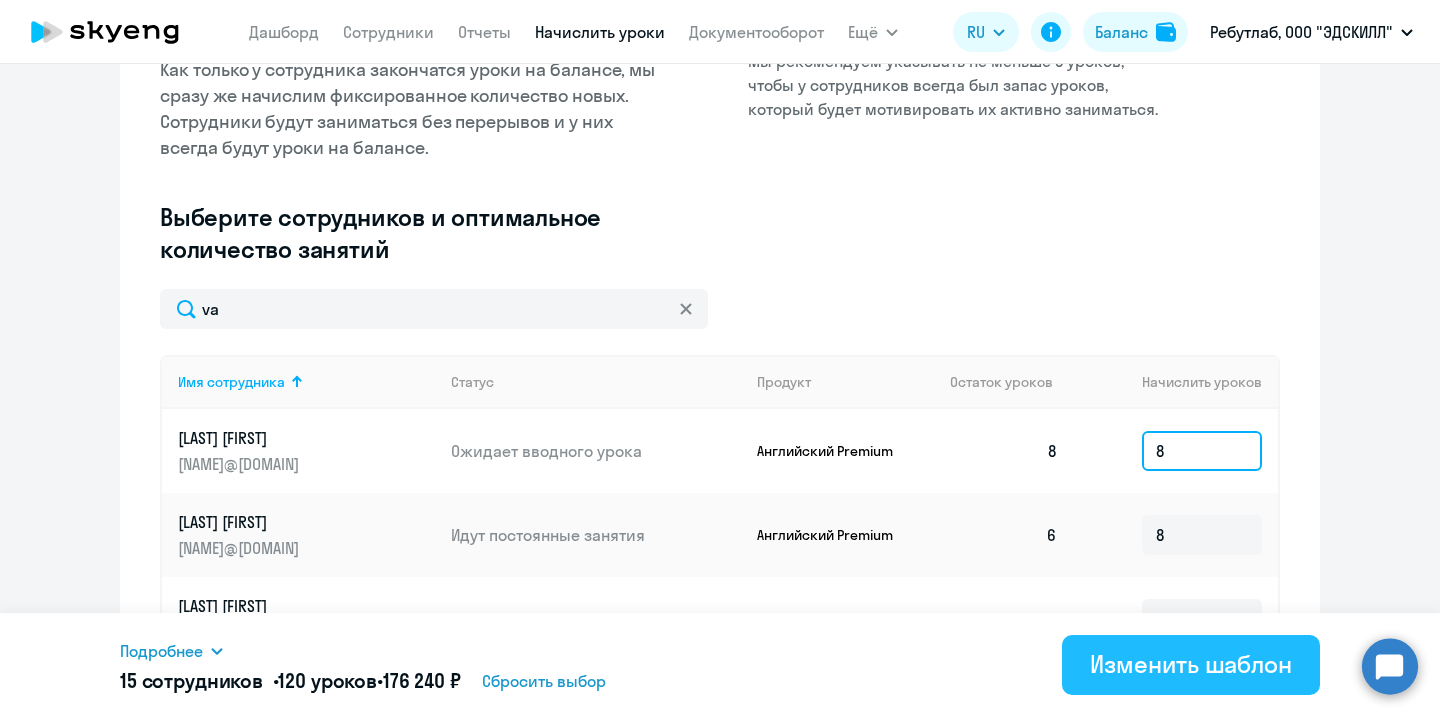 type on "8" 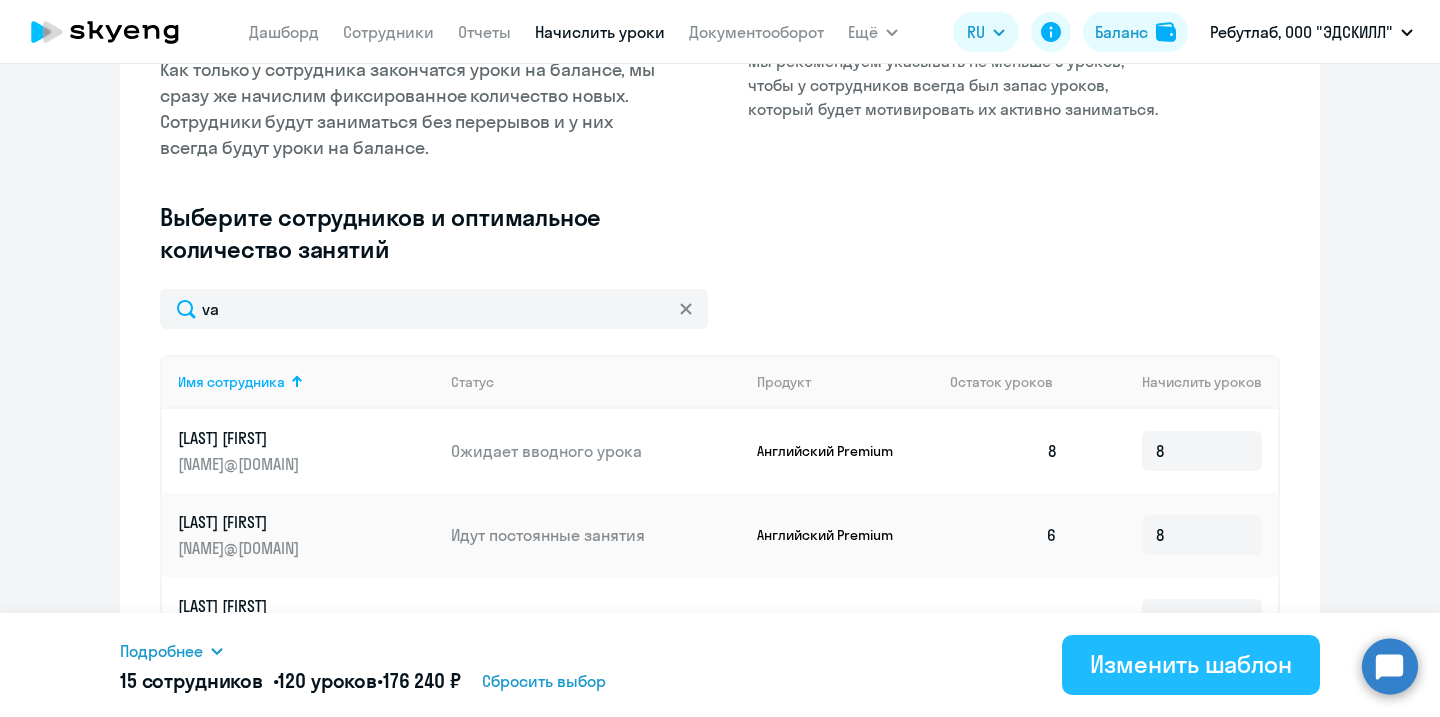 click on "Изменить шаблон" at bounding box center (1191, 665) 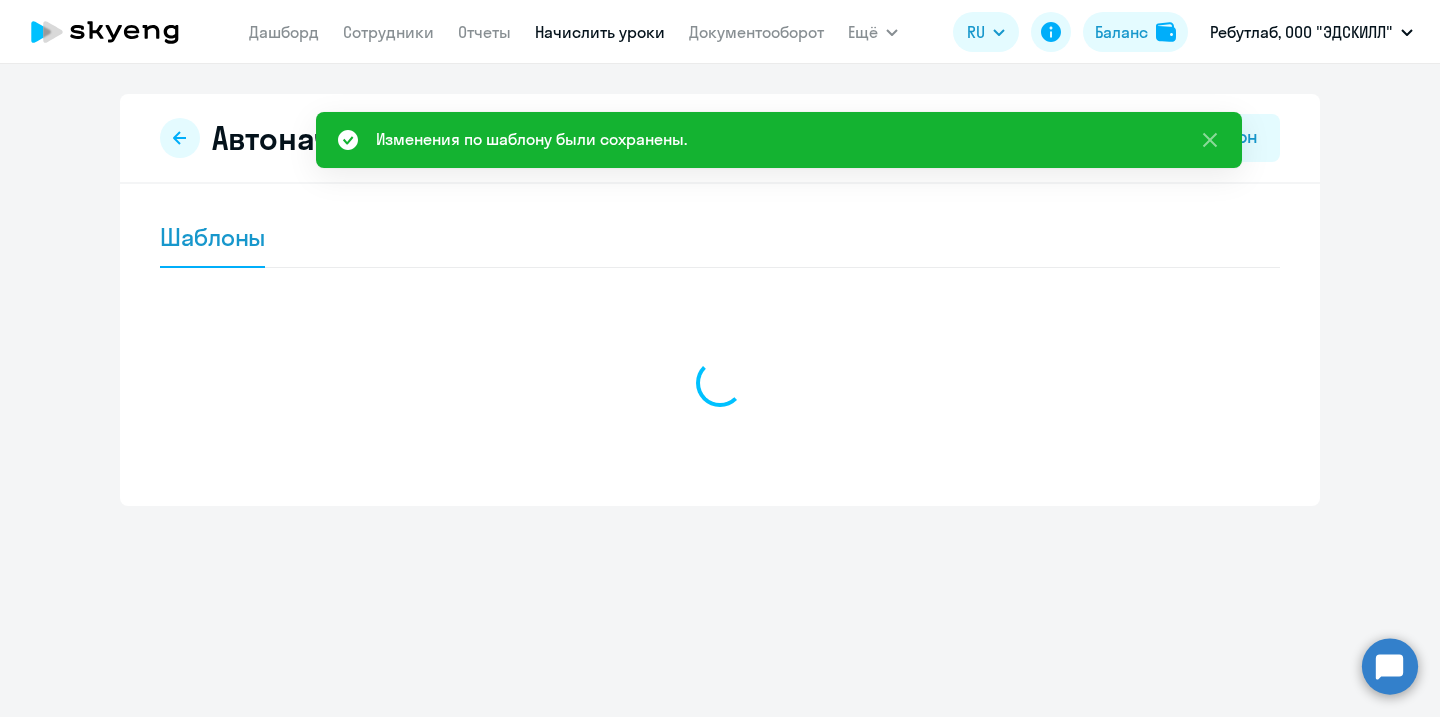 scroll, scrollTop: 0, scrollLeft: 0, axis: both 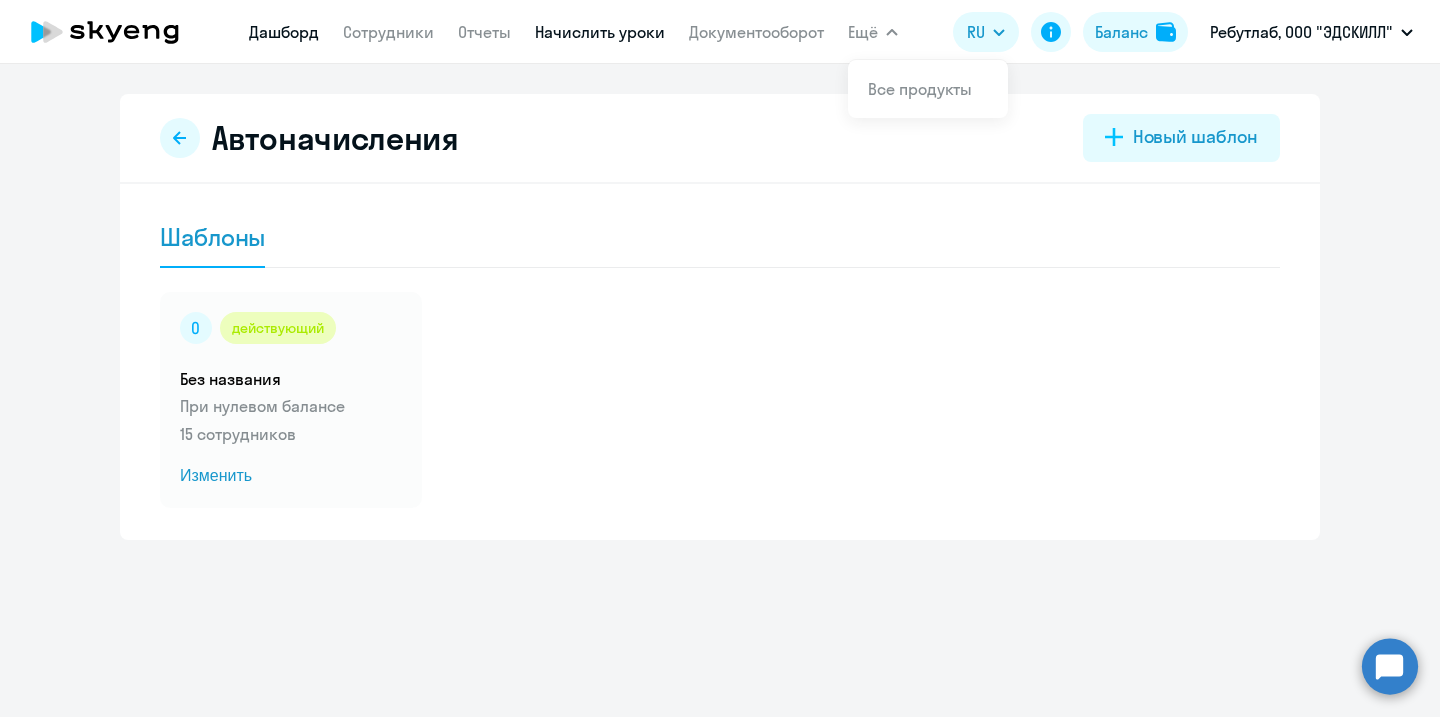 click on "Дашборд" at bounding box center (284, 32) 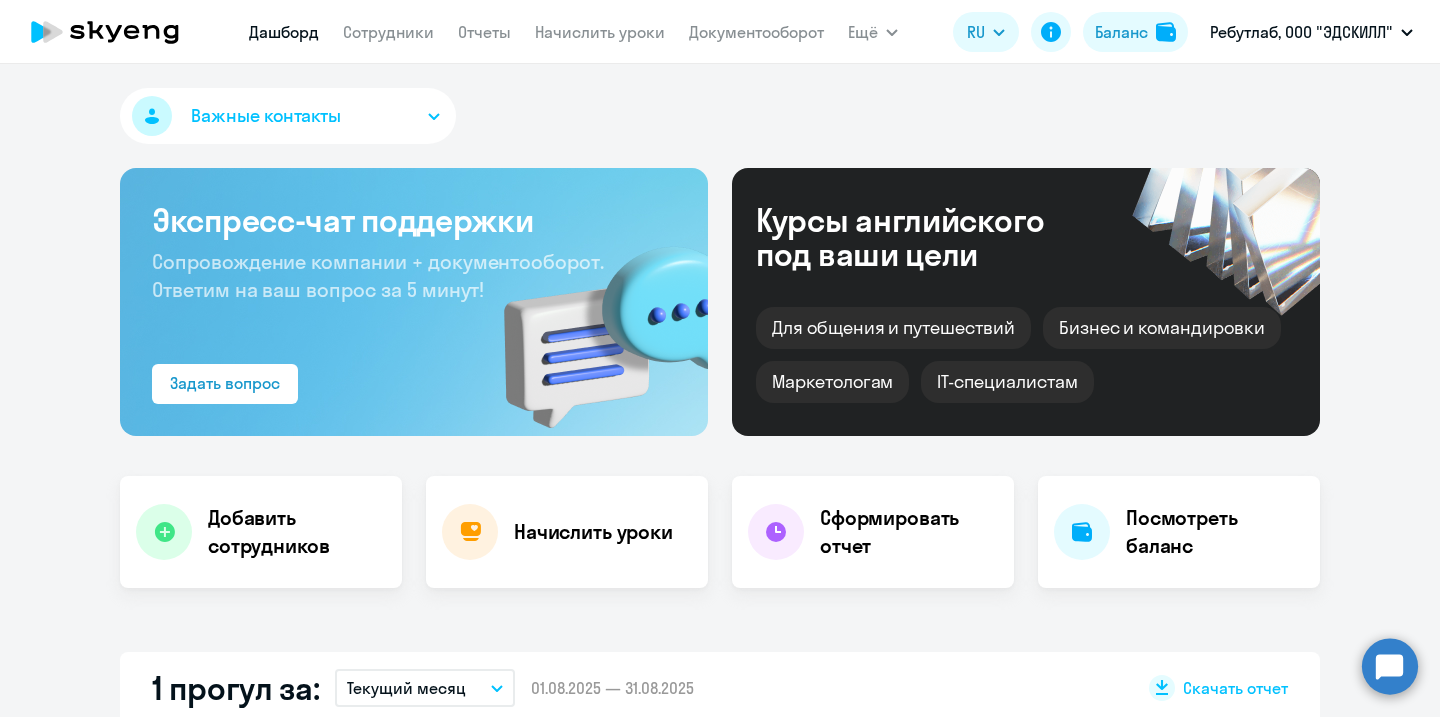 select on "30" 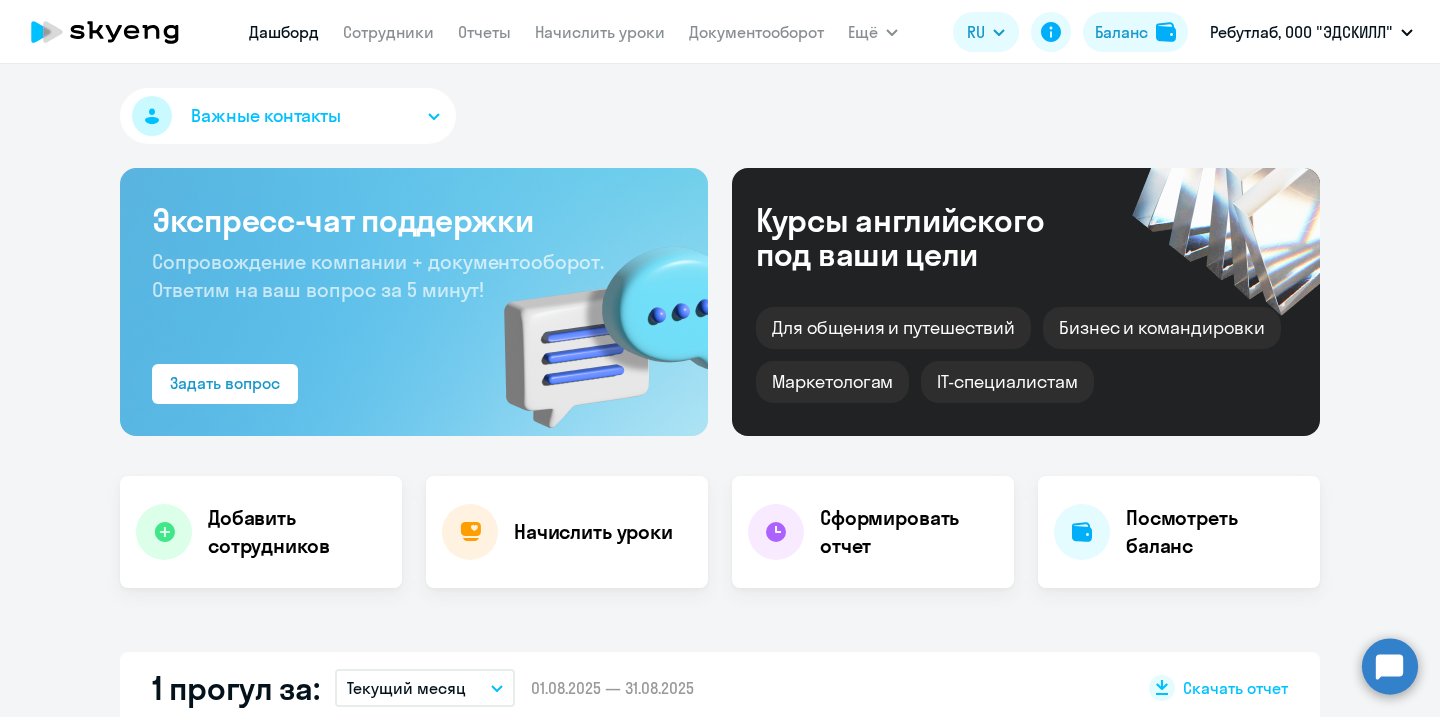 scroll, scrollTop: 43, scrollLeft: 0, axis: vertical 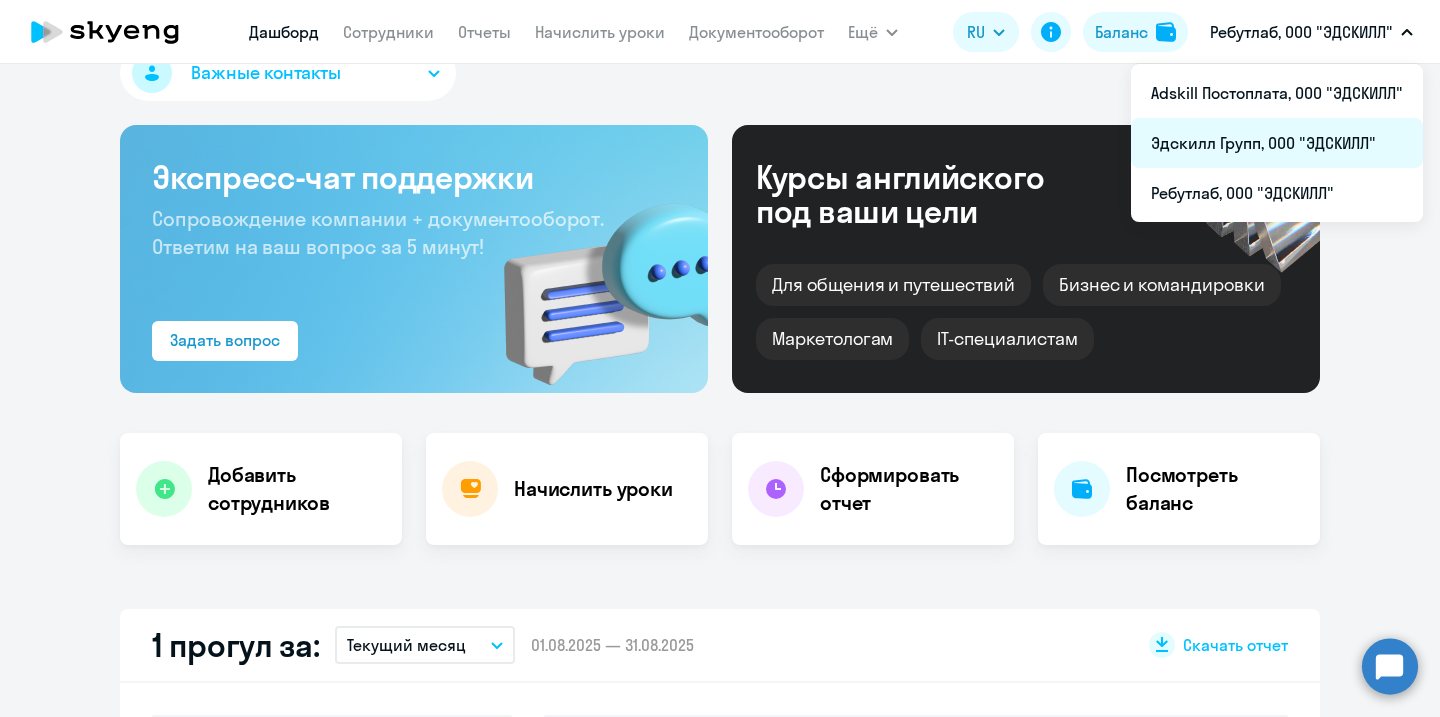 click on "Эдскилл Групп, ООО "ЭДСКИЛЛ"" at bounding box center (1277, 143) 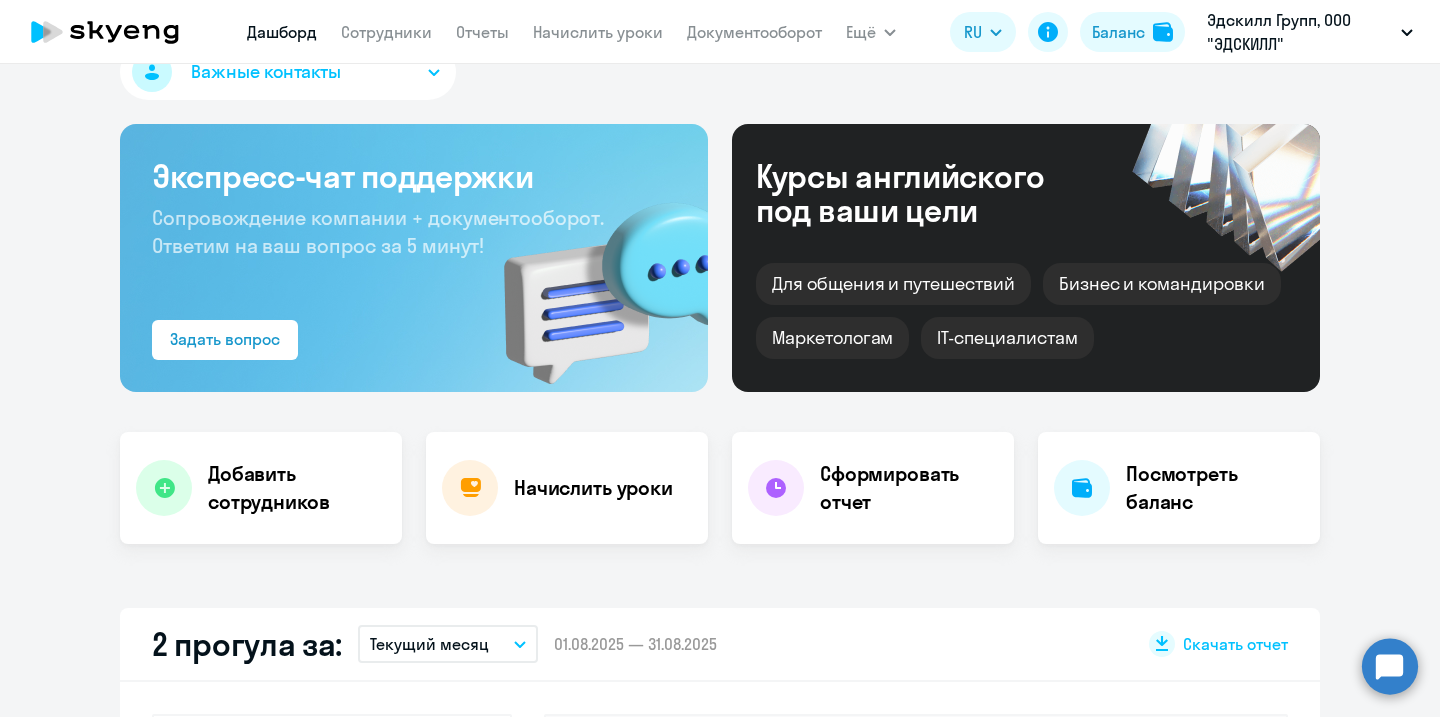 scroll, scrollTop: 0, scrollLeft: 0, axis: both 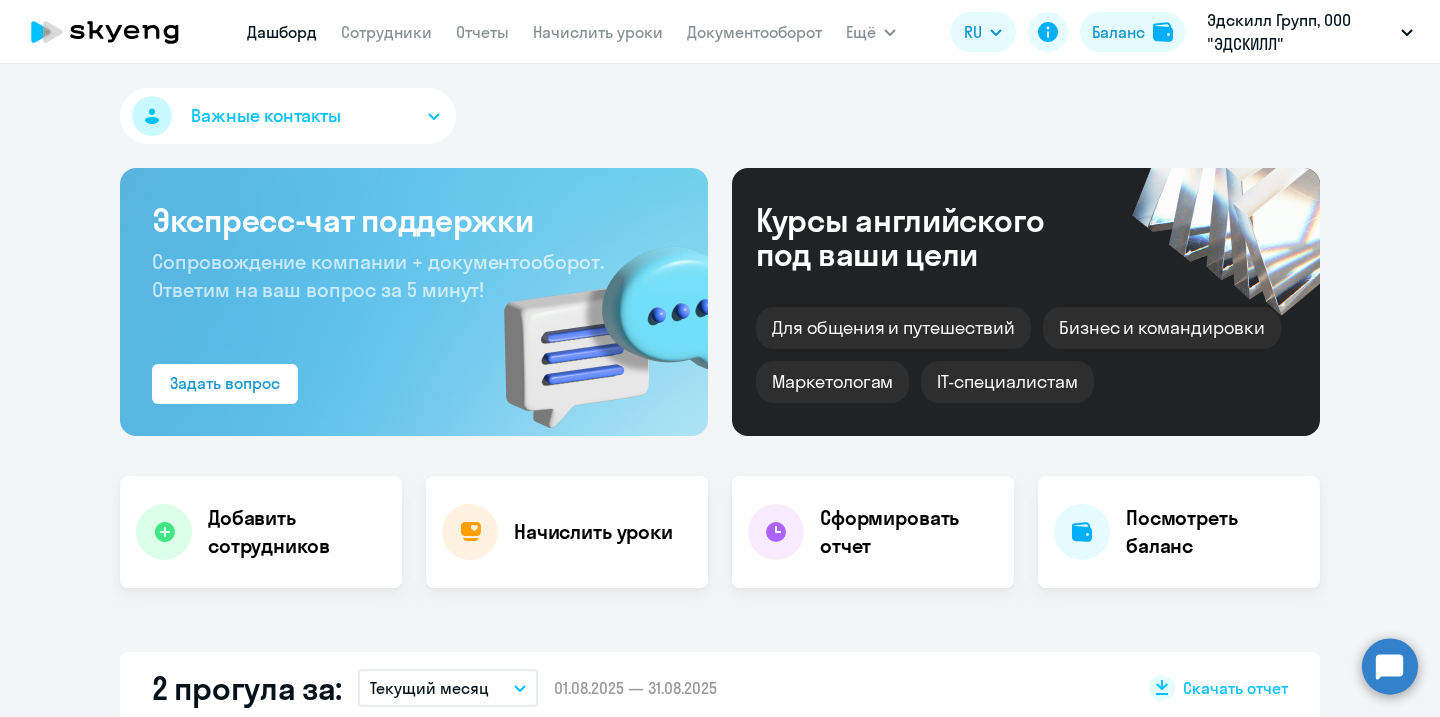 select on "30" 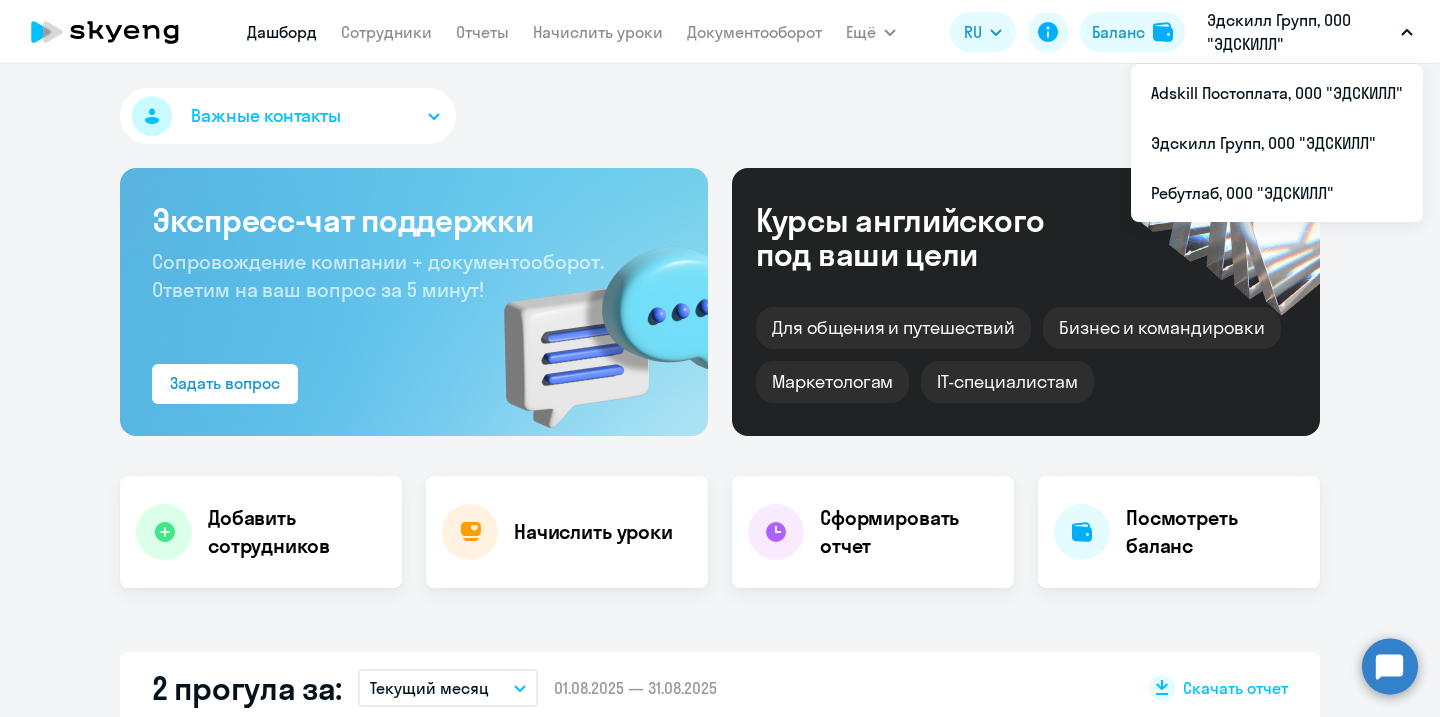 click on "Эдскилл Групп, ООО "ЭДСКИЛЛ"" at bounding box center (1300, 32) 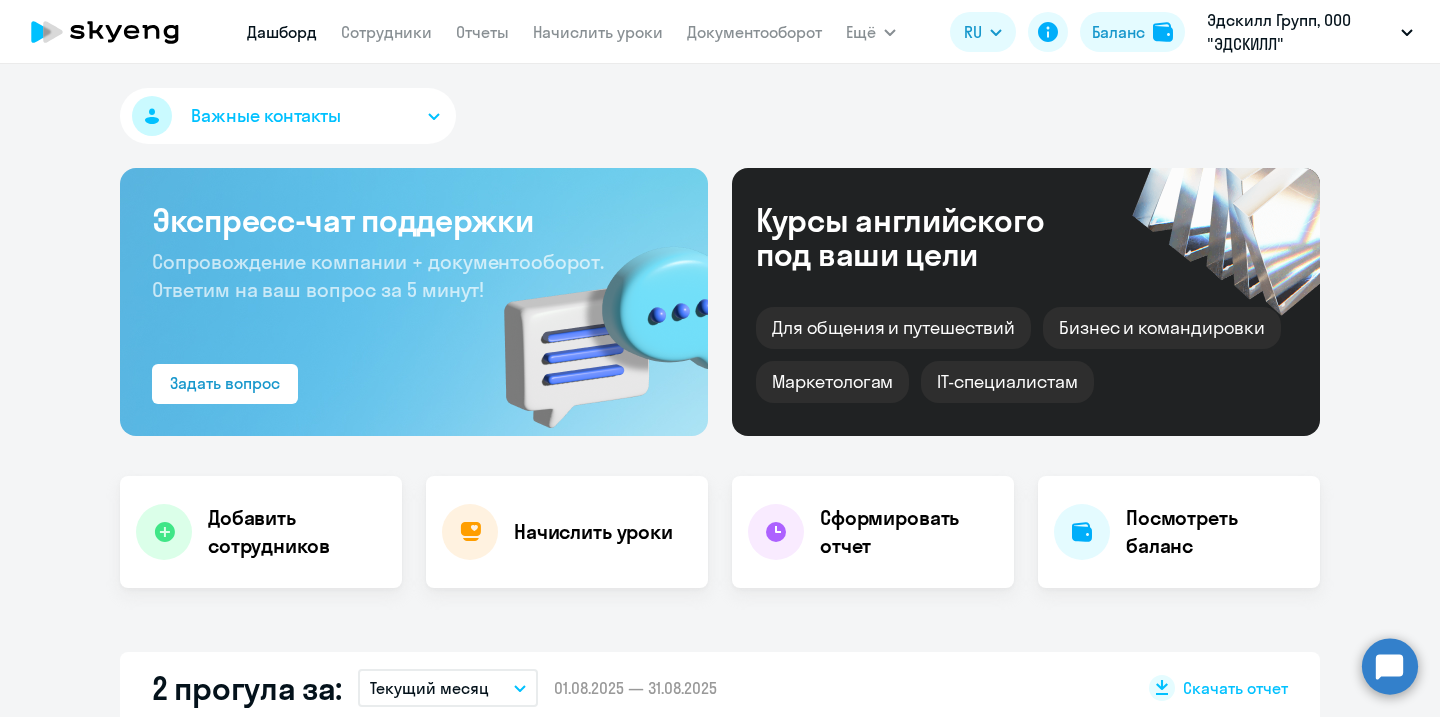 click on "Эдскилл Групп, ООО "ЭДСКИЛЛ"" at bounding box center [1300, 32] 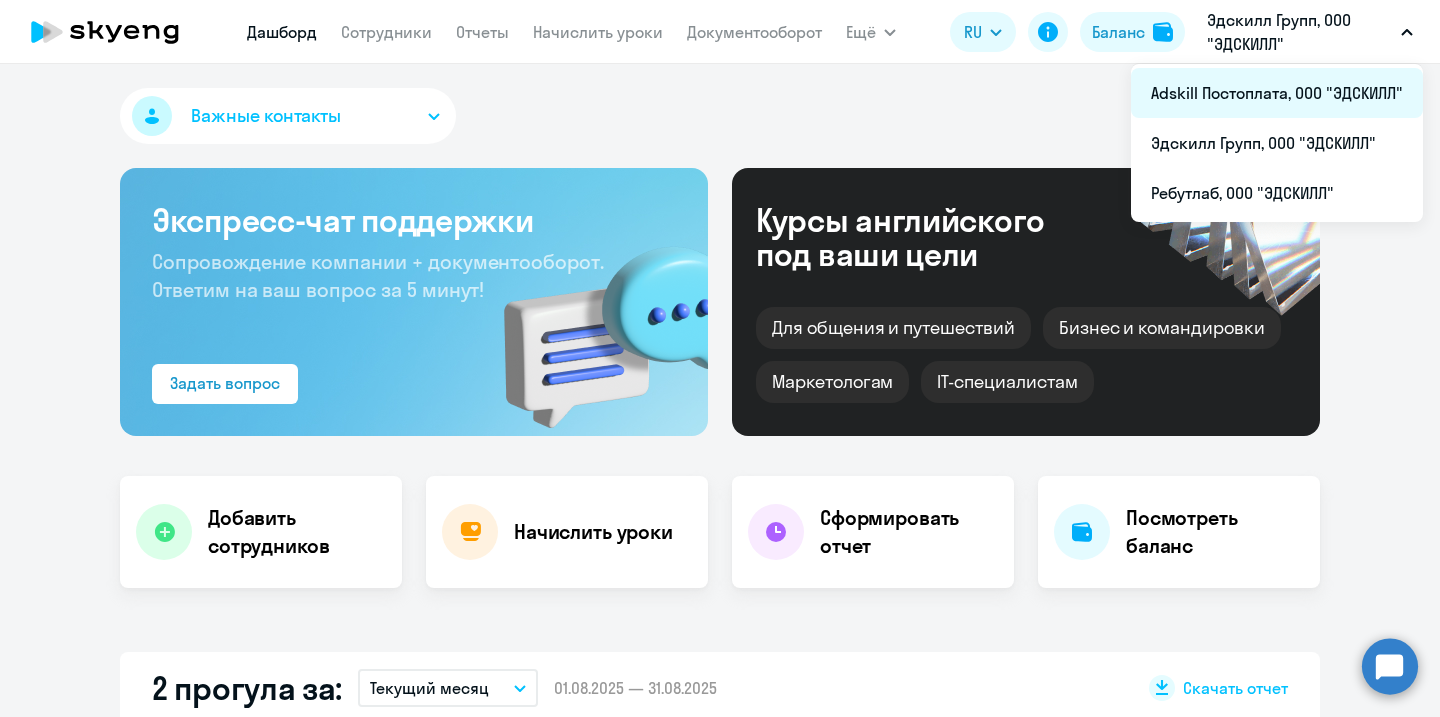 click on "Adskill Постоплата, ООО "ЭДСКИЛЛ"" at bounding box center [1277, 93] 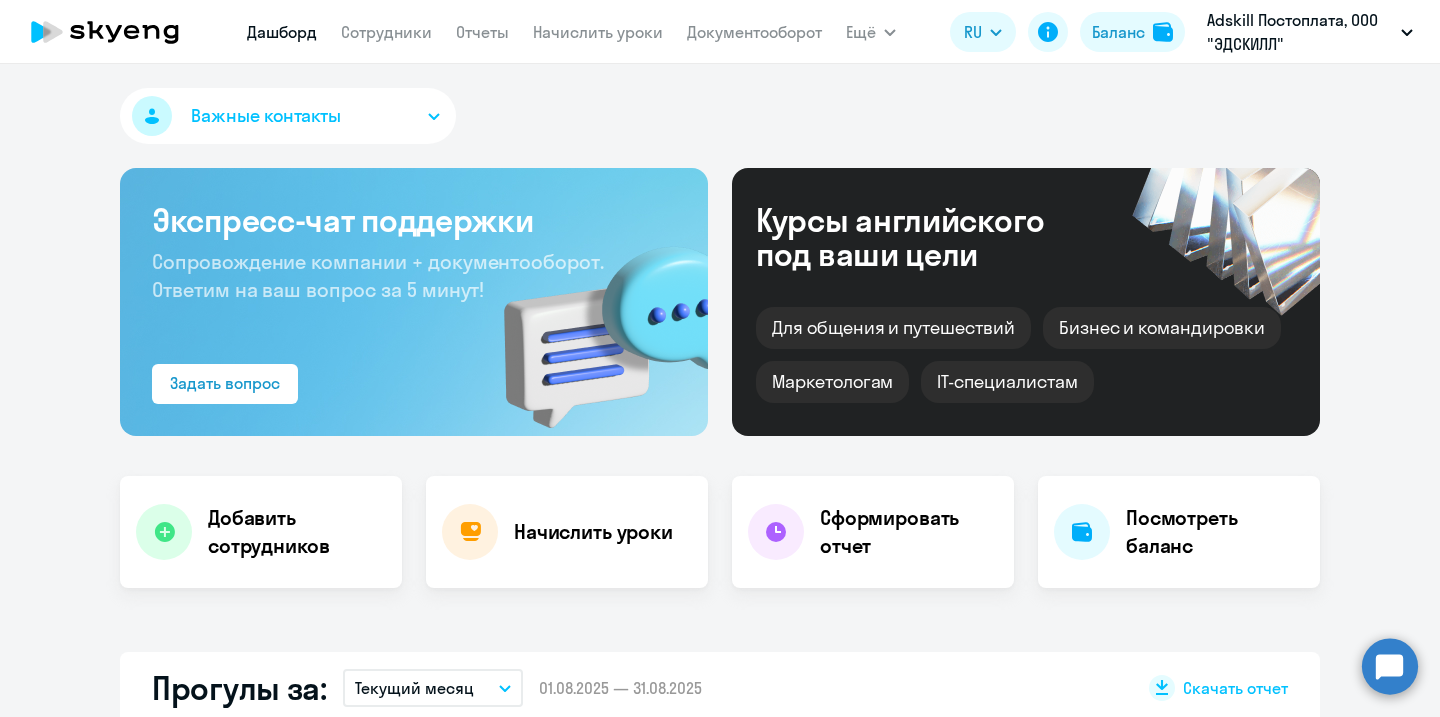 select on "30" 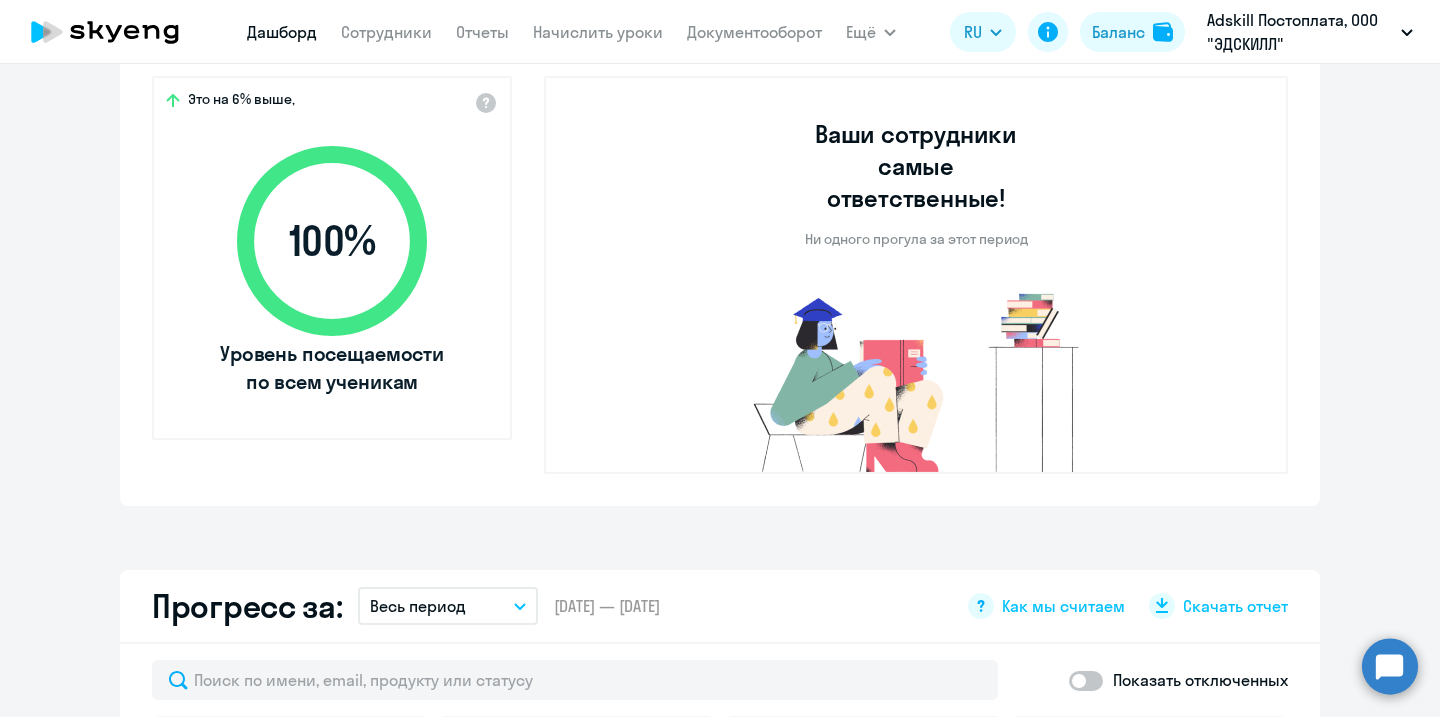 scroll, scrollTop: 490, scrollLeft: 0, axis: vertical 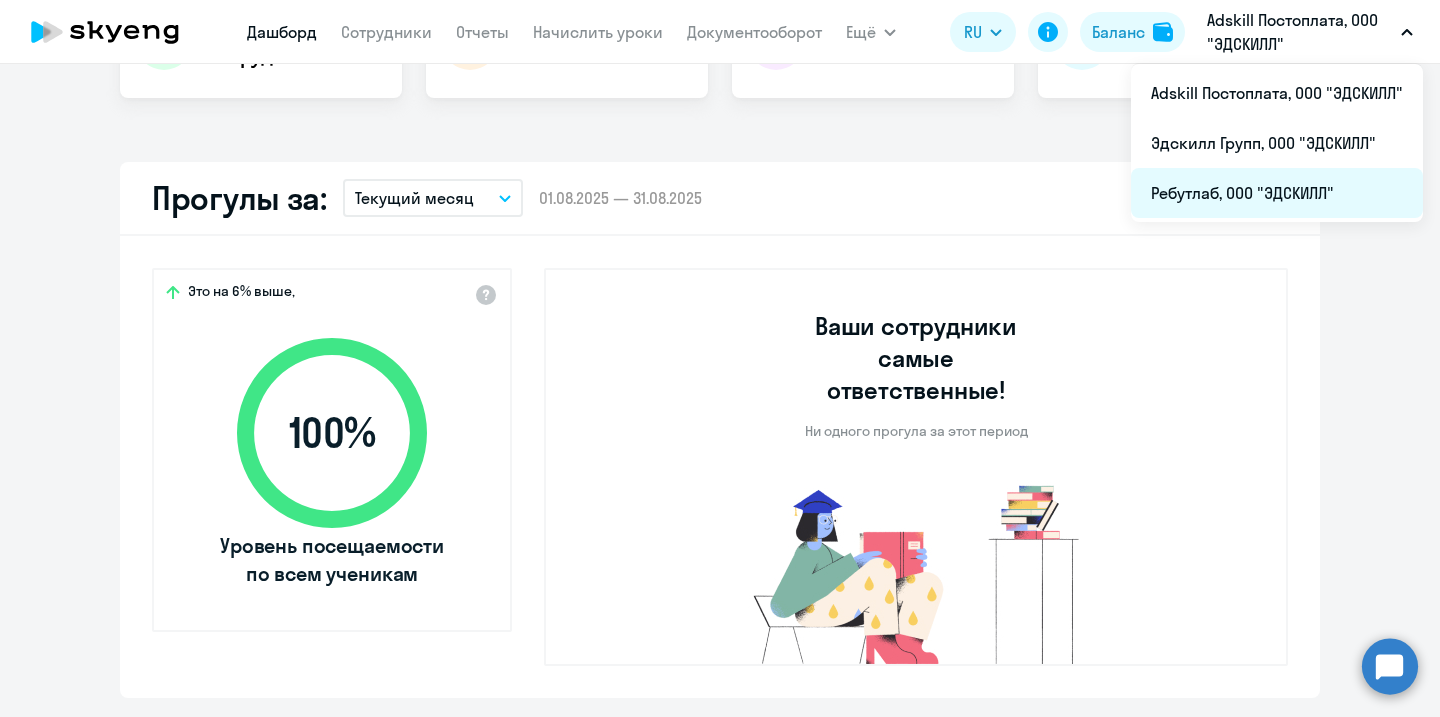 click on "Ребутлаб, ООО "ЭДСКИЛЛ"" at bounding box center (1277, 193) 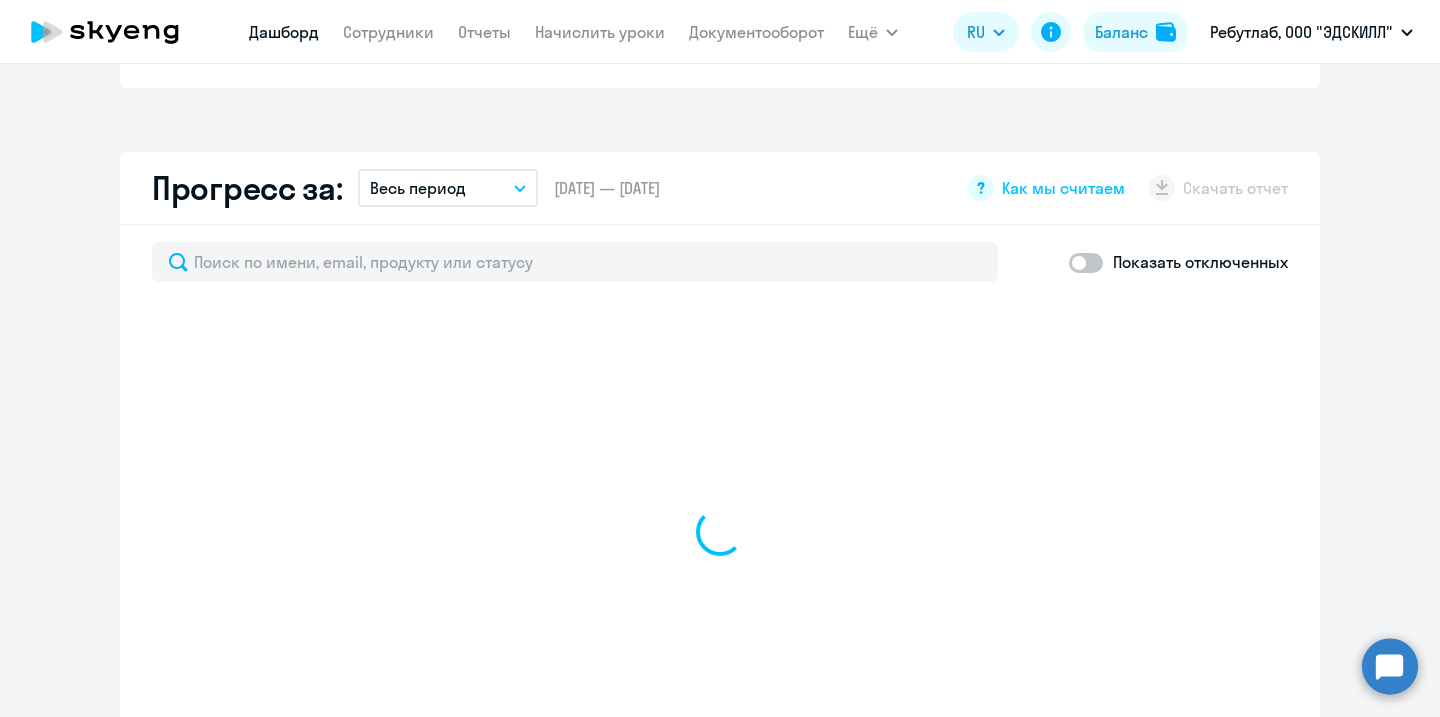 select on "30" 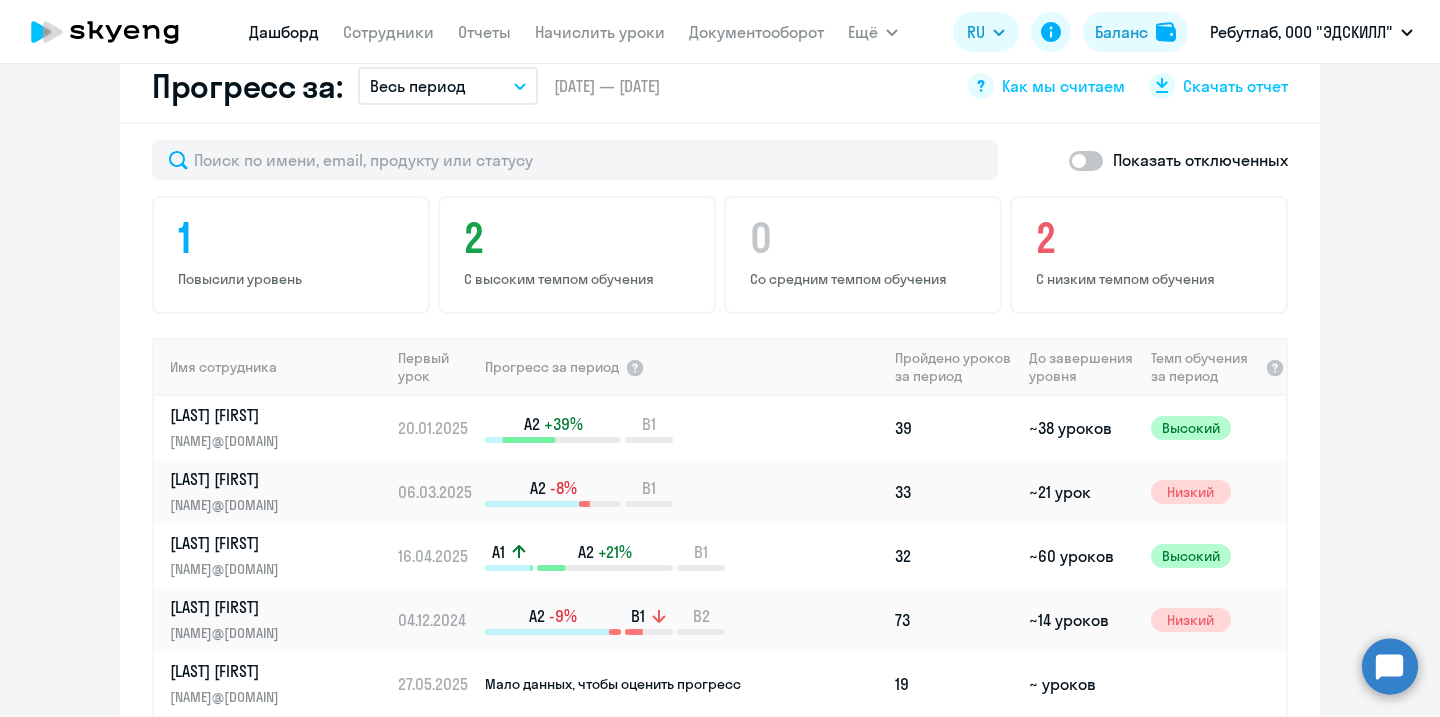 scroll, scrollTop: 1291, scrollLeft: 0, axis: vertical 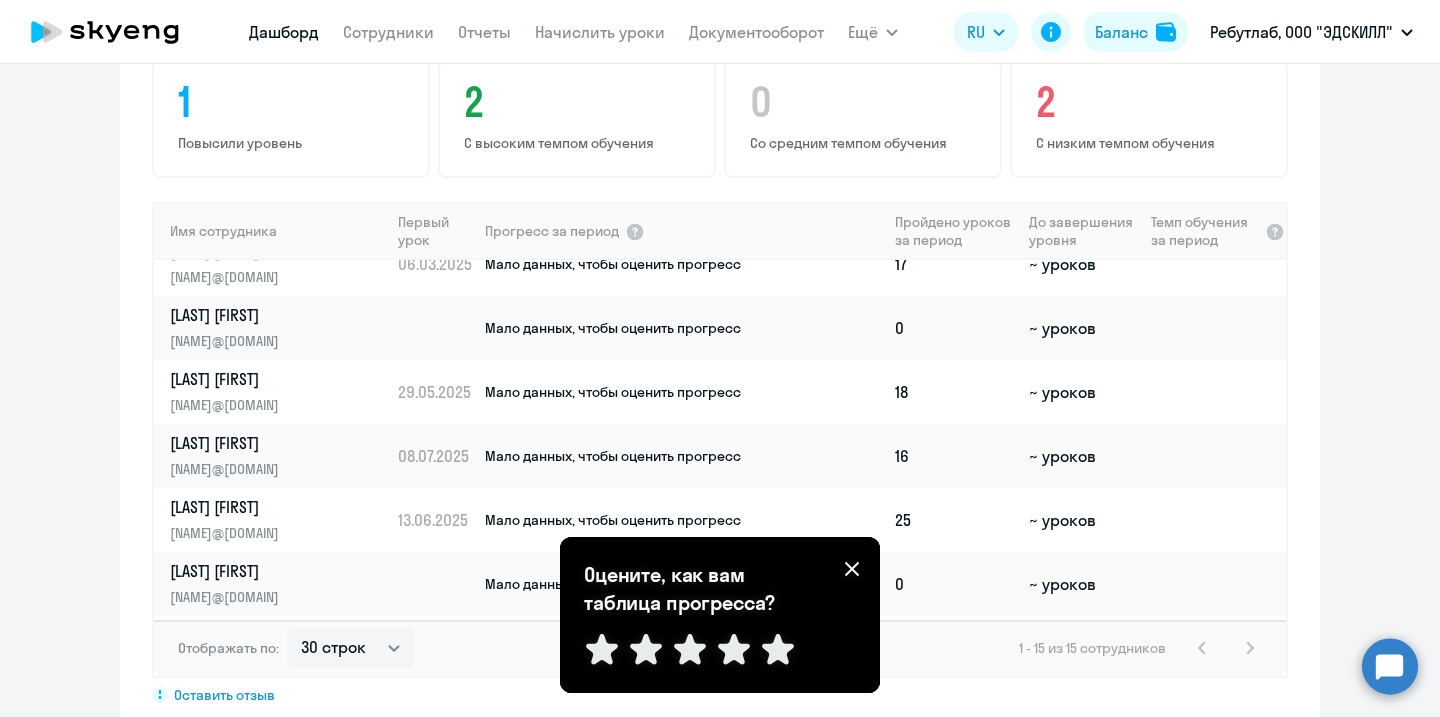 click 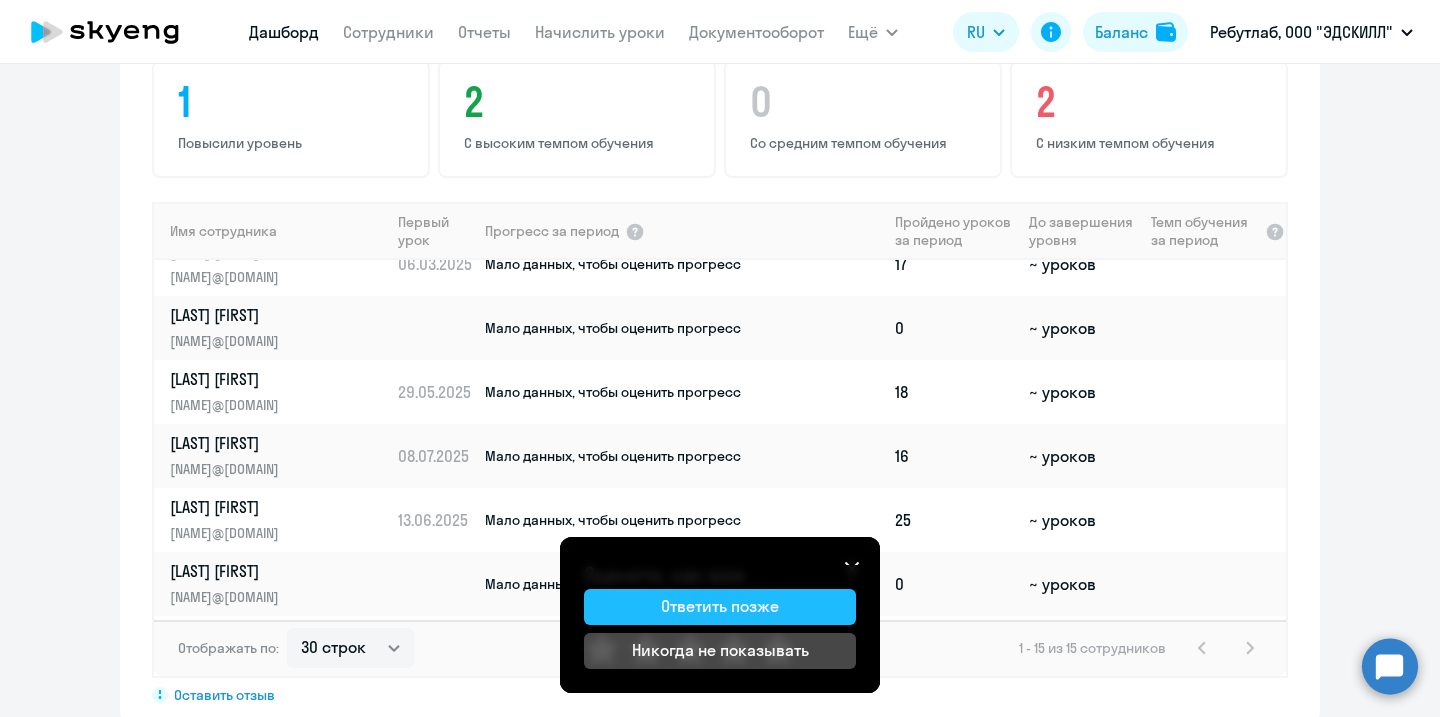 click on "Ответить позже" at bounding box center (720, 607) 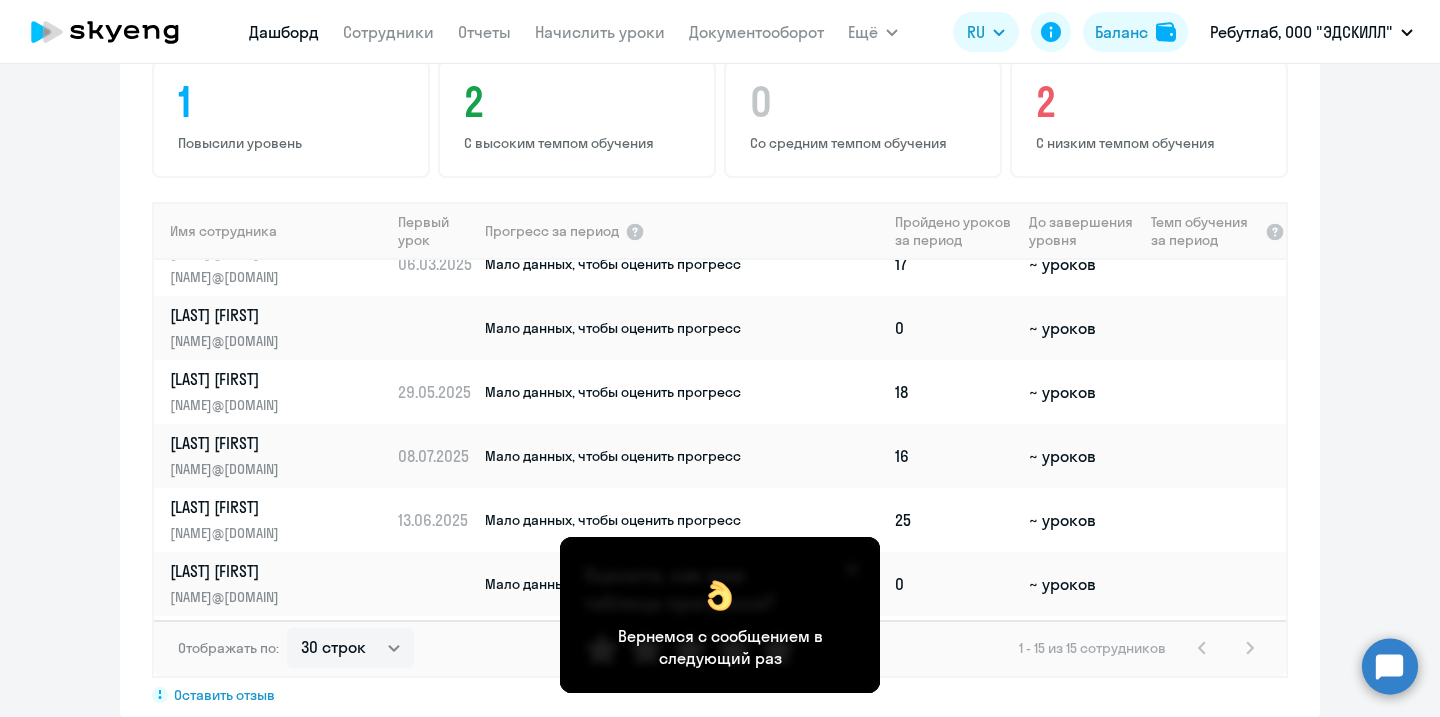 click on "Отображать по:  30 строк   50 строк   100 строк   1 - 15 из 15 сотрудников" 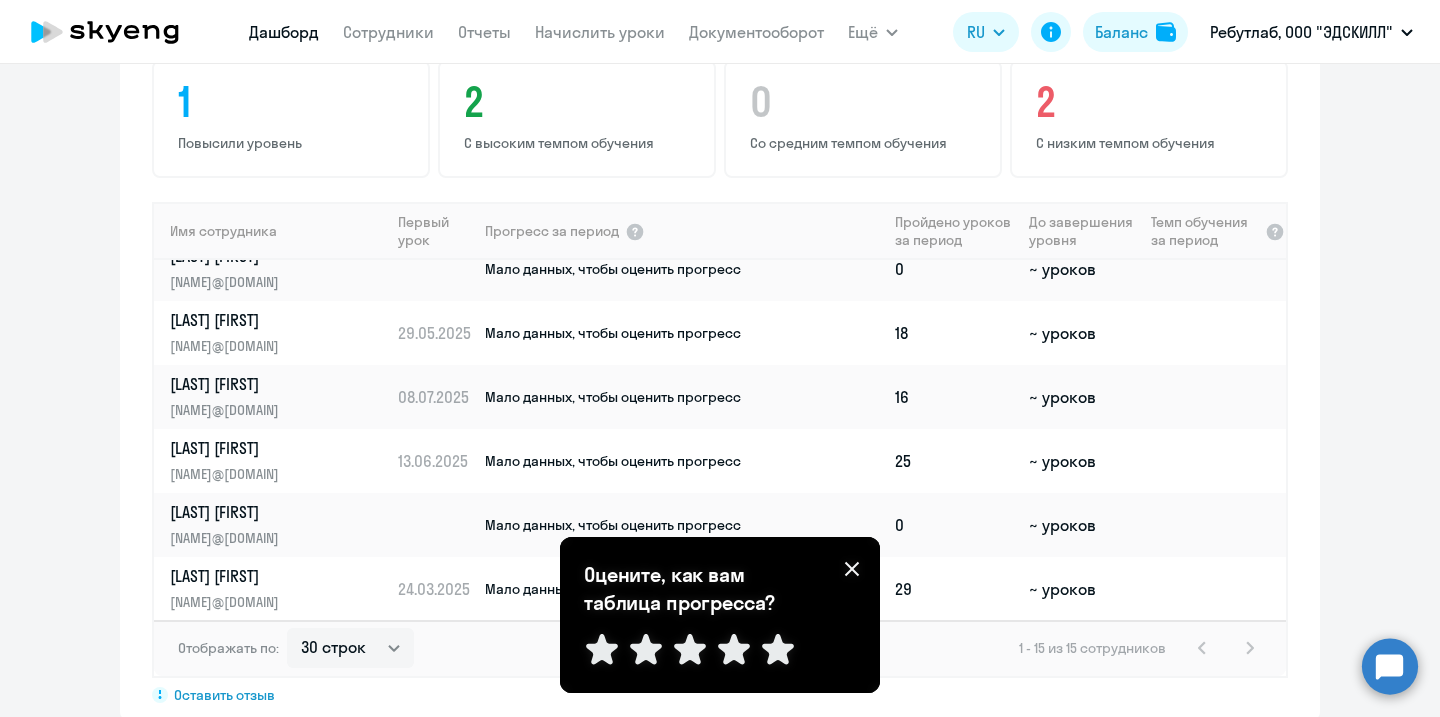 scroll, scrollTop: 0, scrollLeft: 0, axis: both 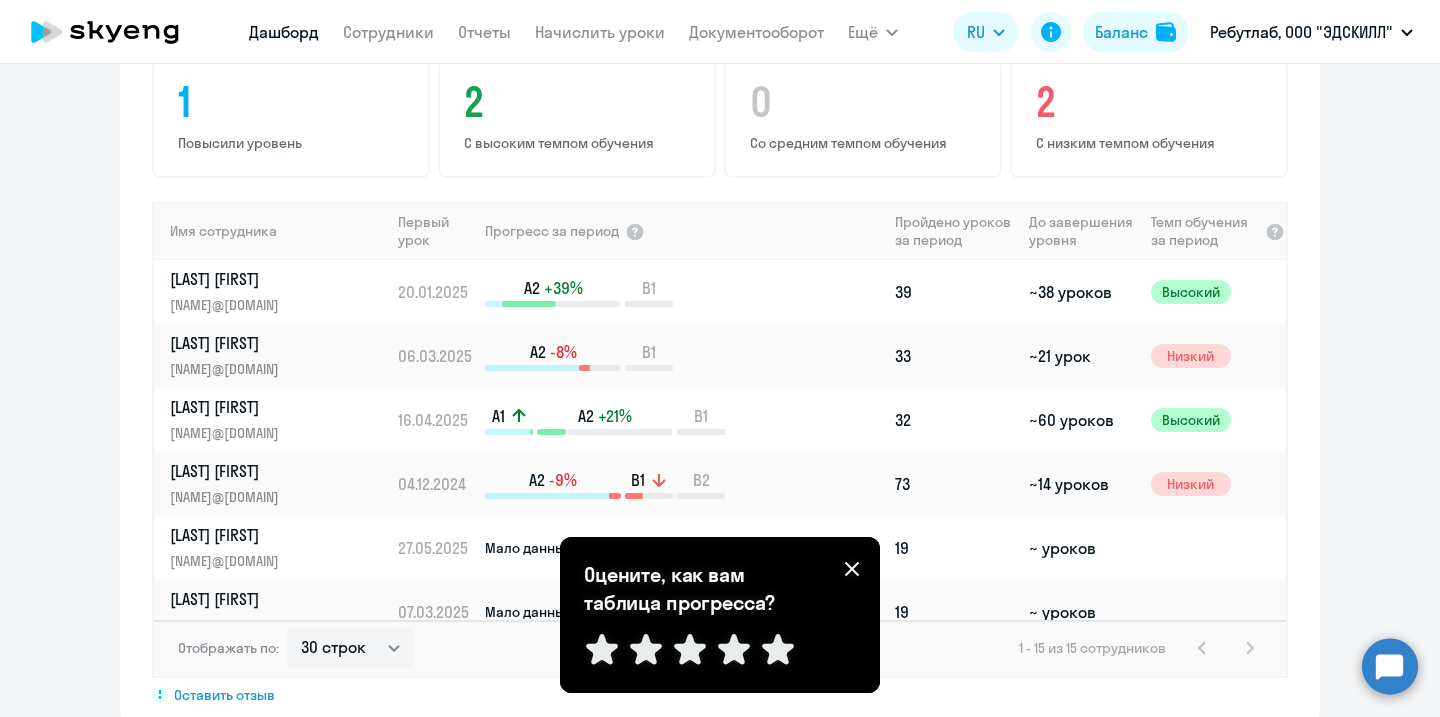 click 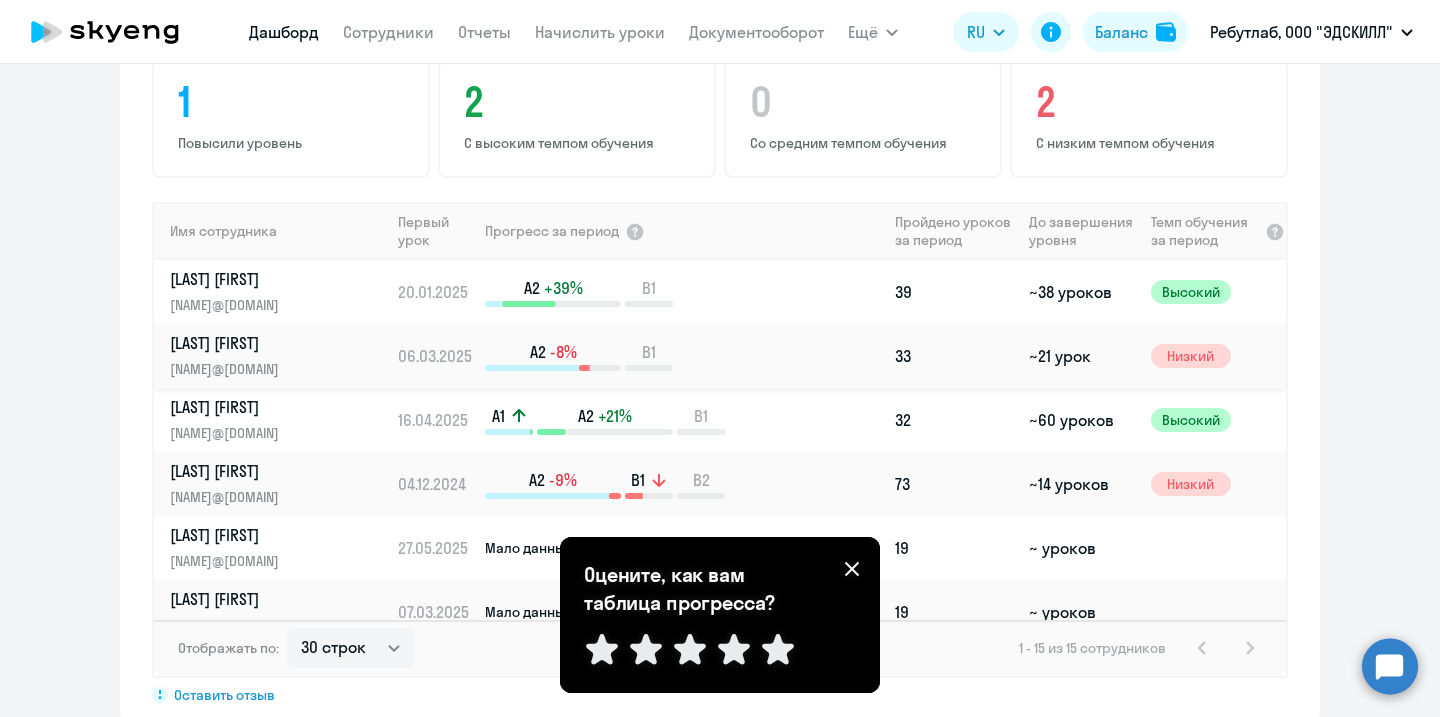 scroll, scrollTop: 0, scrollLeft: 0, axis: both 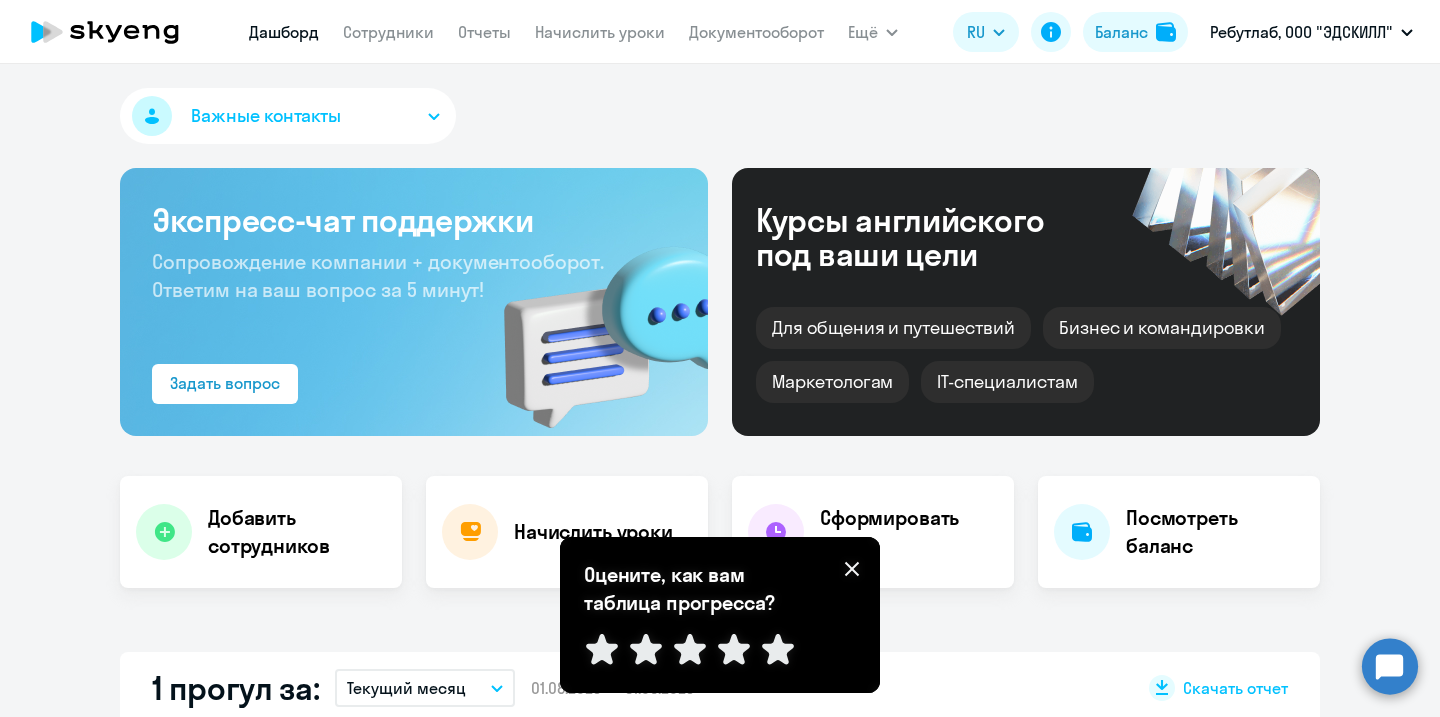 click 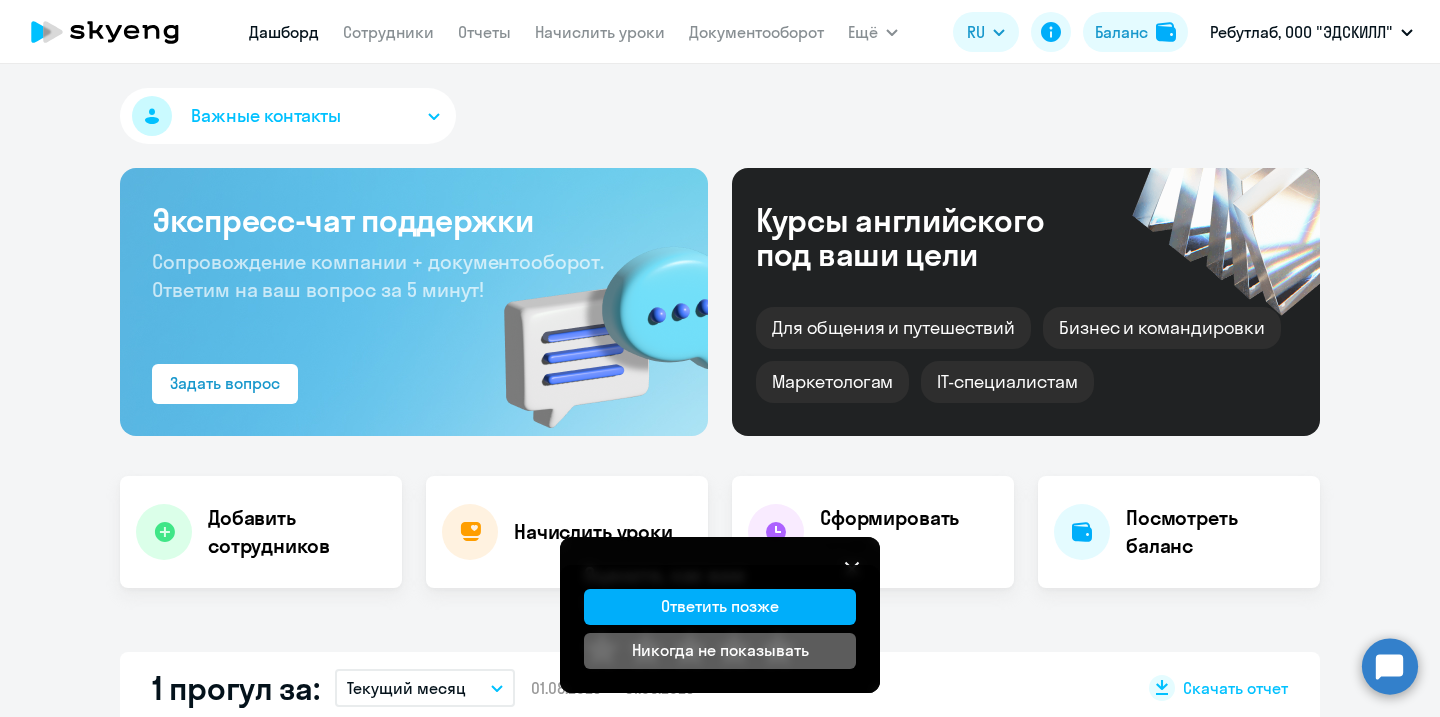 click on "Никогда не показывать" at bounding box center [720, 650] 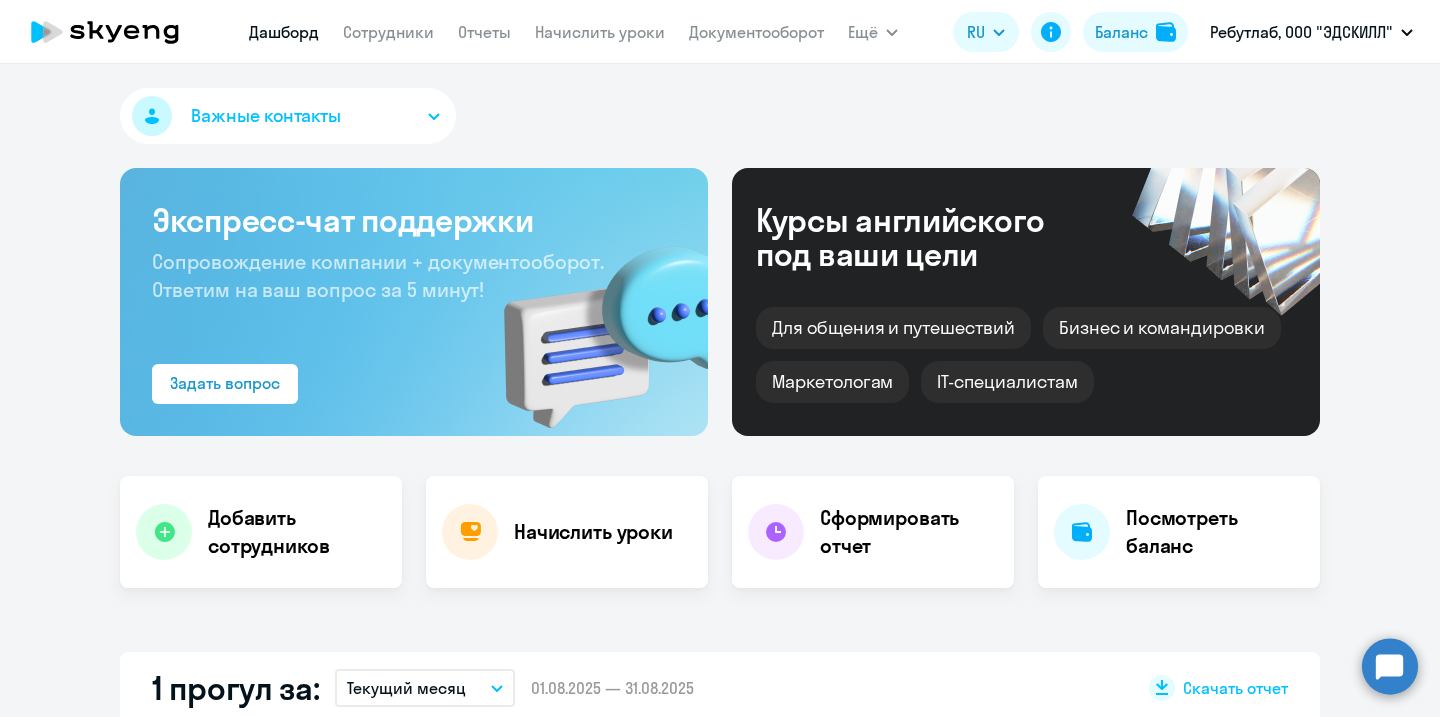 select on "30" 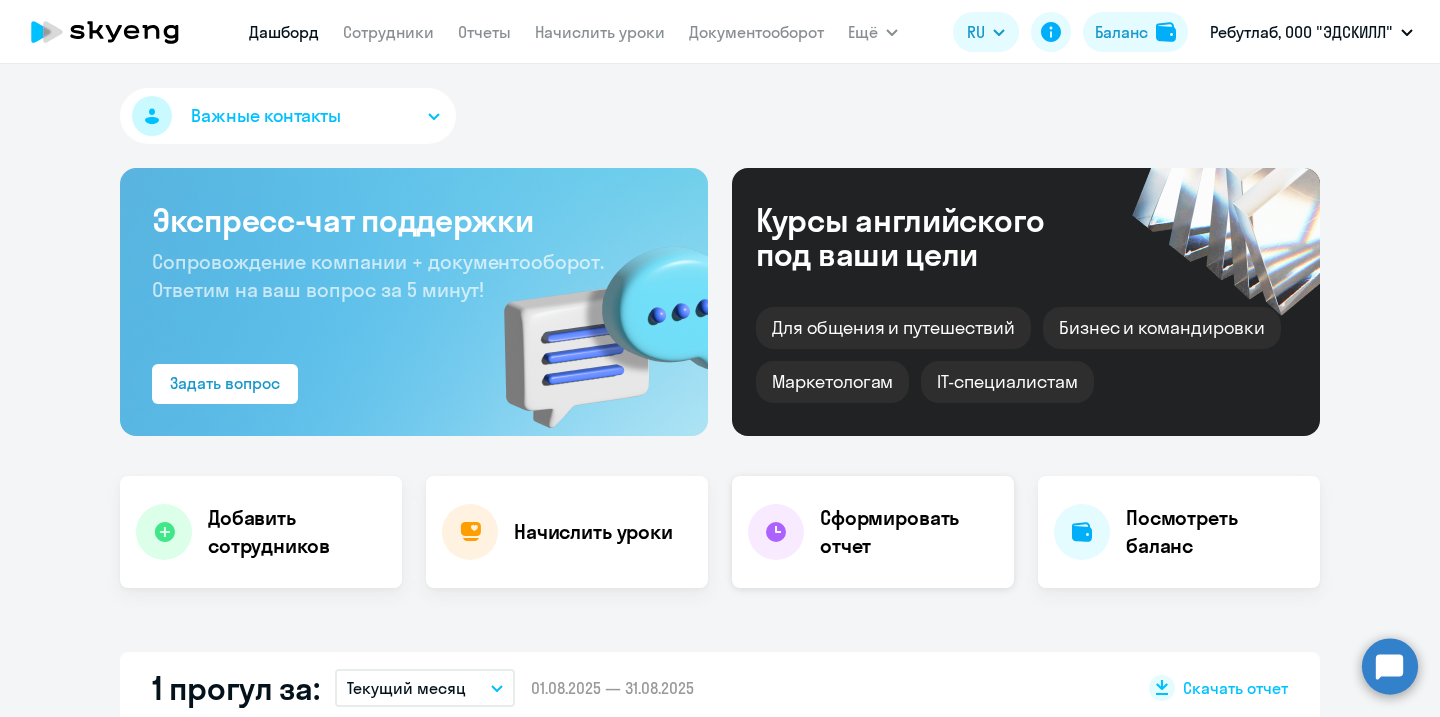 scroll, scrollTop: 0, scrollLeft: 0, axis: both 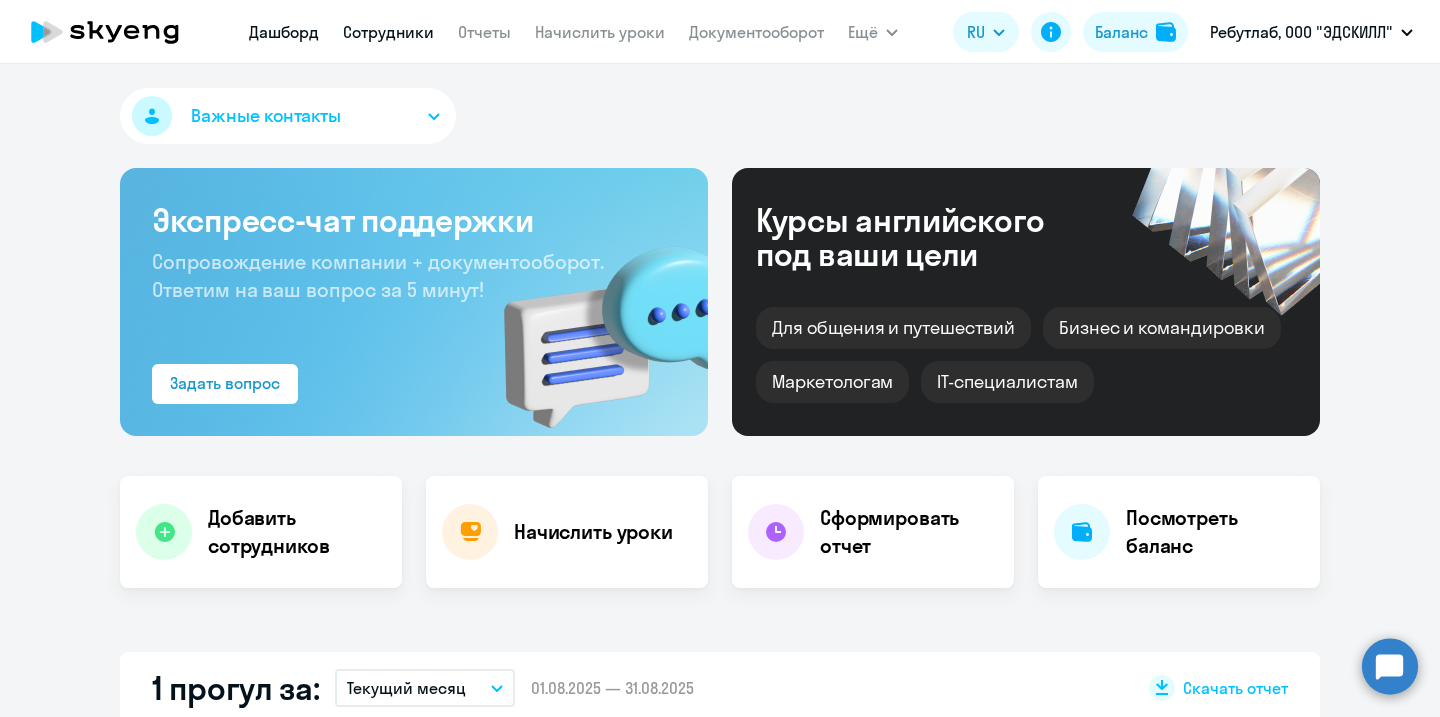 click on "Сотрудники" at bounding box center (388, 32) 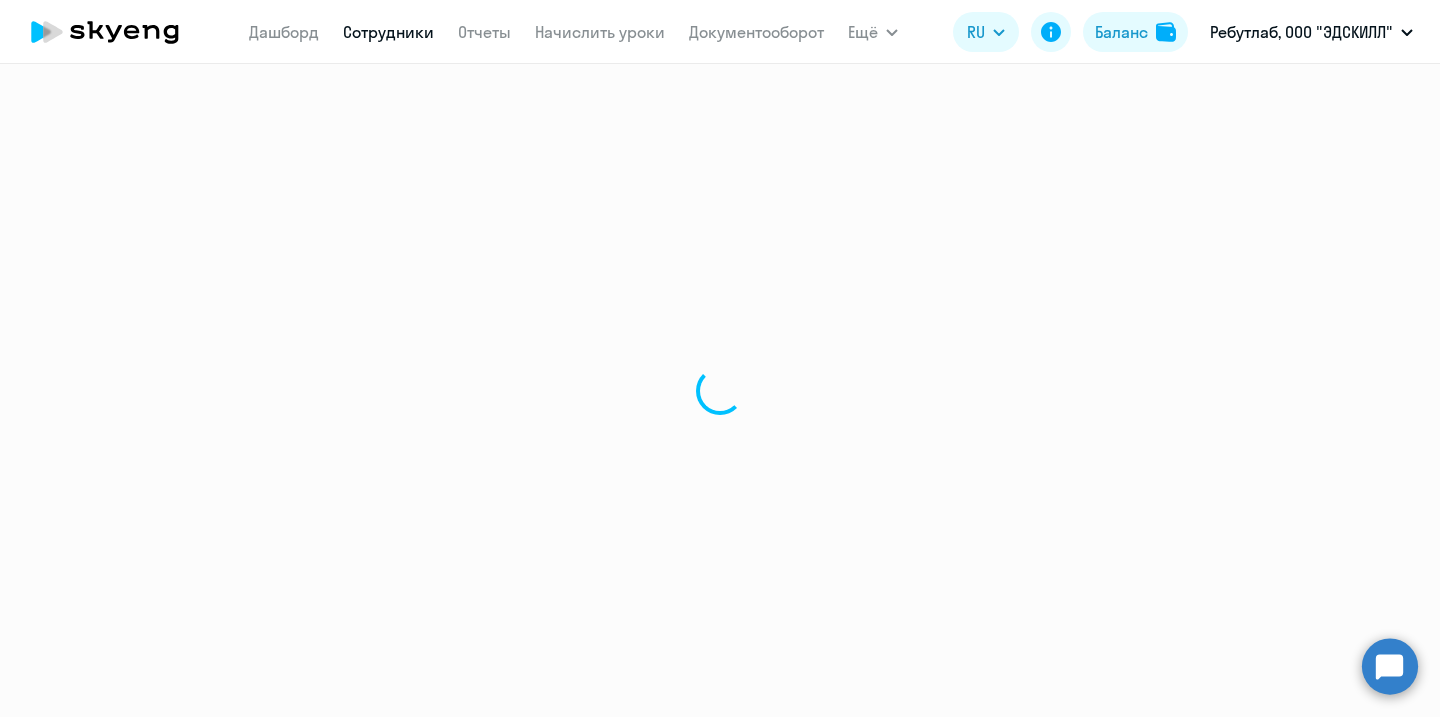 select on "30" 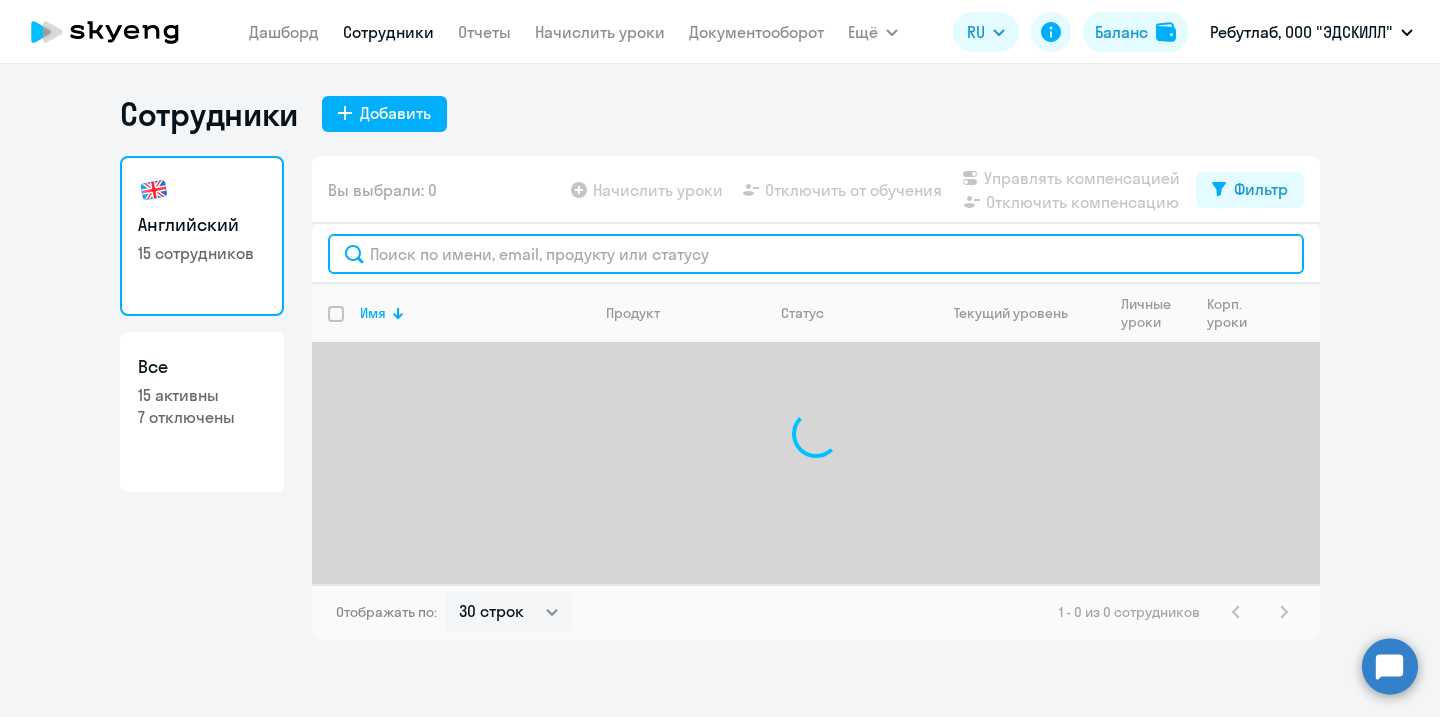 click 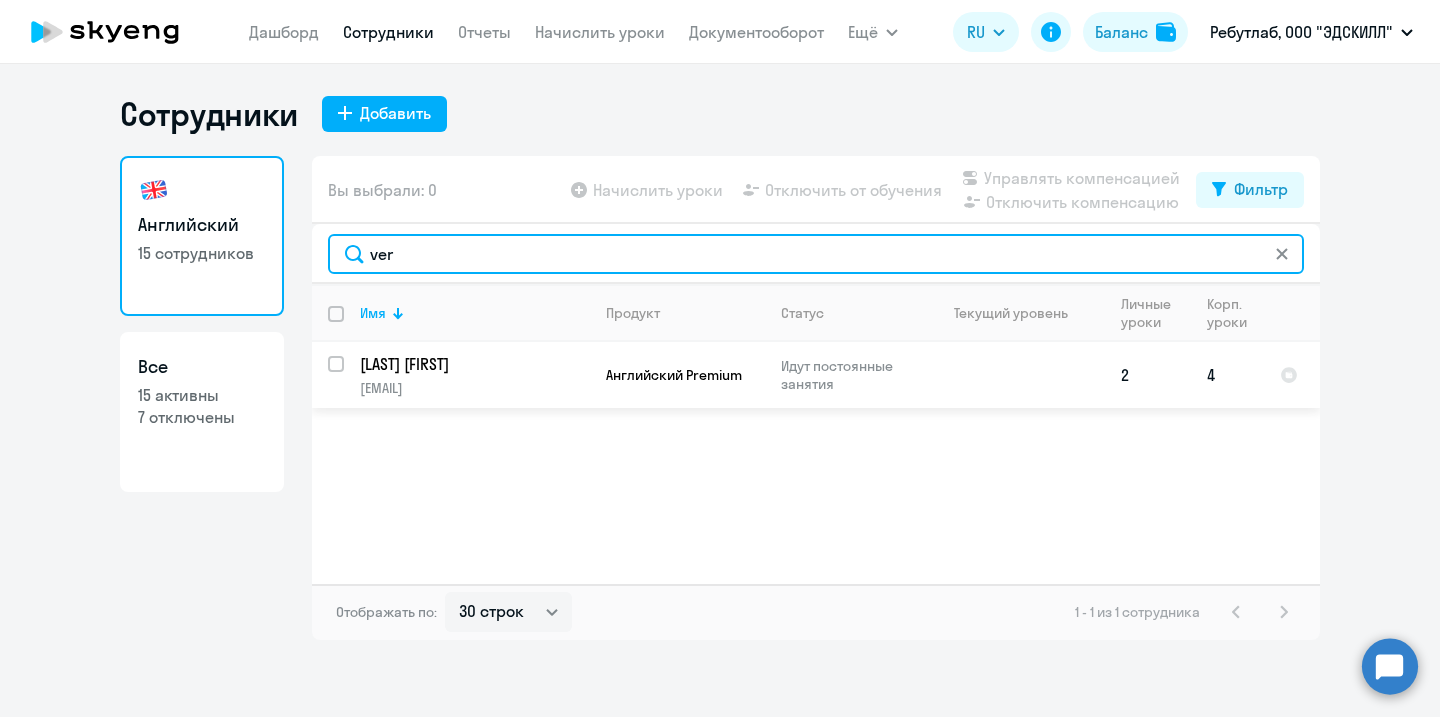 type on "ver" 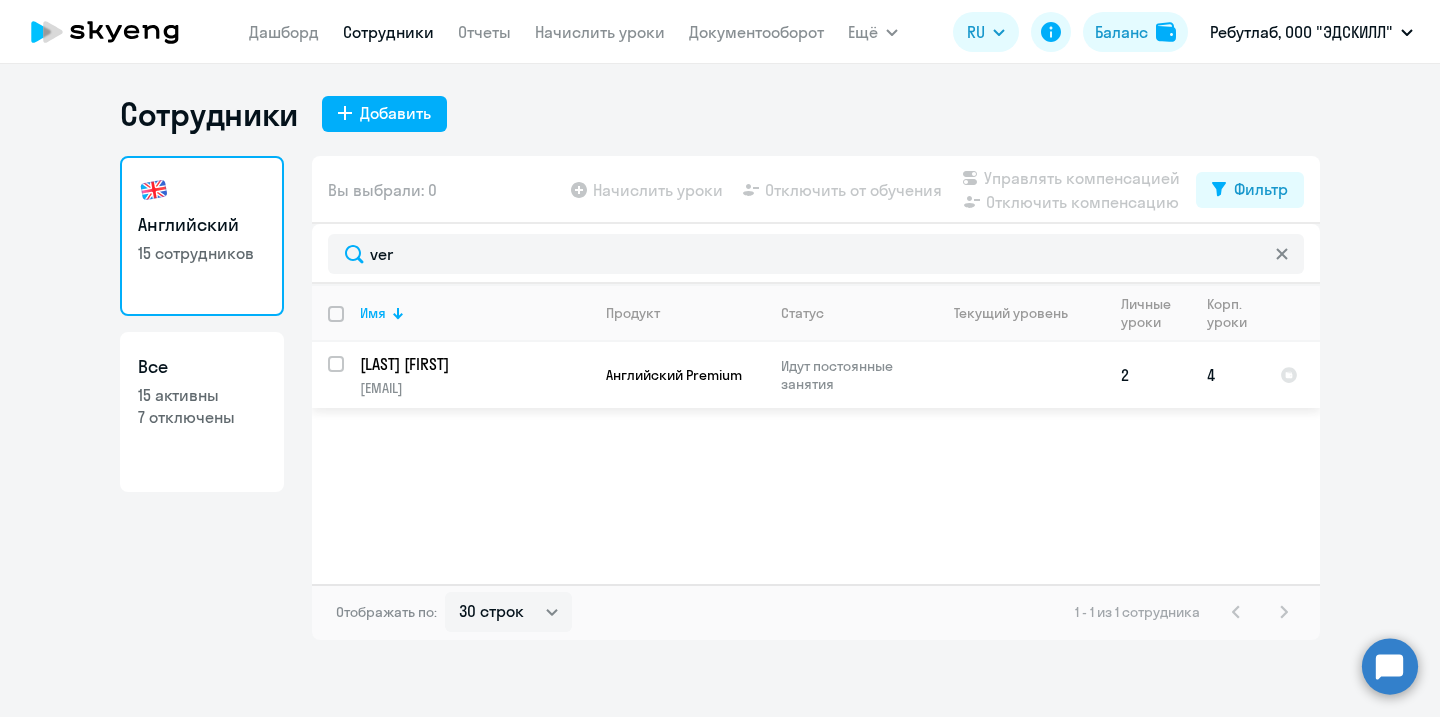 click on "Английский Premium" 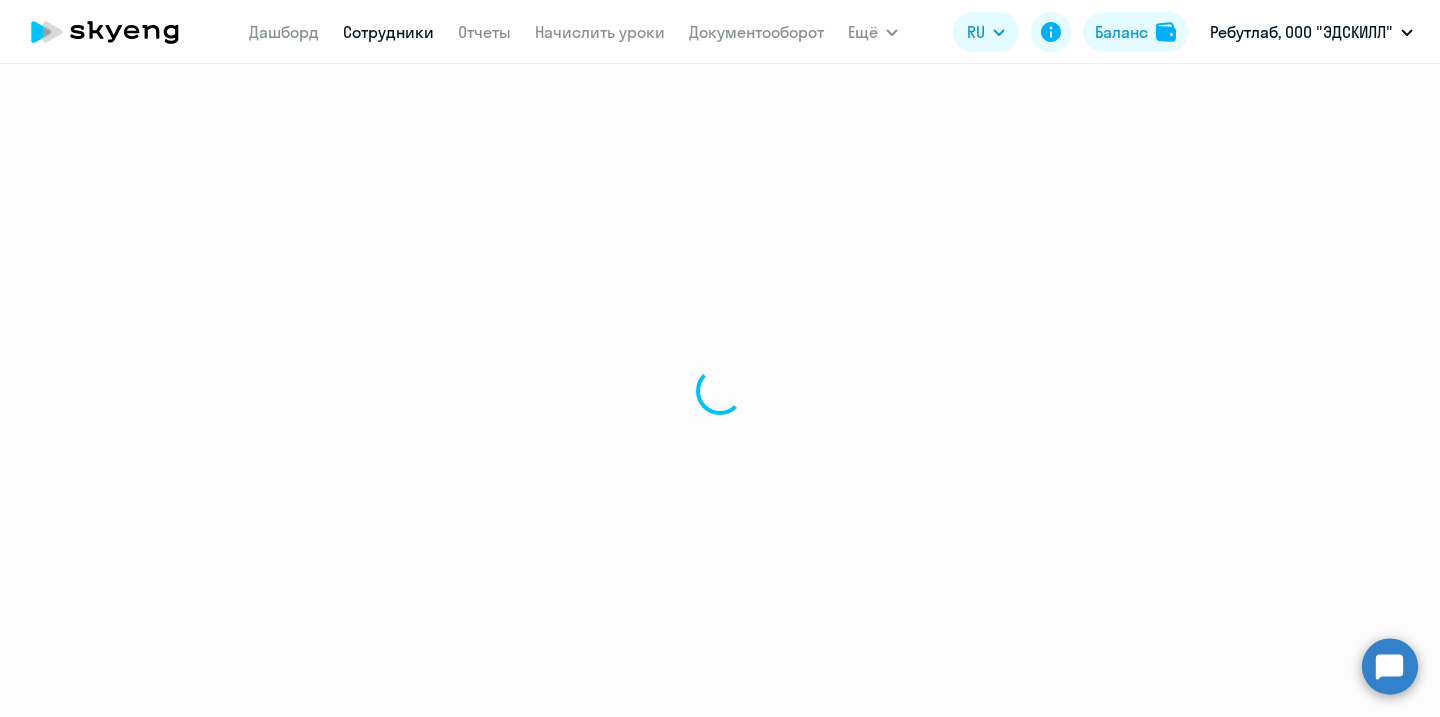select on "english" 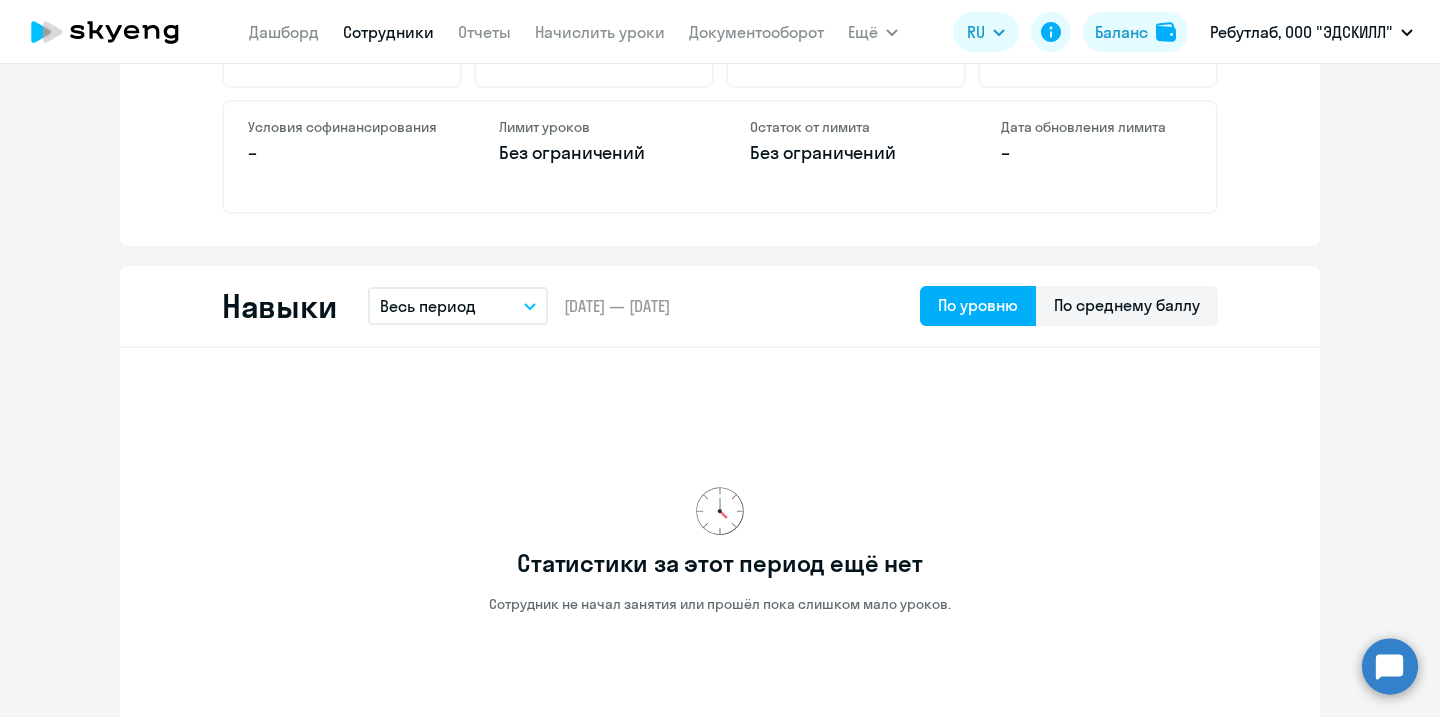 scroll, scrollTop: 0, scrollLeft: 0, axis: both 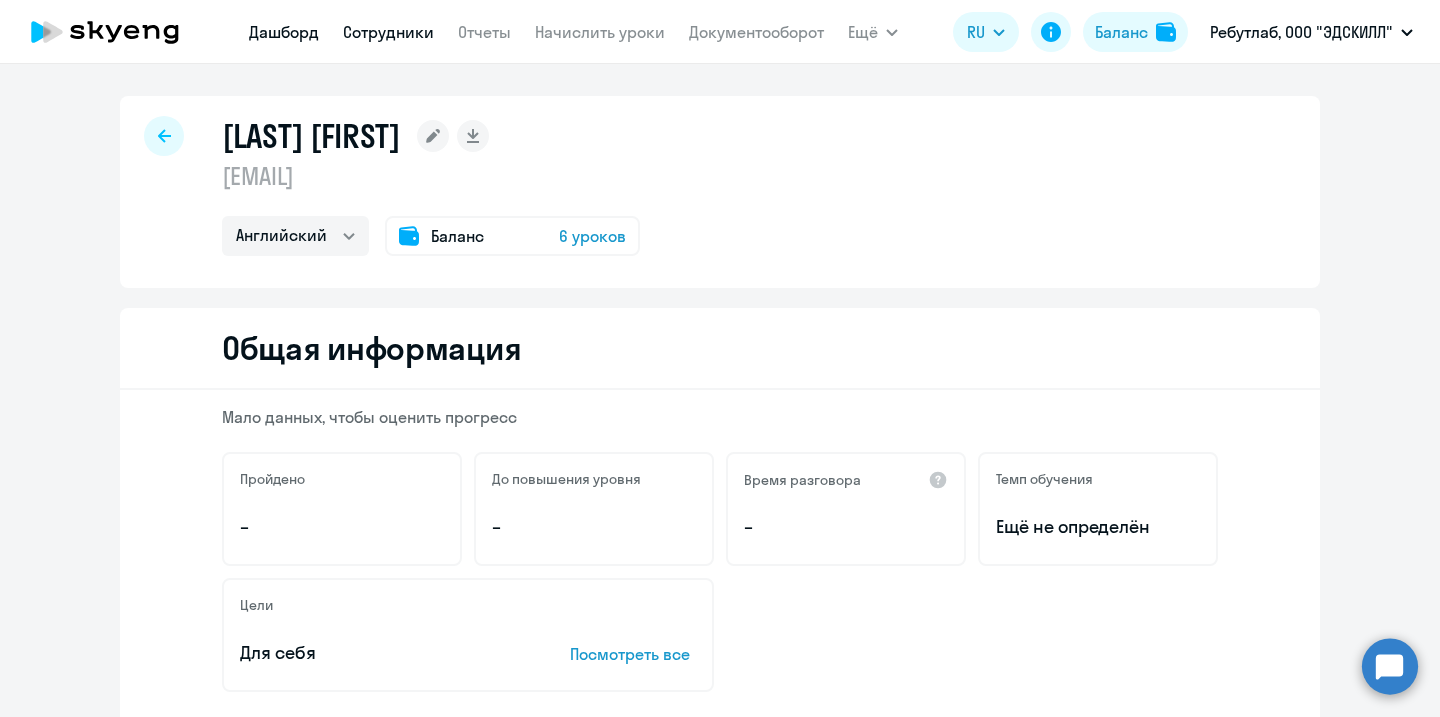 click on "Дашборд" at bounding box center [284, 32] 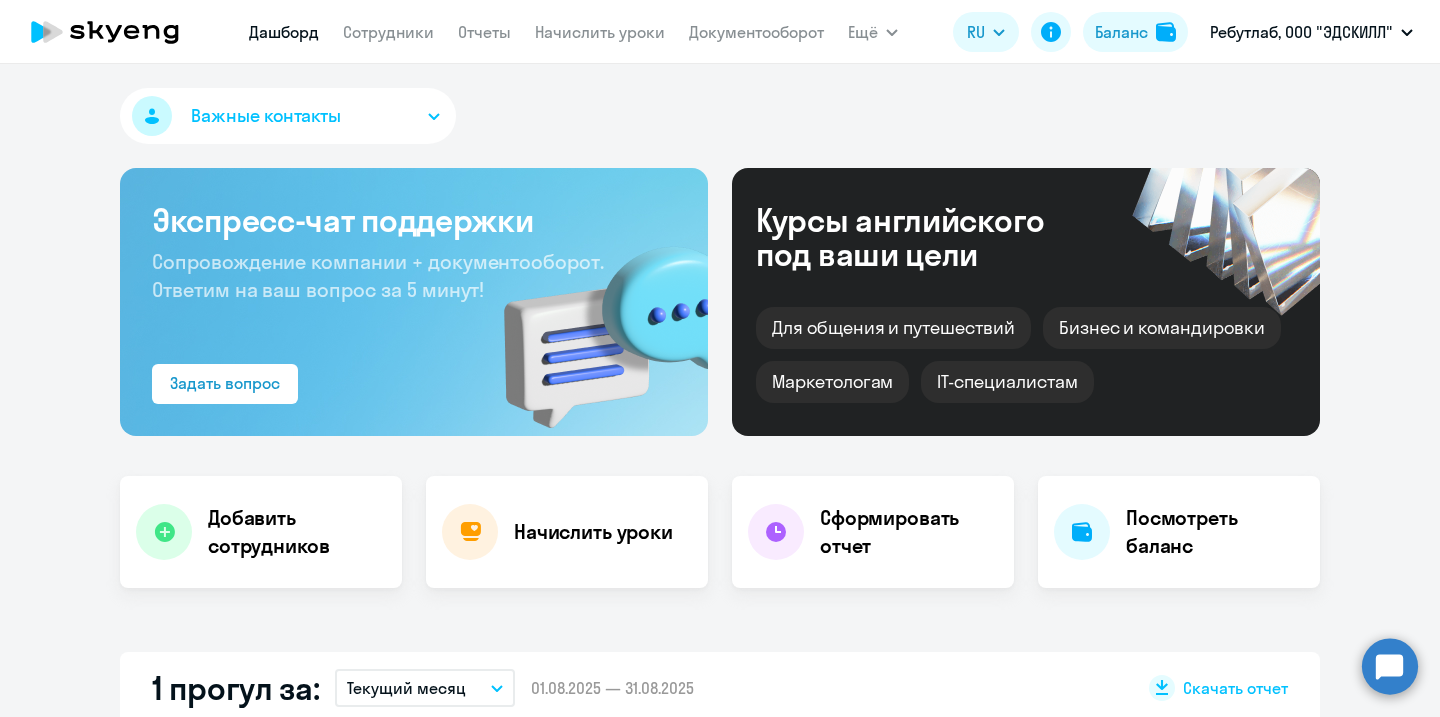 scroll, scrollTop: 540, scrollLeft: 0, axis: vertical 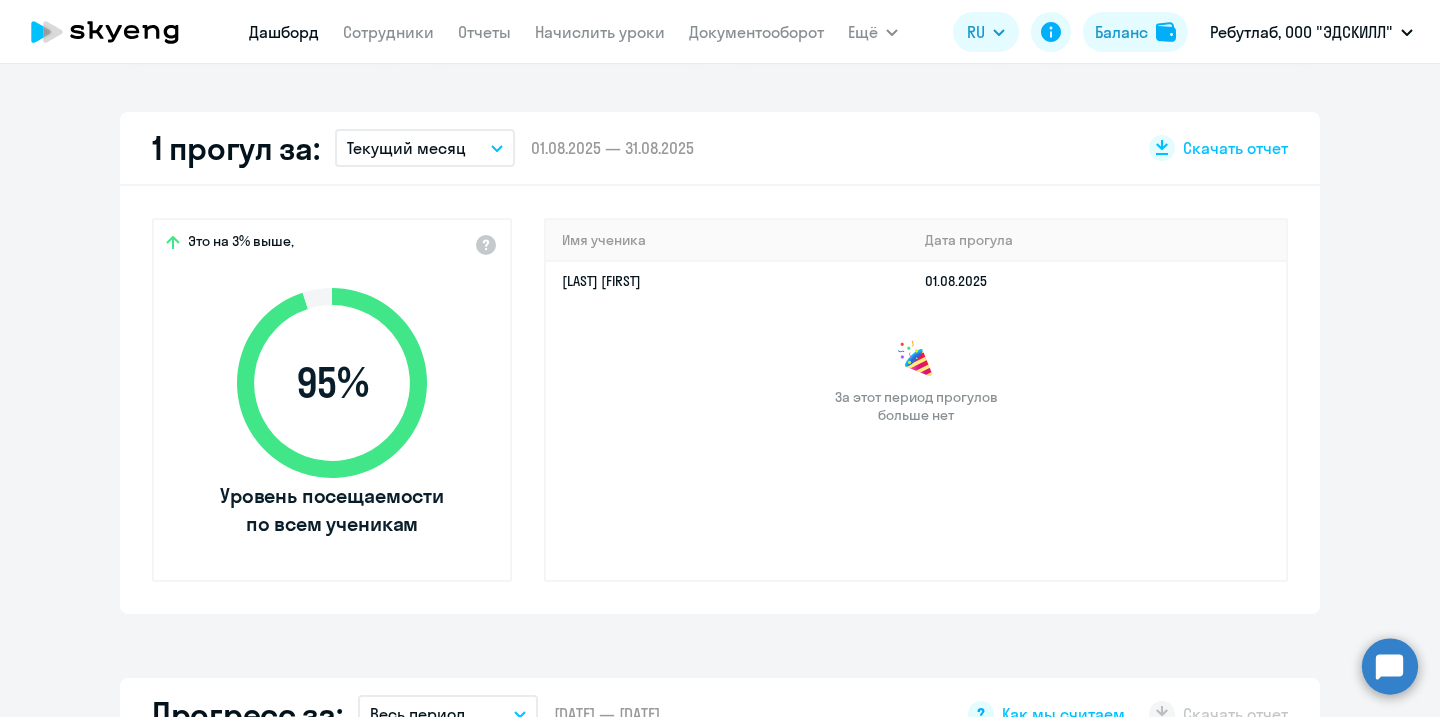 select on "30" 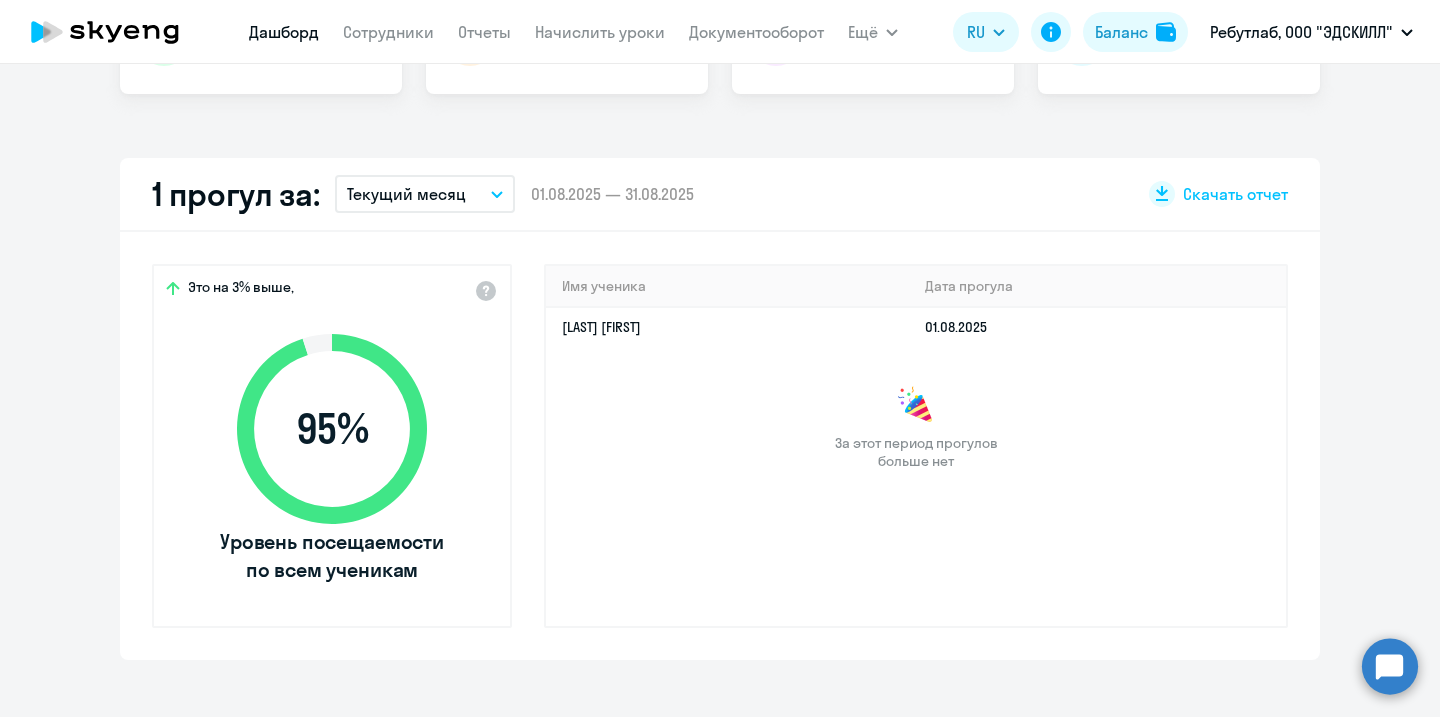 scroll, scrollTop: 485, scrollLeft: 0, axis: vertical 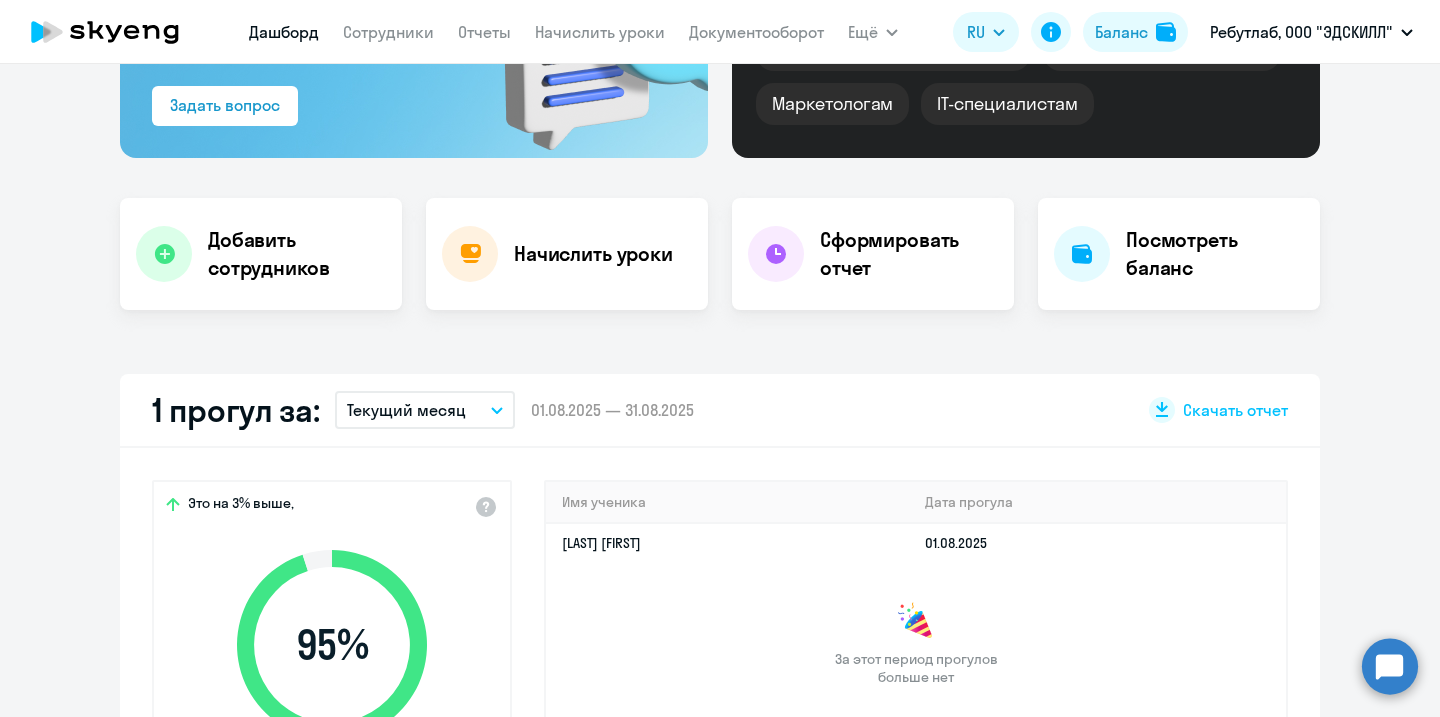 click on "1 прогул за:   Текущий месяц
–  01.08.2025 — 31.08.2025
Скачать отчет" 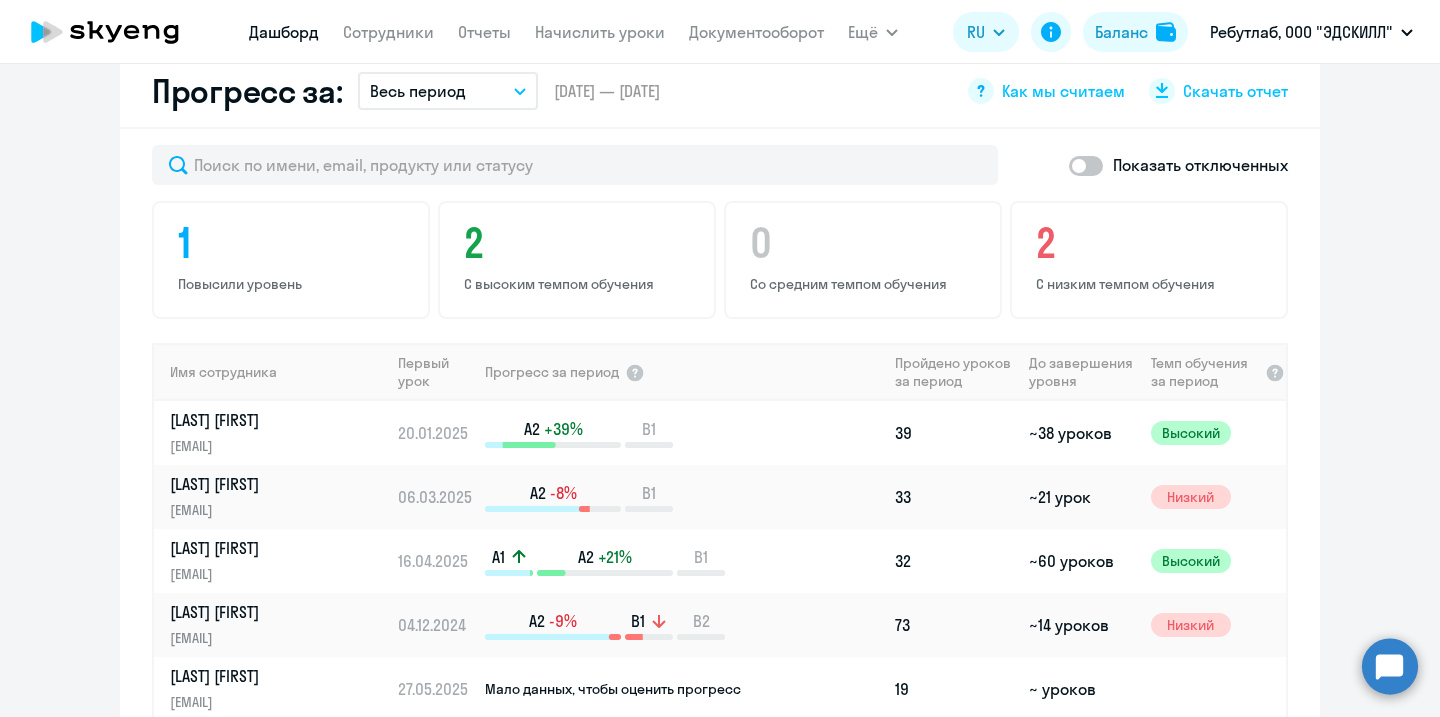 scroll, scrollTop: 1200, scrollLeft: 0, axis: vertical 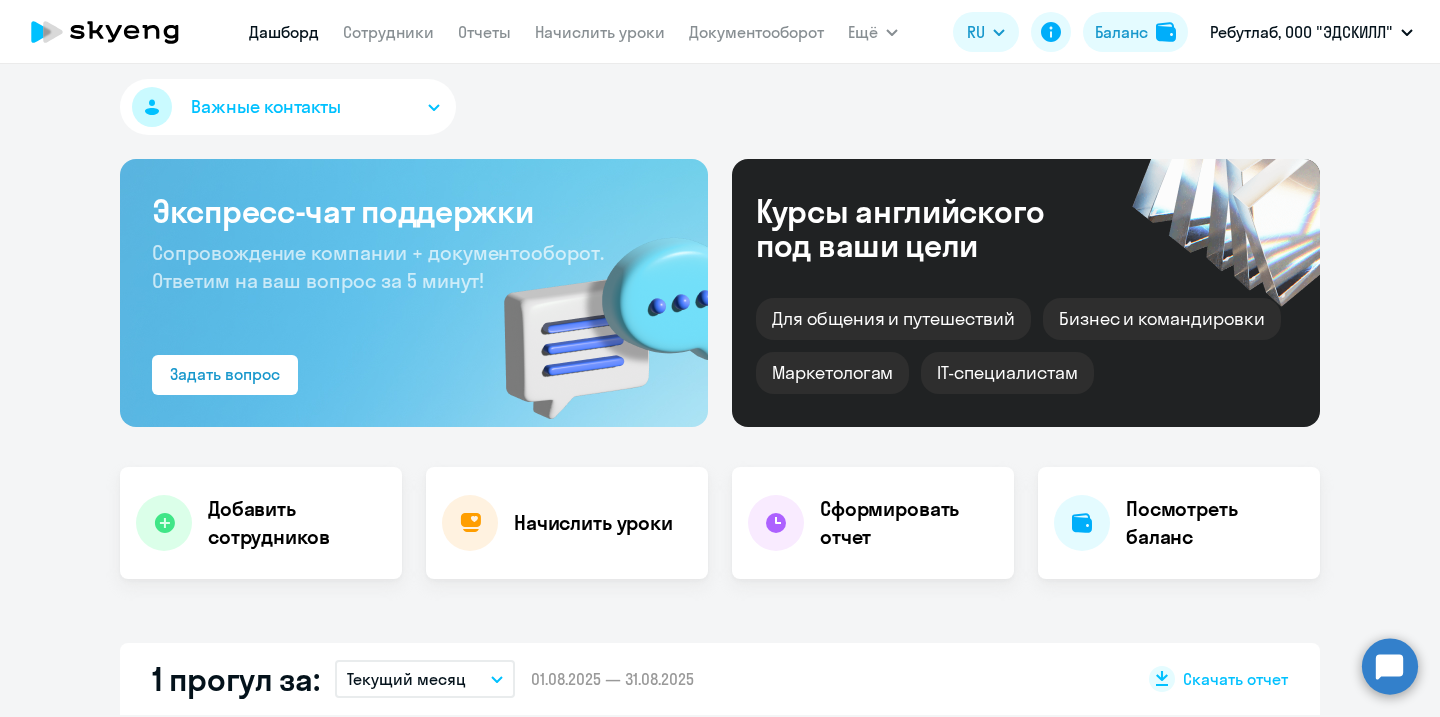click on "Экспресс-чат поддержки Сопровождение компании + документооборот. Ответим на ваш вопрос за 5 минут!  Задать вопрос  Курсы английского под ваши цели Для общения и путешествий Бизнес и командировки Маркетологам IT-специалистам" 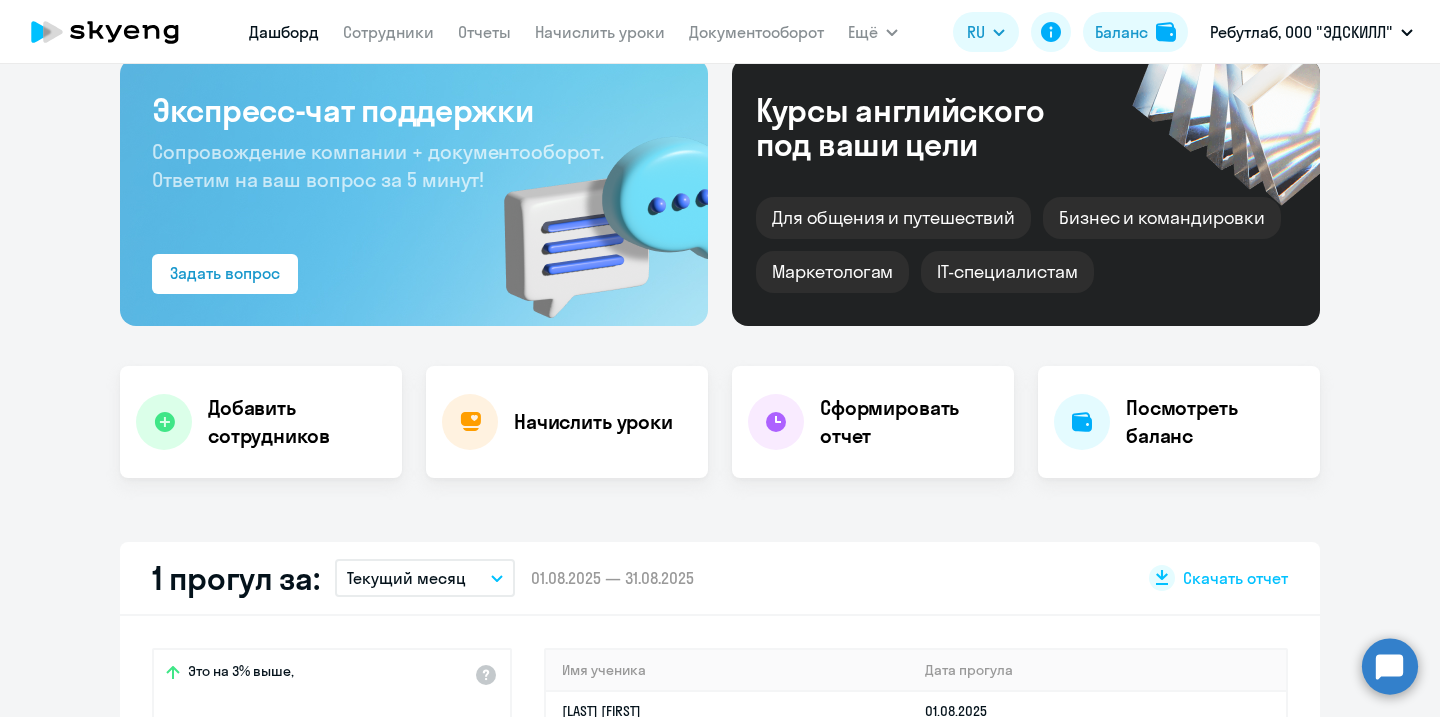 scroll, scrollTop: 0, scrollLeft: 0, axis: both 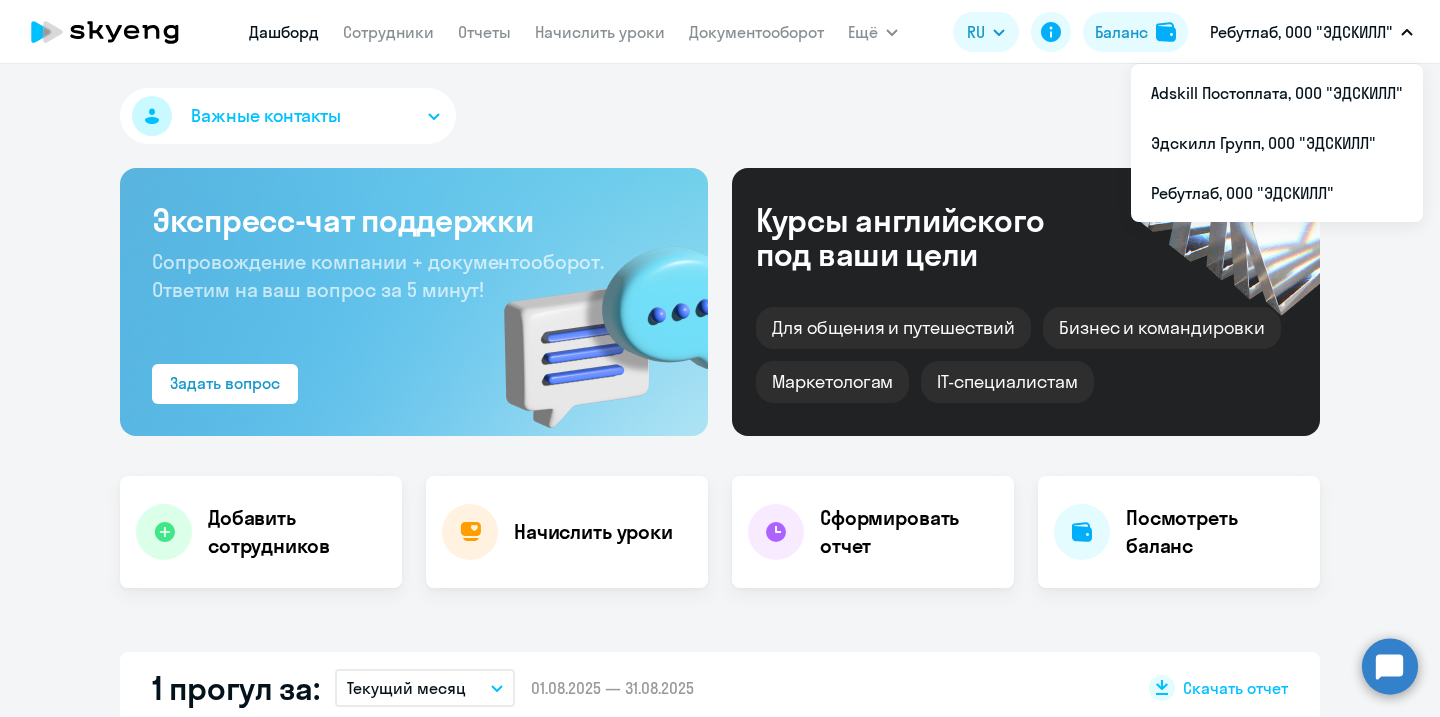 click on "Важные контакты" 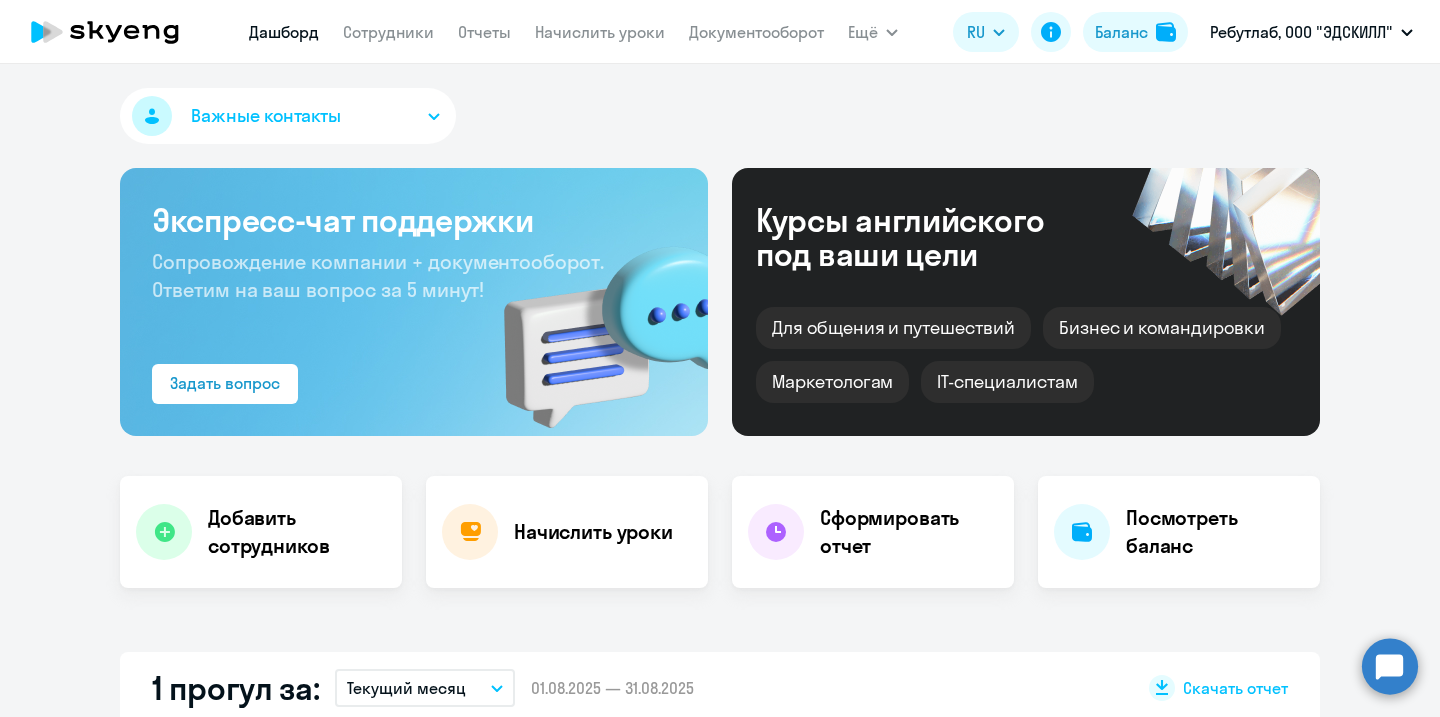 click on "Важные контакты" 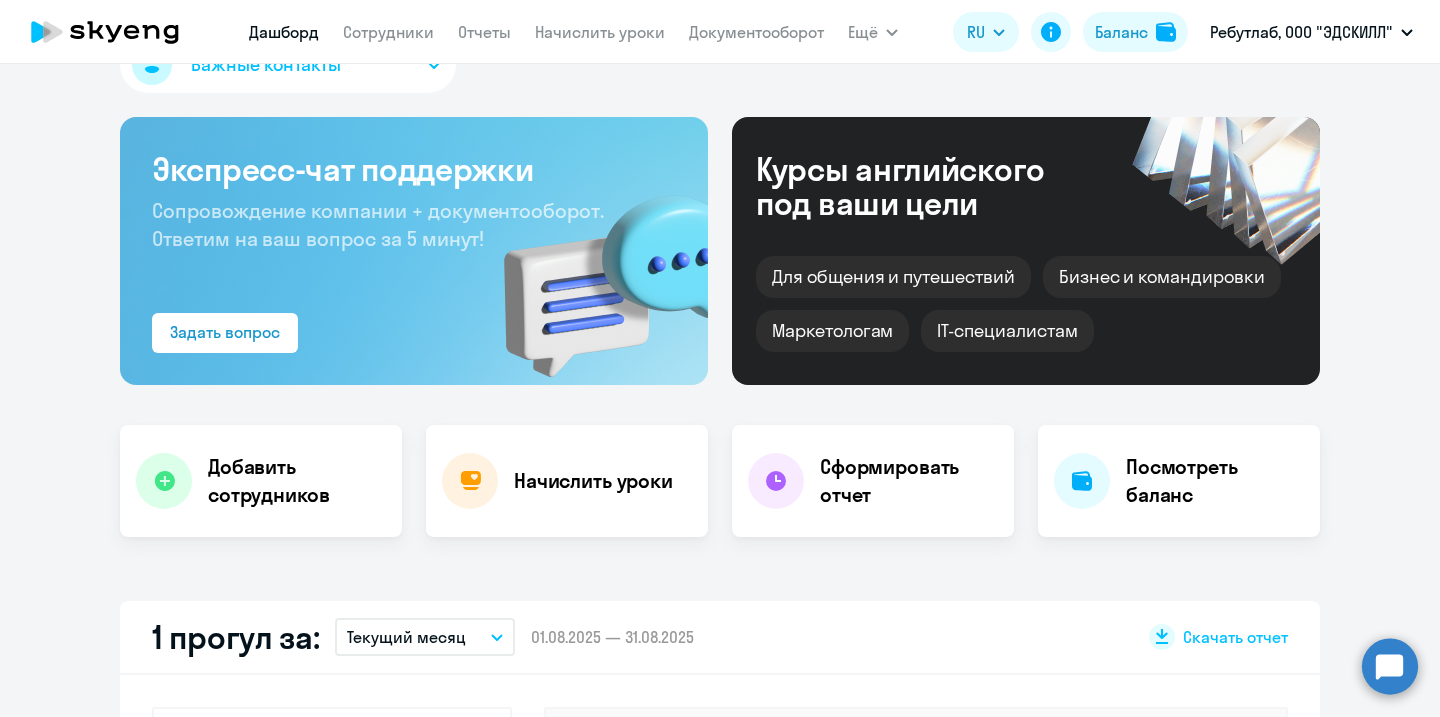scroll, scrollTop: 46, scrollLeft: 0, axis: vertical 